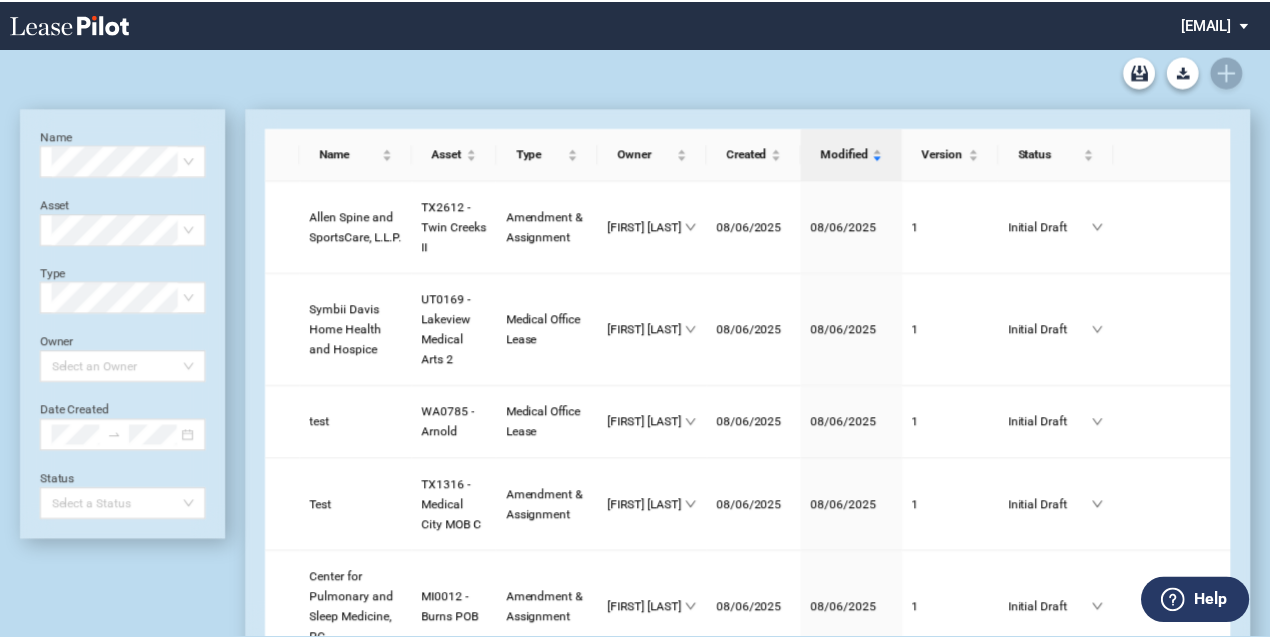 scroll, scrollTop: 0, scrollLeft: 0, axis: both 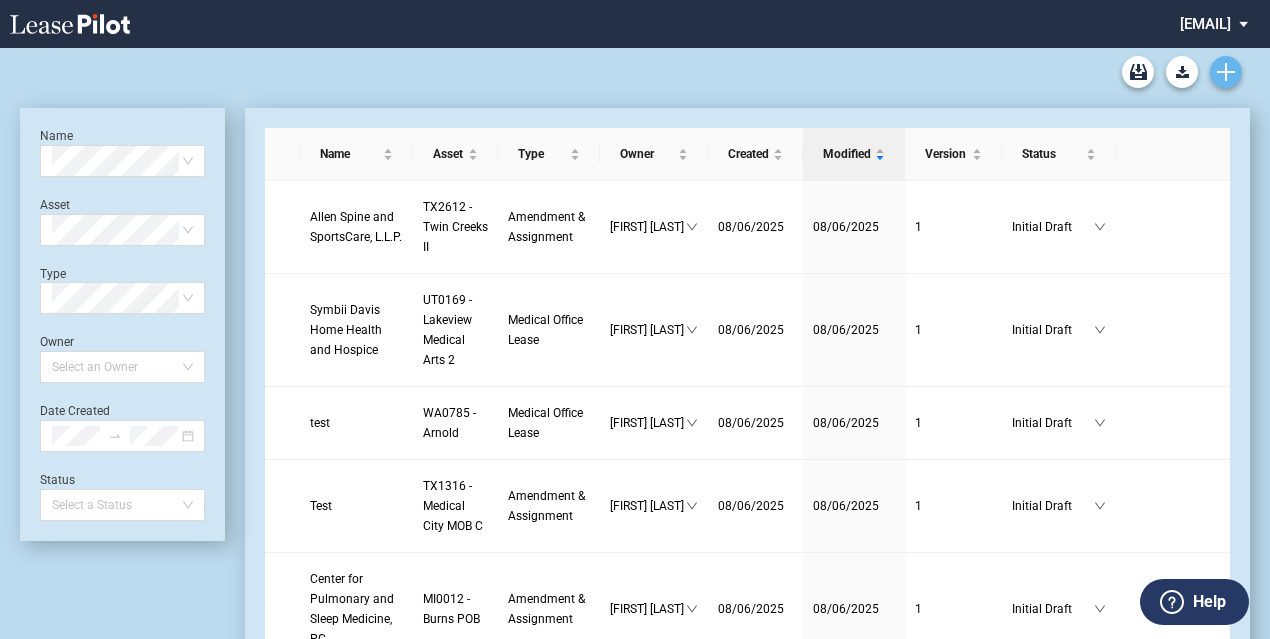 click 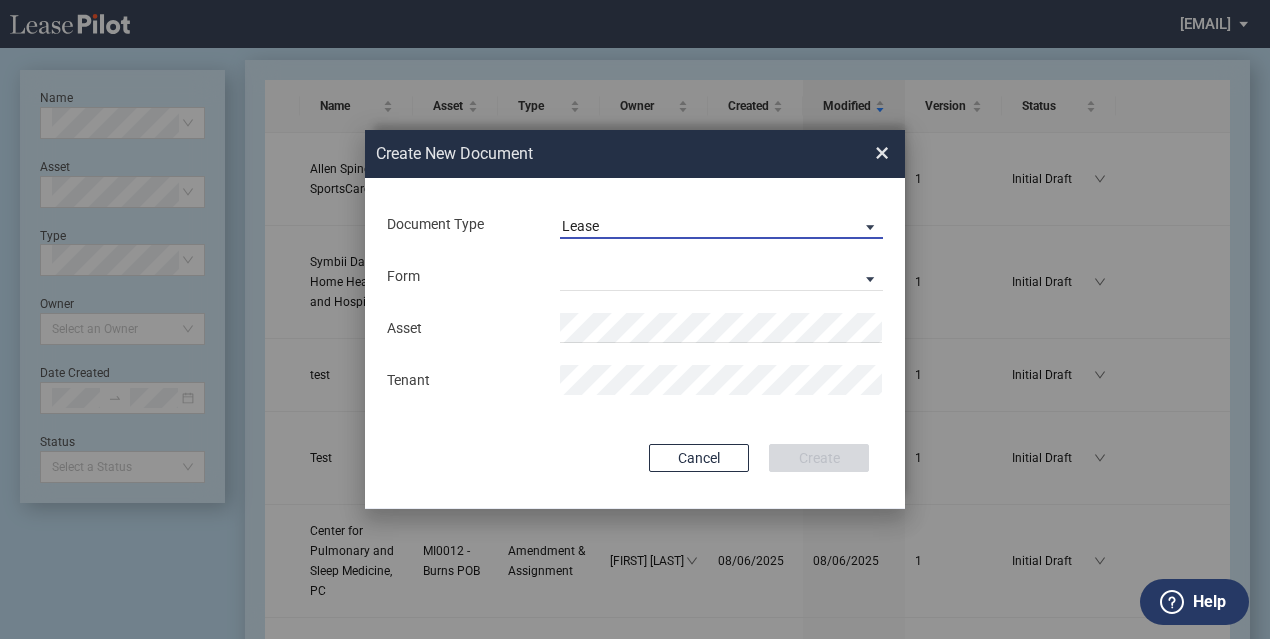 click on "Lease" at bounding box center (705, 227) 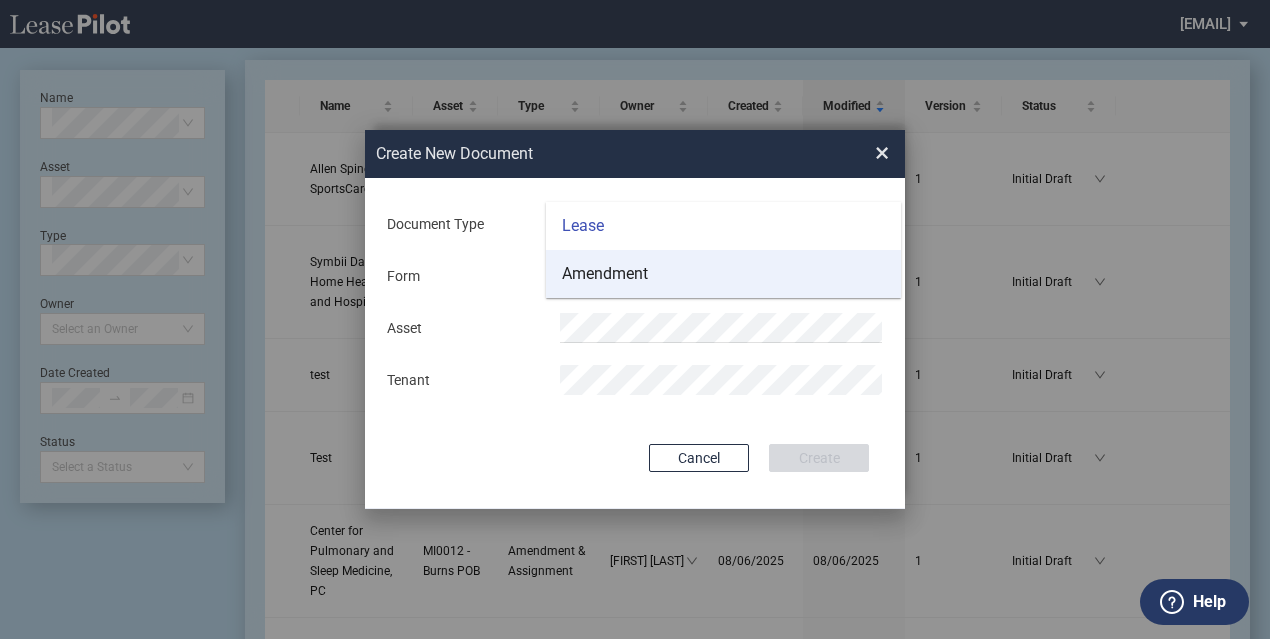 click on "Amendment" at bounding box center (605, 274) 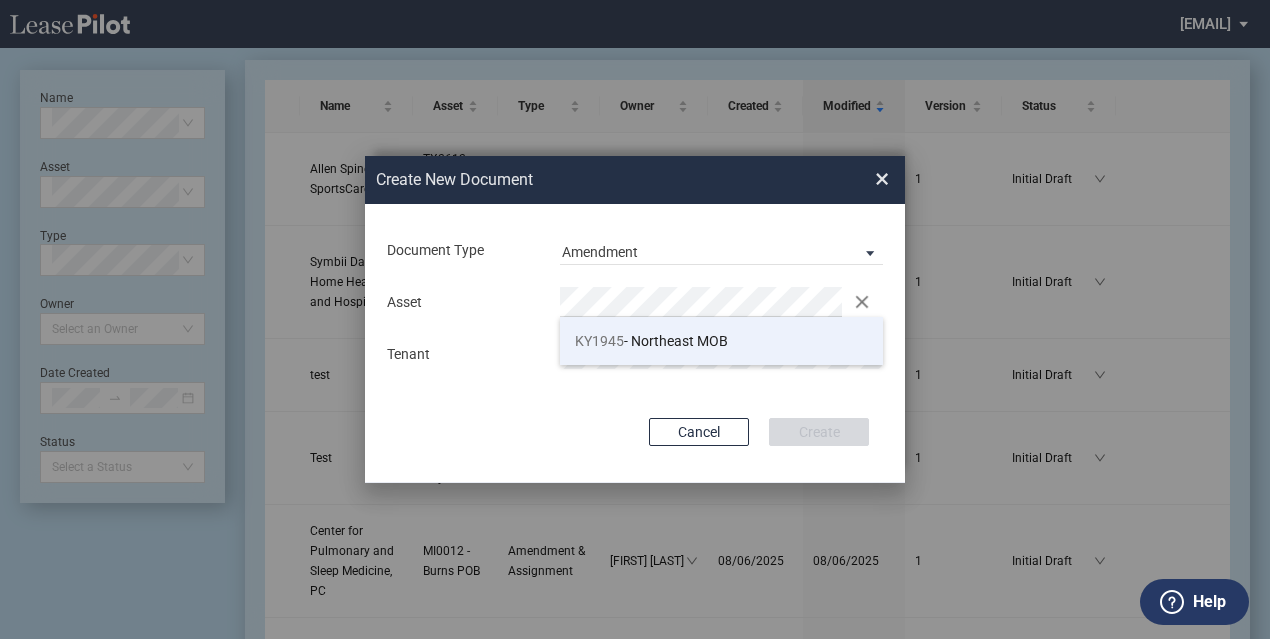 click on "[STATE]" at bounding box center [599, 341] 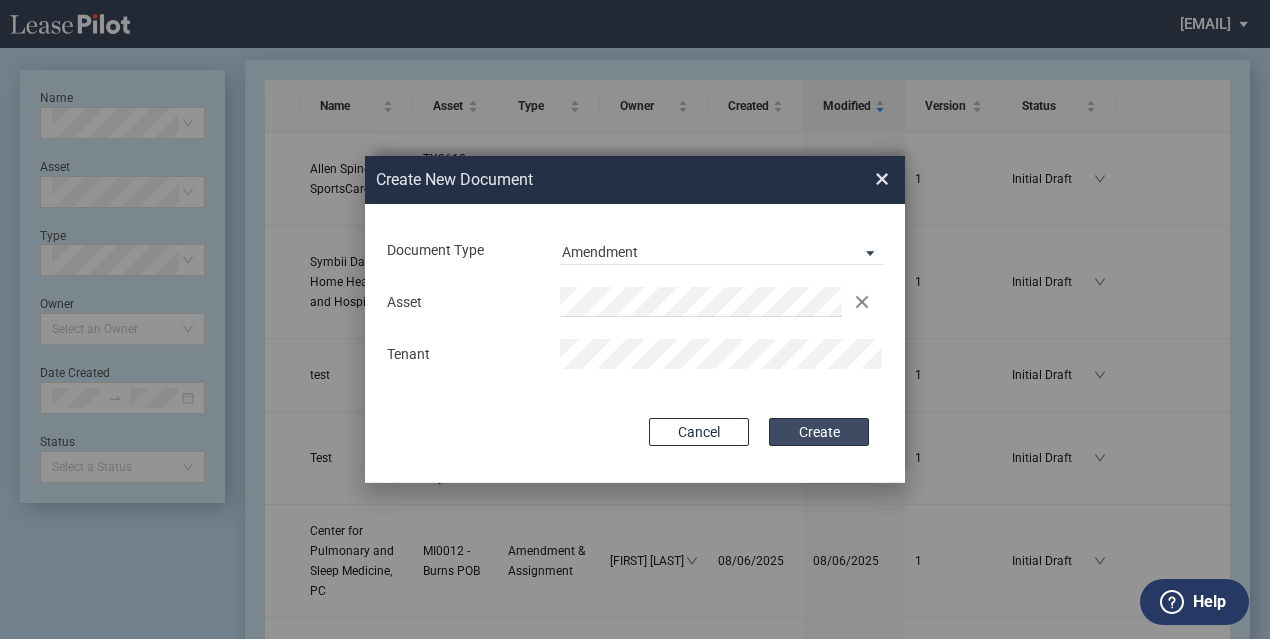 click on "Create" at bounding box center [819, 432] 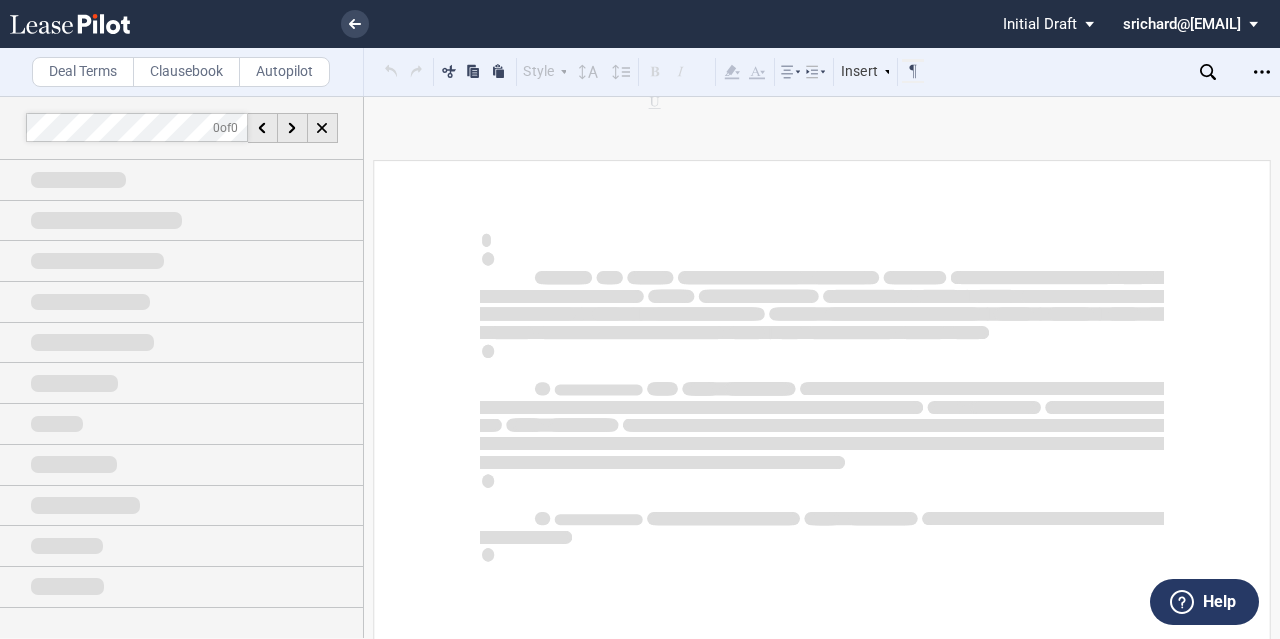 scroll, scrollTop: 0, scrollLeft: 0, axis: both 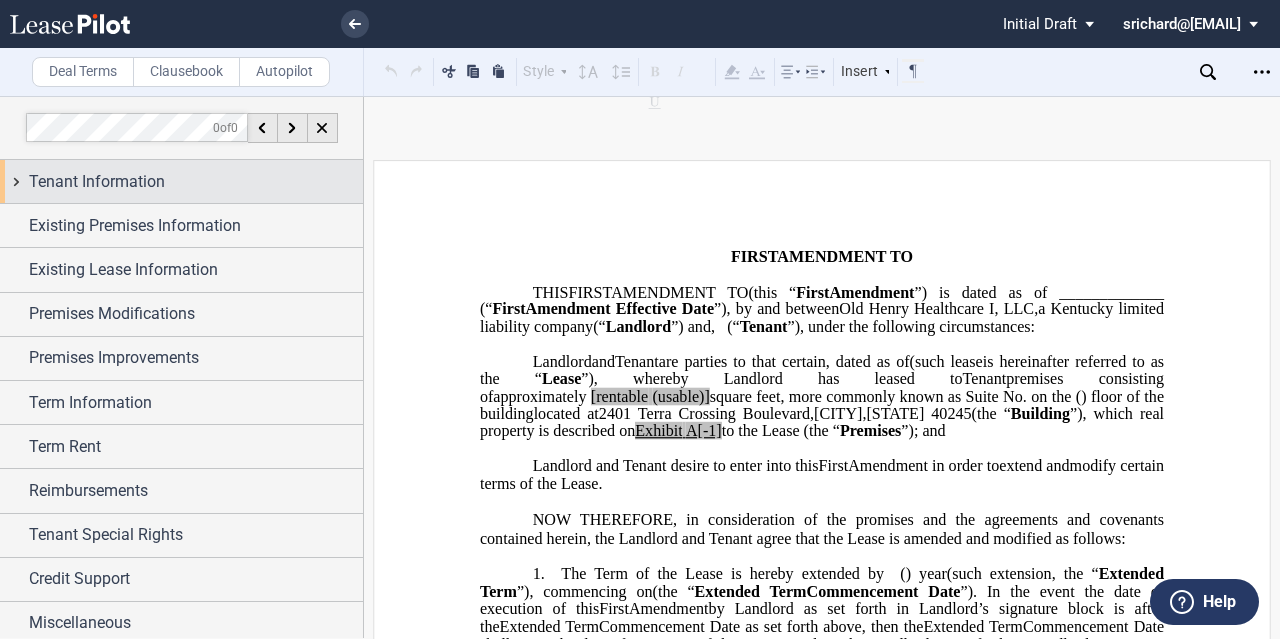 click on "Tenant Information" at bounding box center (196, 182) 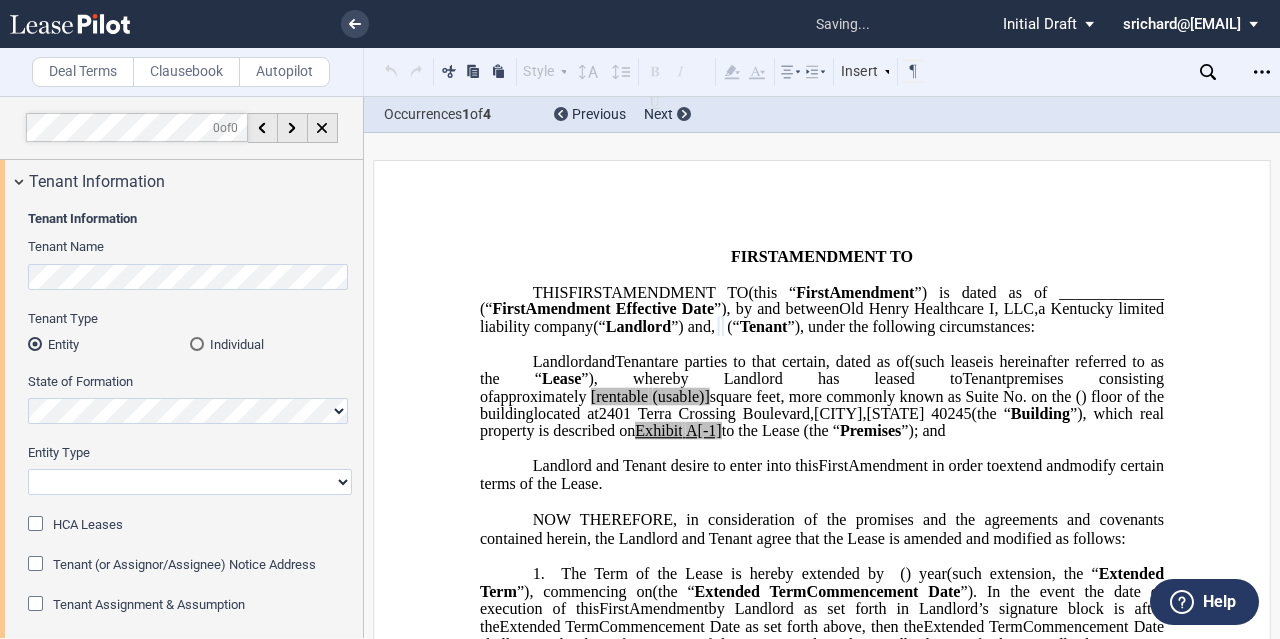 click on "Corporation
Limited Liability Company
General Partnership
Limited Partnership
Other" at bounding box center (190, 482) 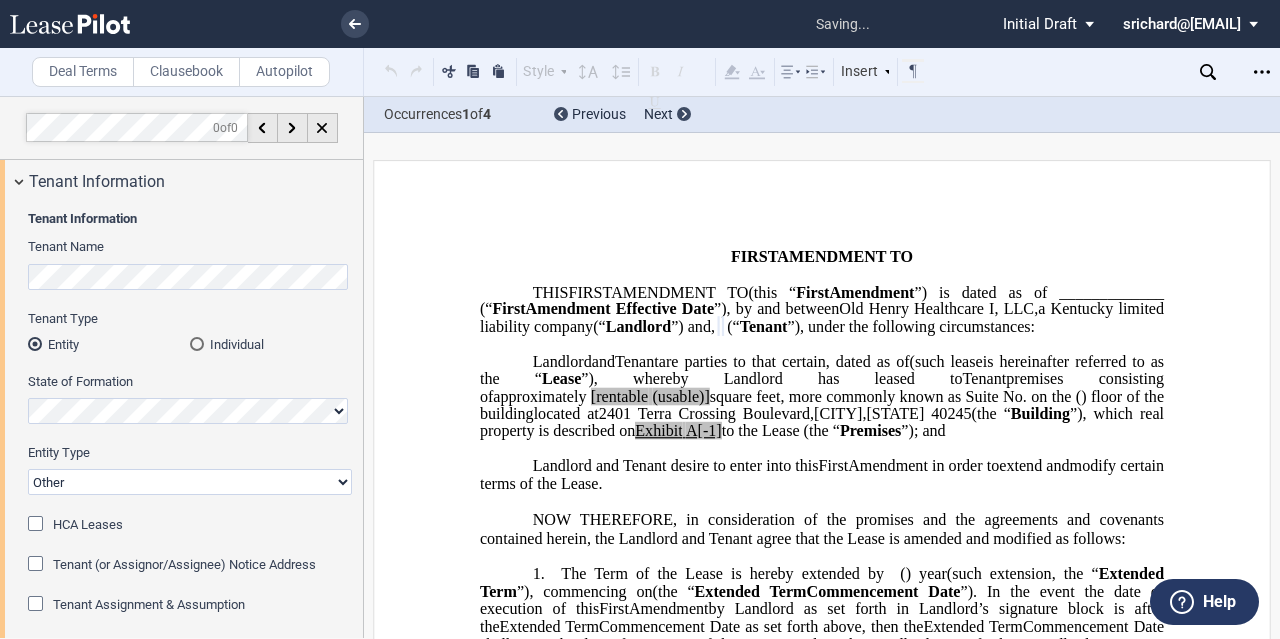 click on "Corporation
Limited Liability Company
General Partnership
Limited Partnership
Other" at bounding box center (190, 482) 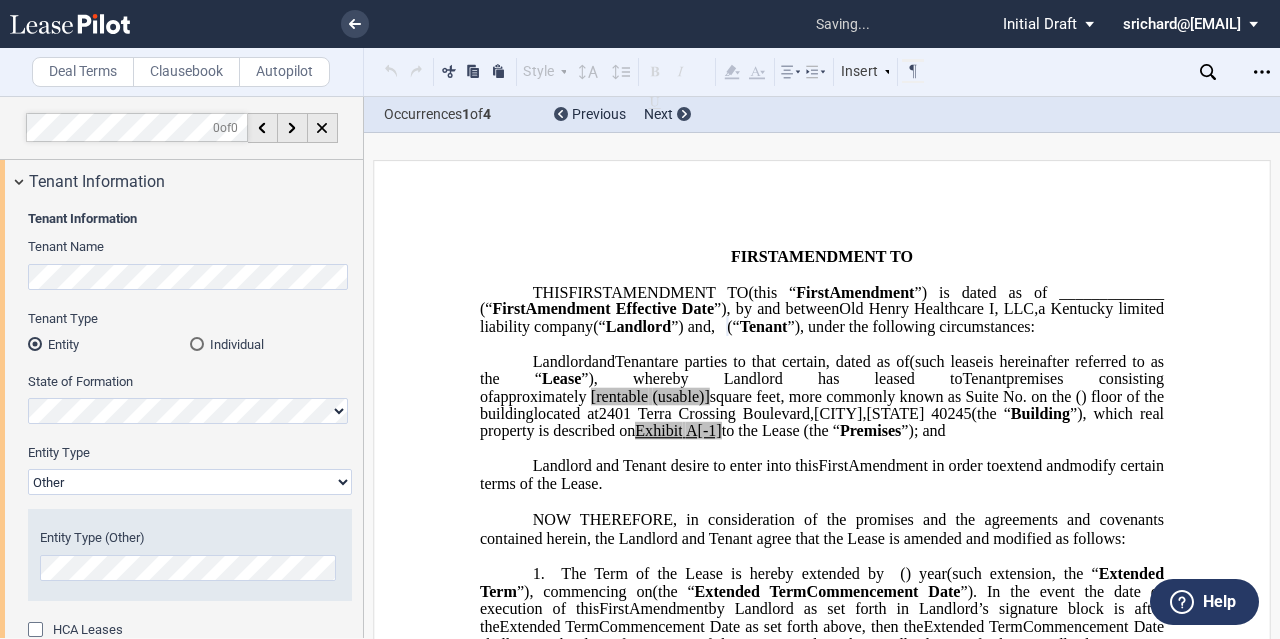 scroll, scrollTop: 74, scrollLeft: 0, axis: vertical 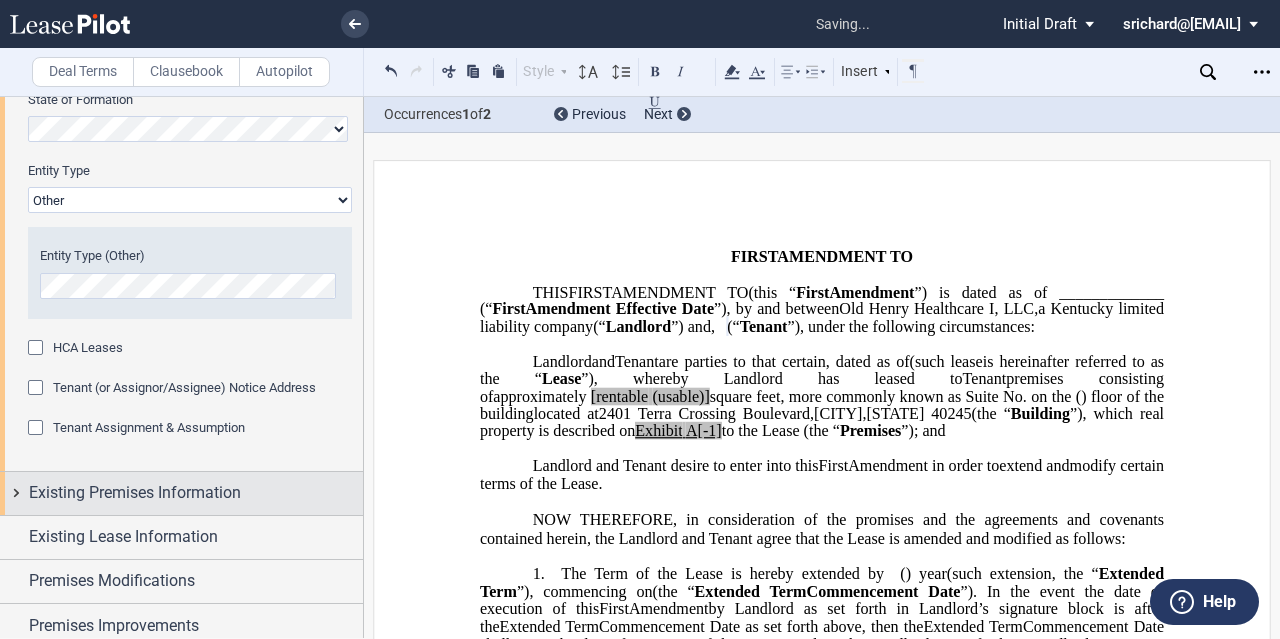 click on "Existing Premises Information" at bounding box center [135, 493] 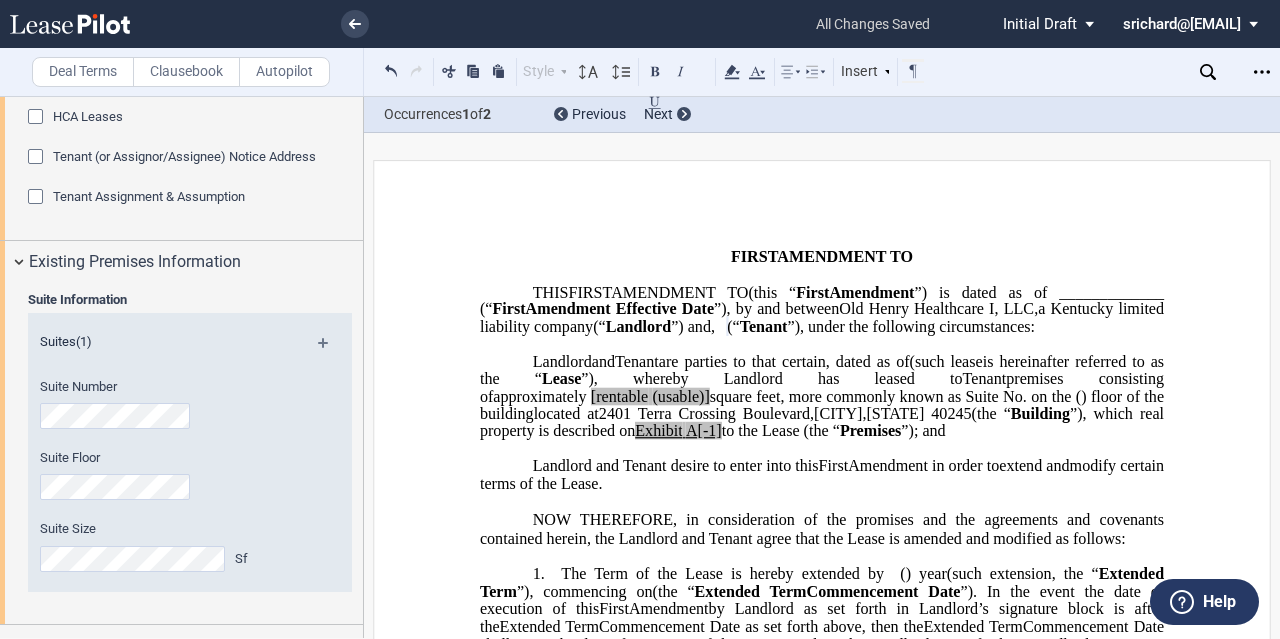 scroll, scrollTop: 517, scrollLeft: 0, axis: vertical 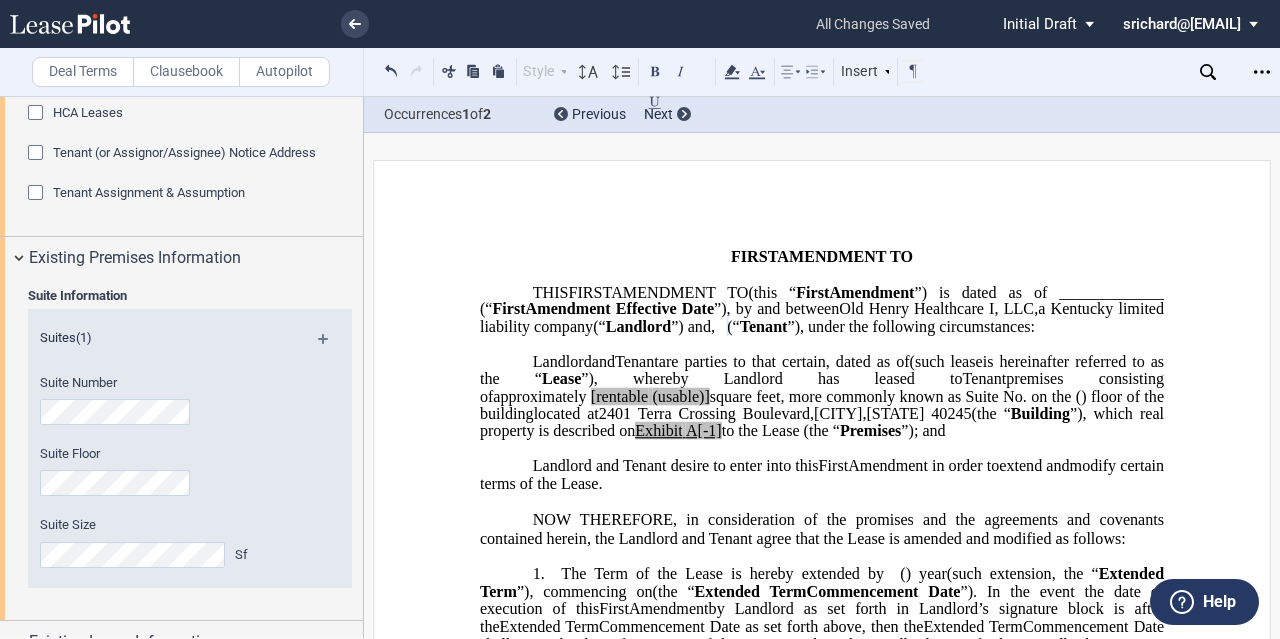 drag, startPoint x: 854, startPoint y: 429, endPoint x: 920, endPoint y: 453, distance: 70.2282 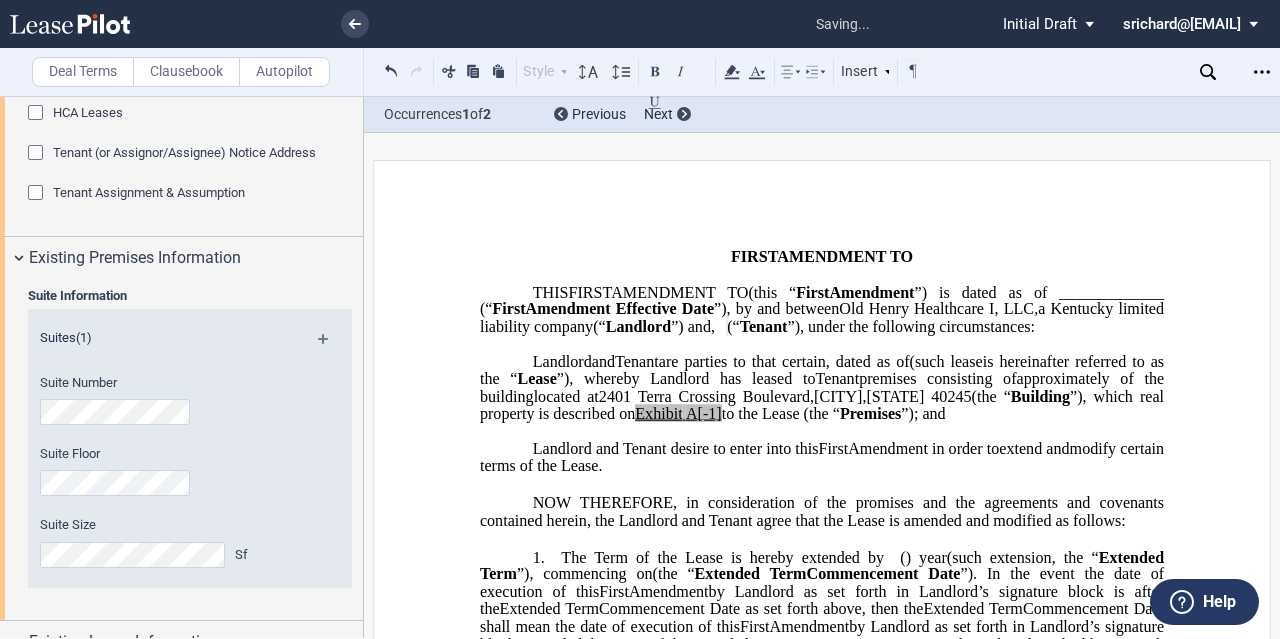 type 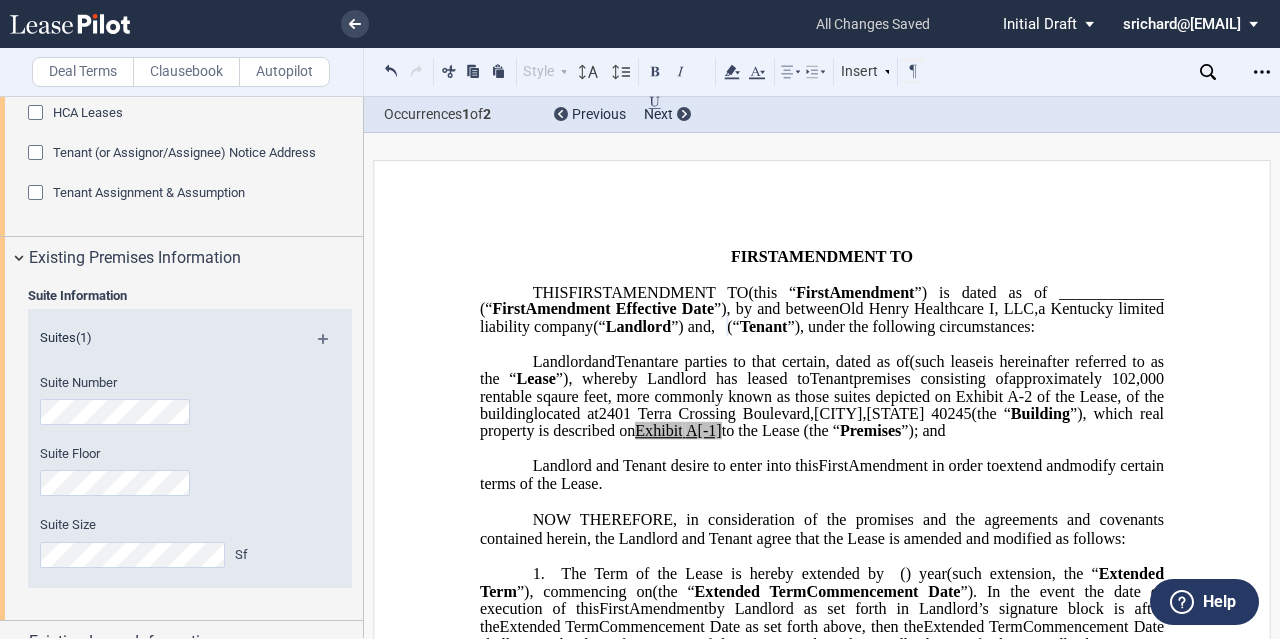 click on "﻿102,000 rentable sqaure feet, more commonly known as those suites depicted on Exhibit A-2 of the Lease," 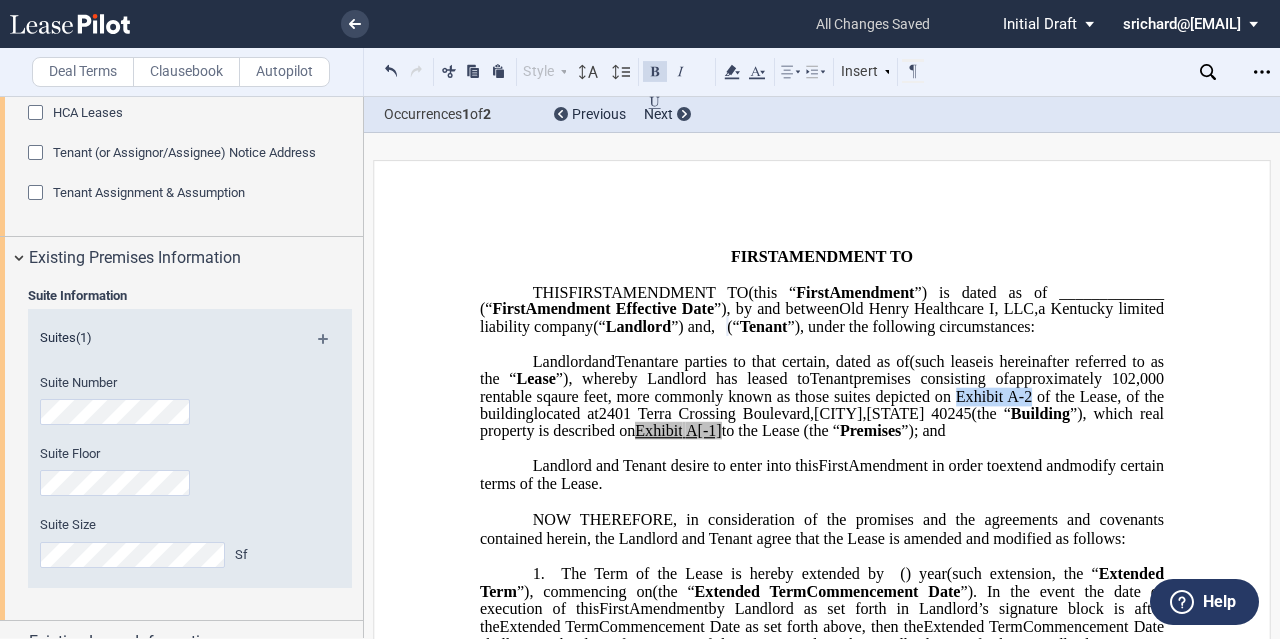 drag, startPoint x: 718, startPoint y: 447, endPoint x: 796, endPoint y: 451, distance: 78.10249 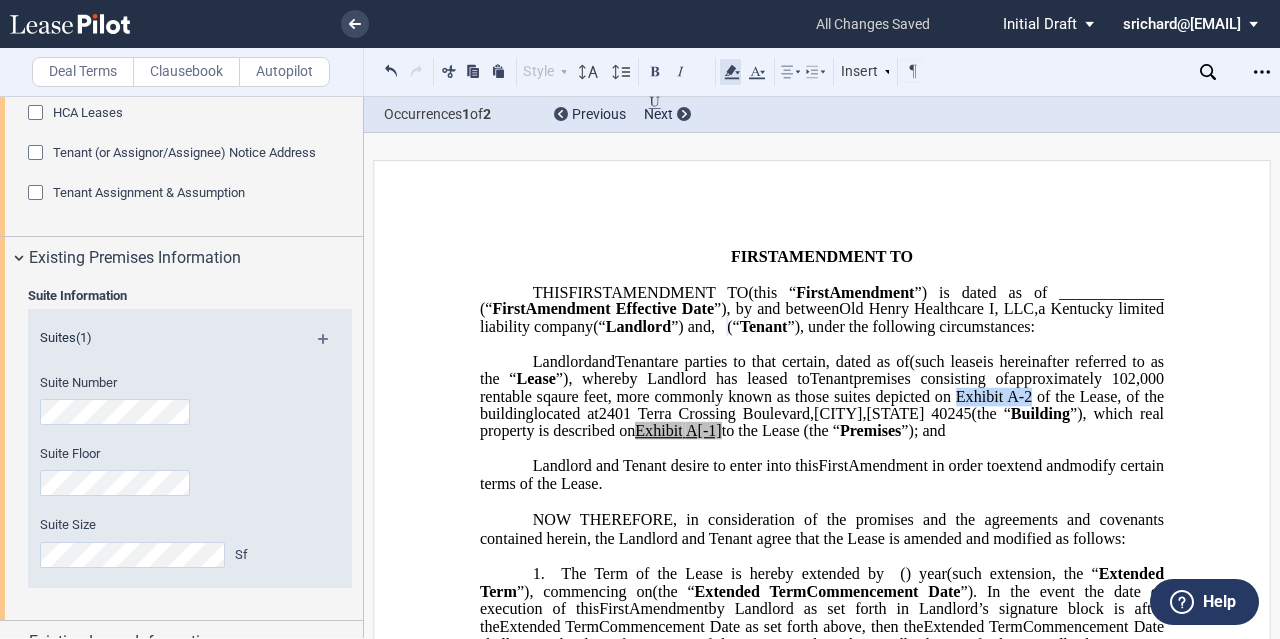 click 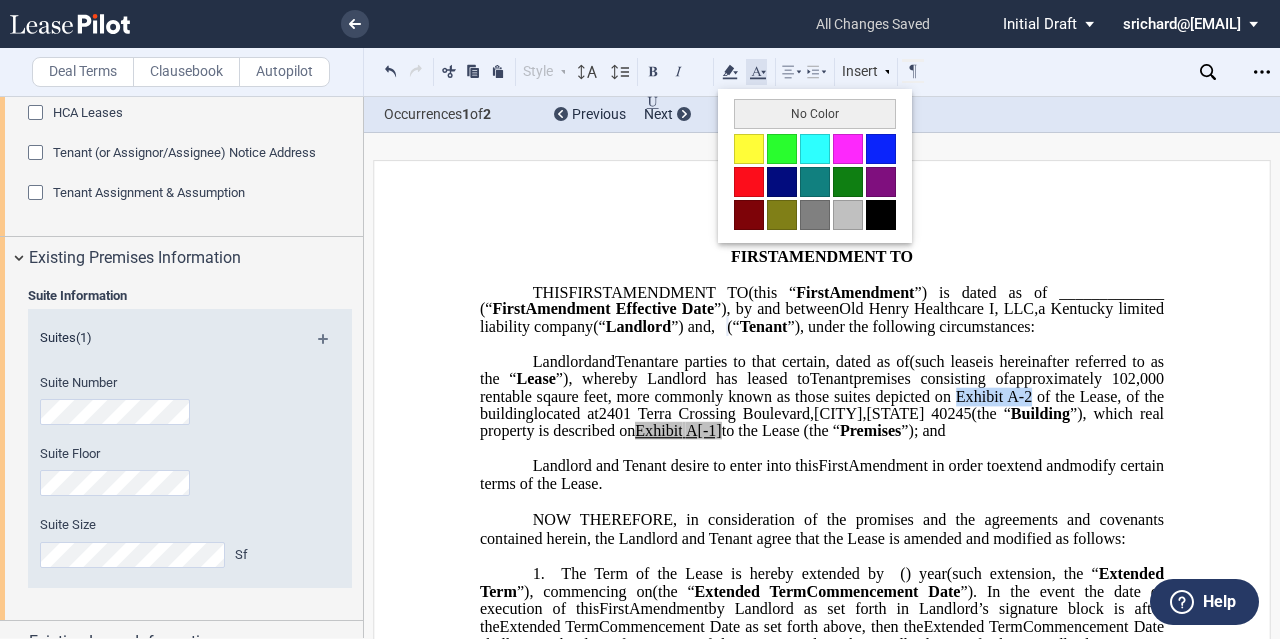 click 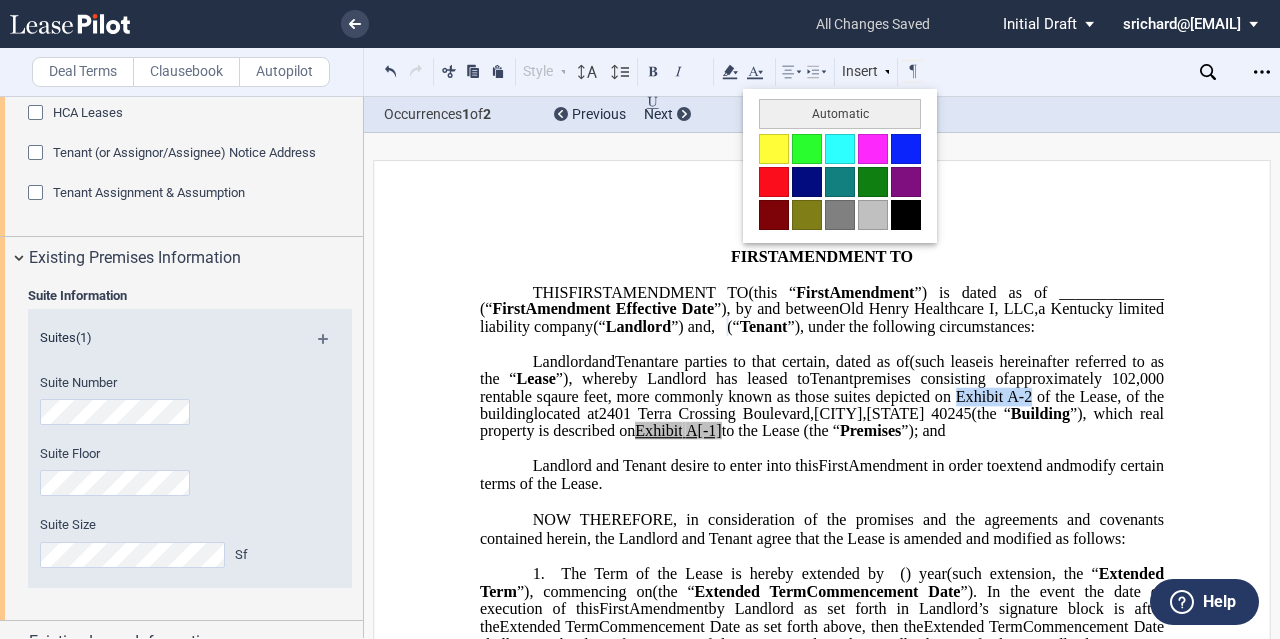 click at bounding box center [675, 72] 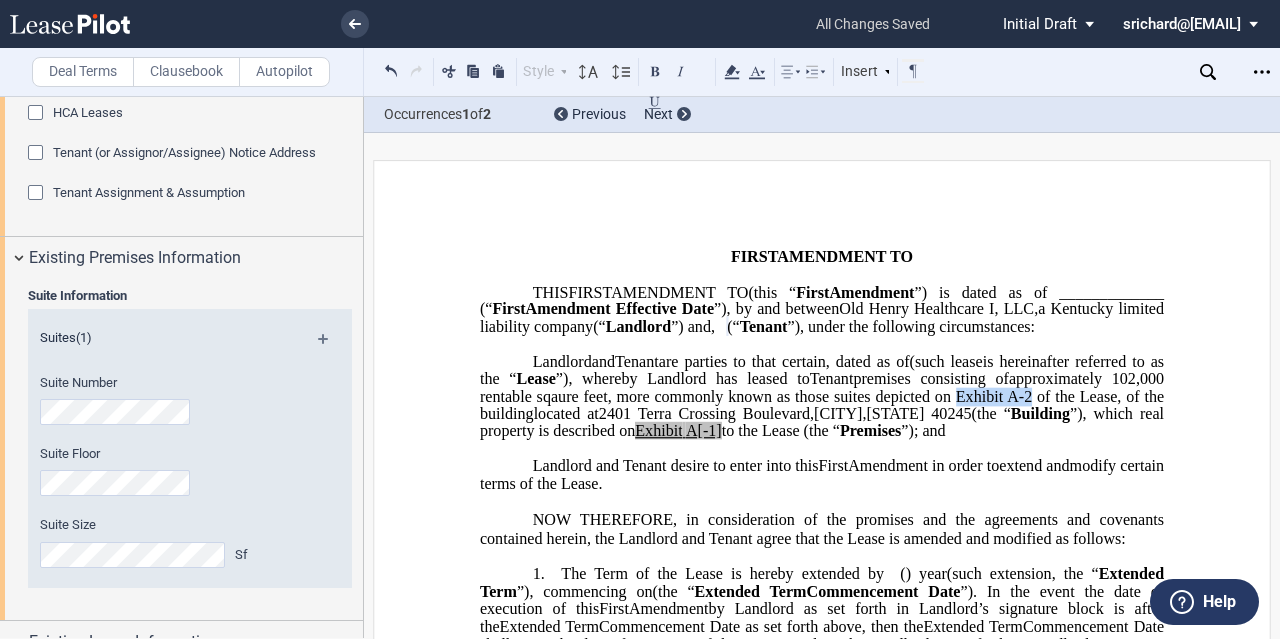 click on "﻿" at bounding box center [822, 344] 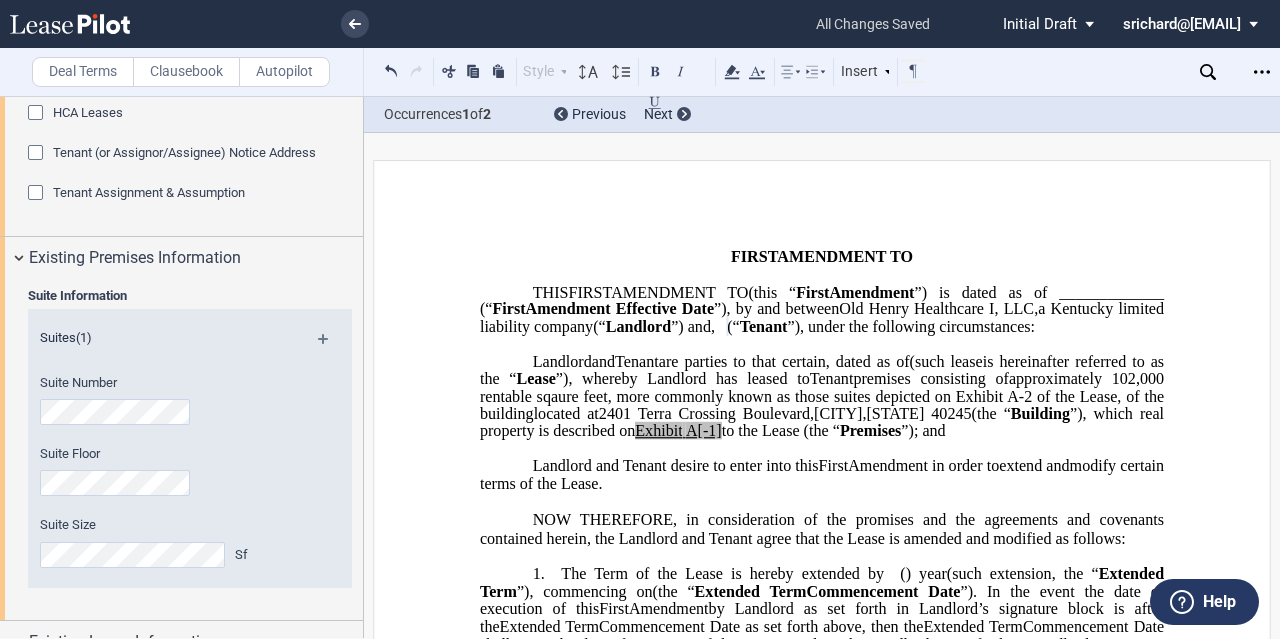 click on "(the “" 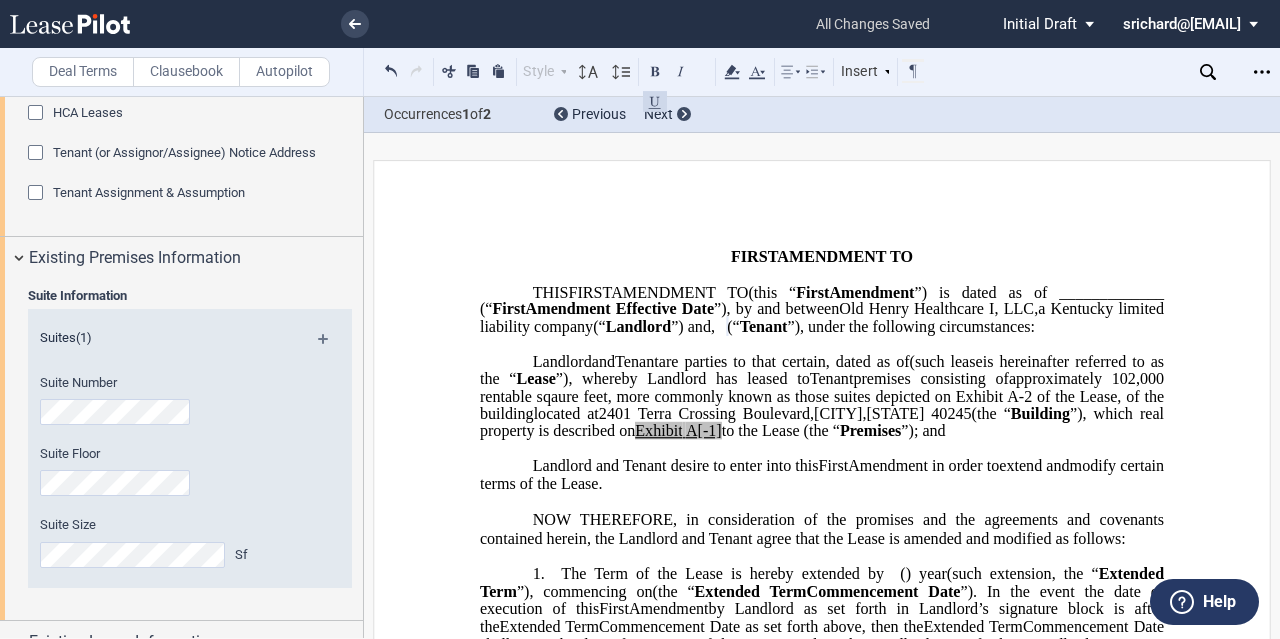 click on "A[-1]" 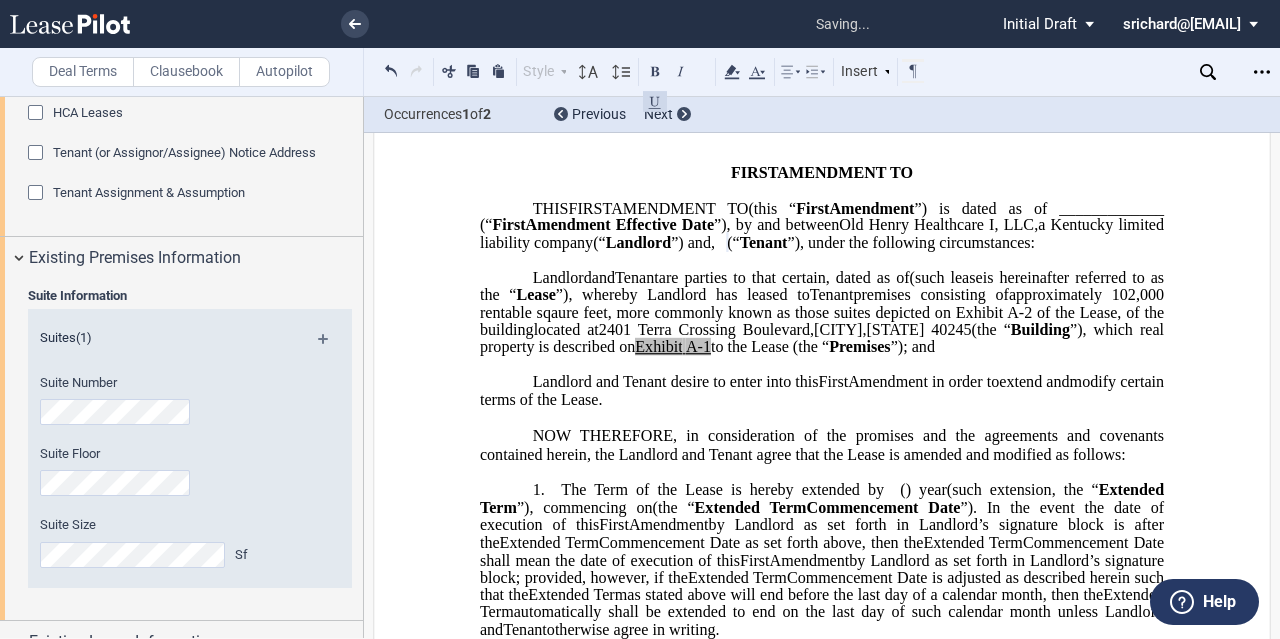 scroll, scrollTop: 87, scrollLeft: 0, axis: vertical 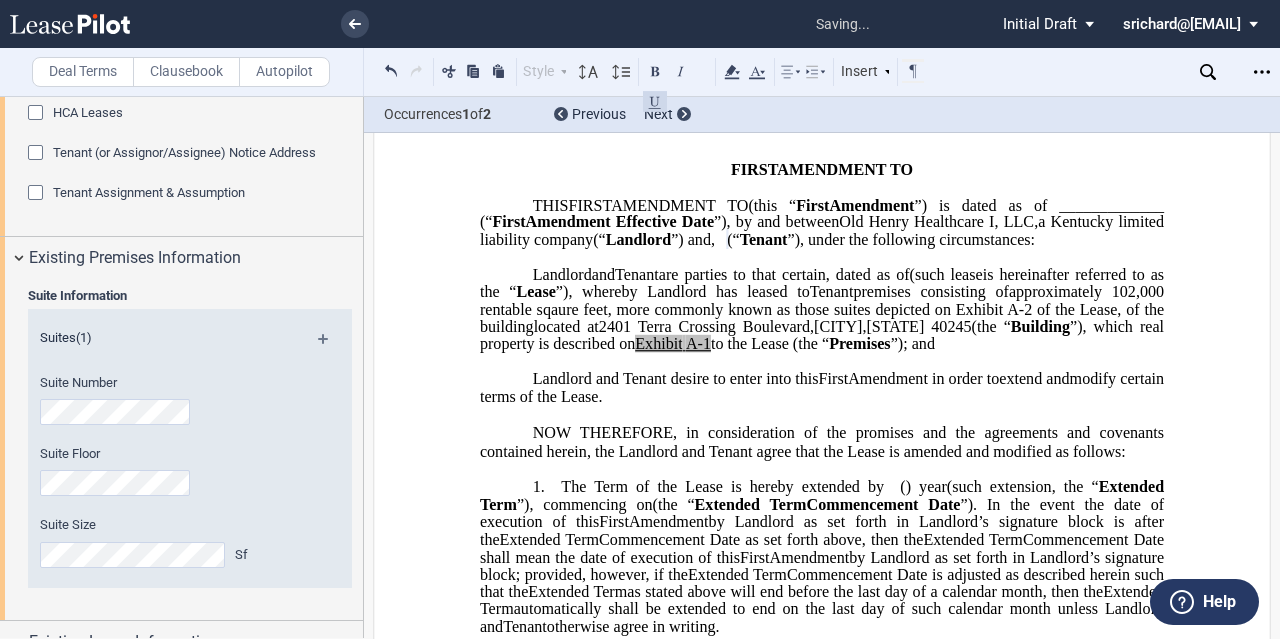 click on "﻿" at bounding box center (822, 362) 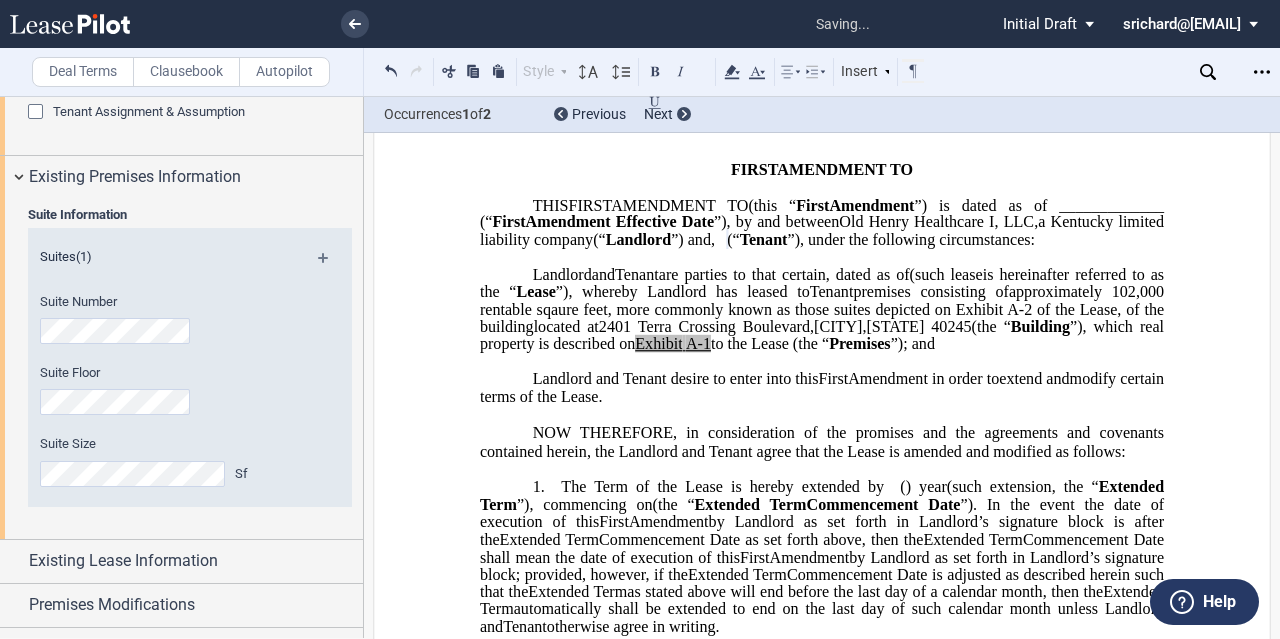 scroll, scrollTop: 760, scrollLeft: 0, axis: vertical 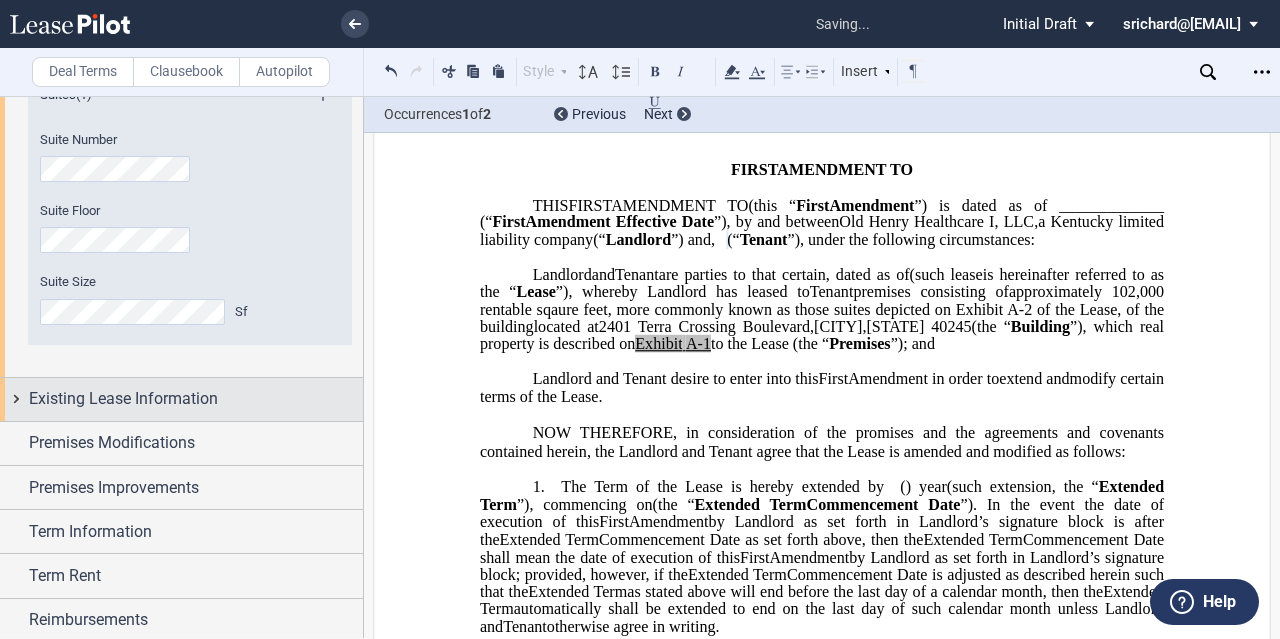 click on "Existing Lease Information" at bounding box center (123, 399) 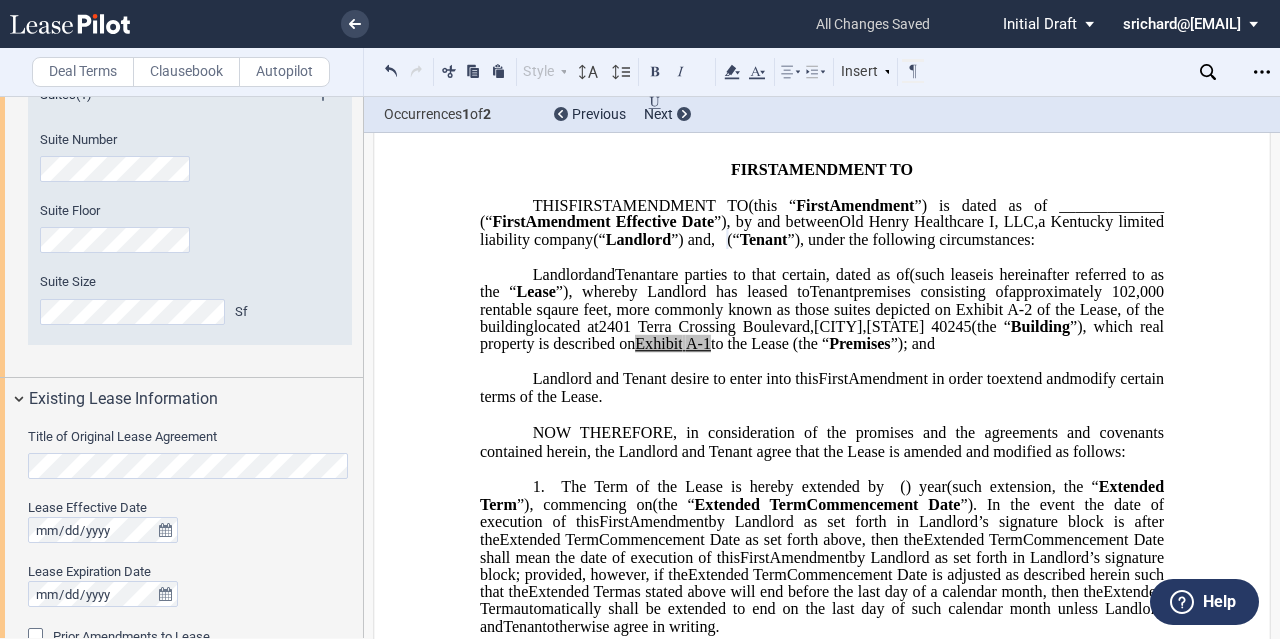 scroll, scrollTop: 869, scrollLeft: 0, axis: vertical 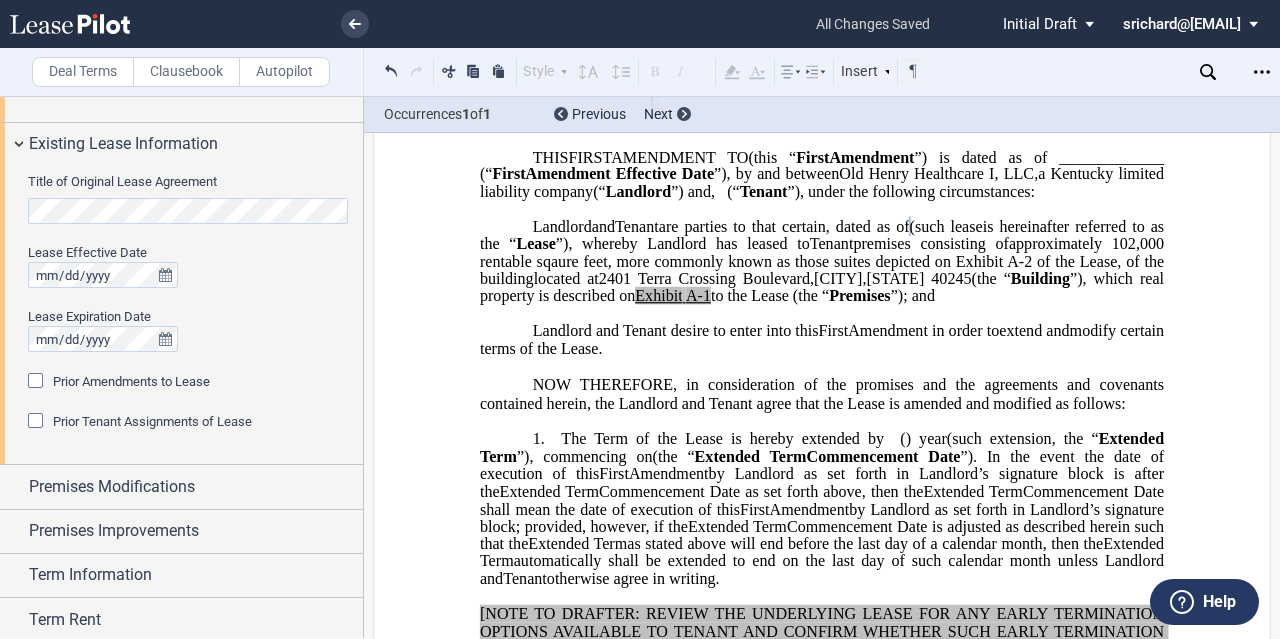 click on "Prior Amendments to Lease" at bounding box center (131, 381) 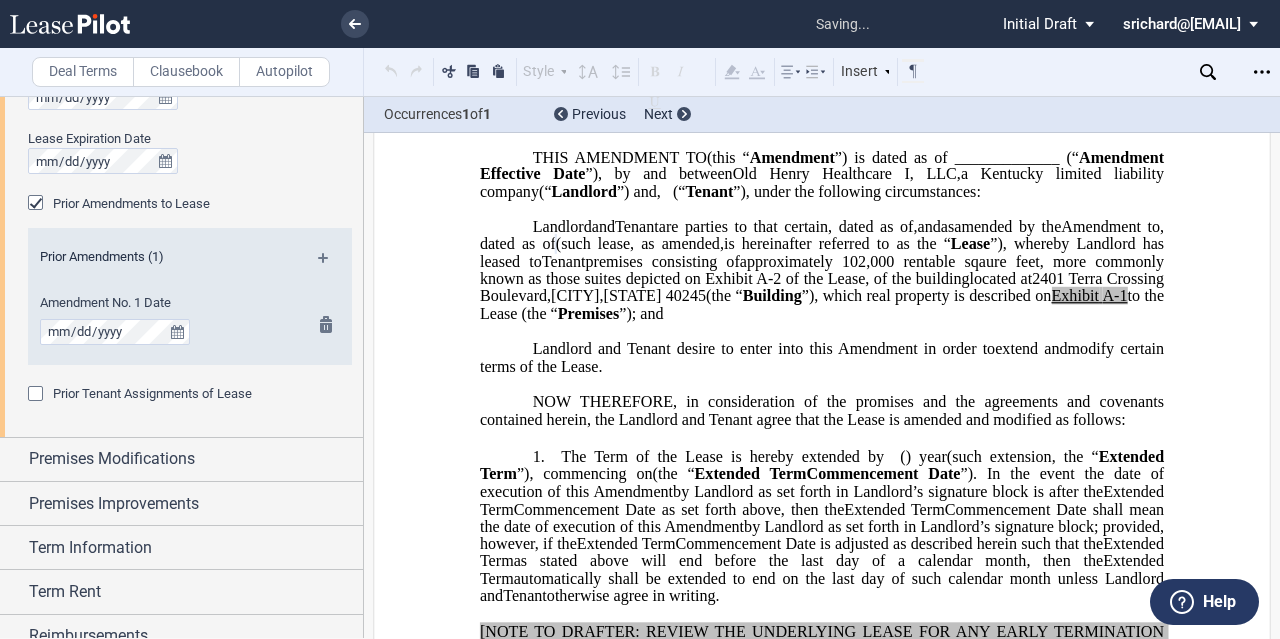 scroll, scrollTop: 1342, scrollLeft: 0, axis: vertical 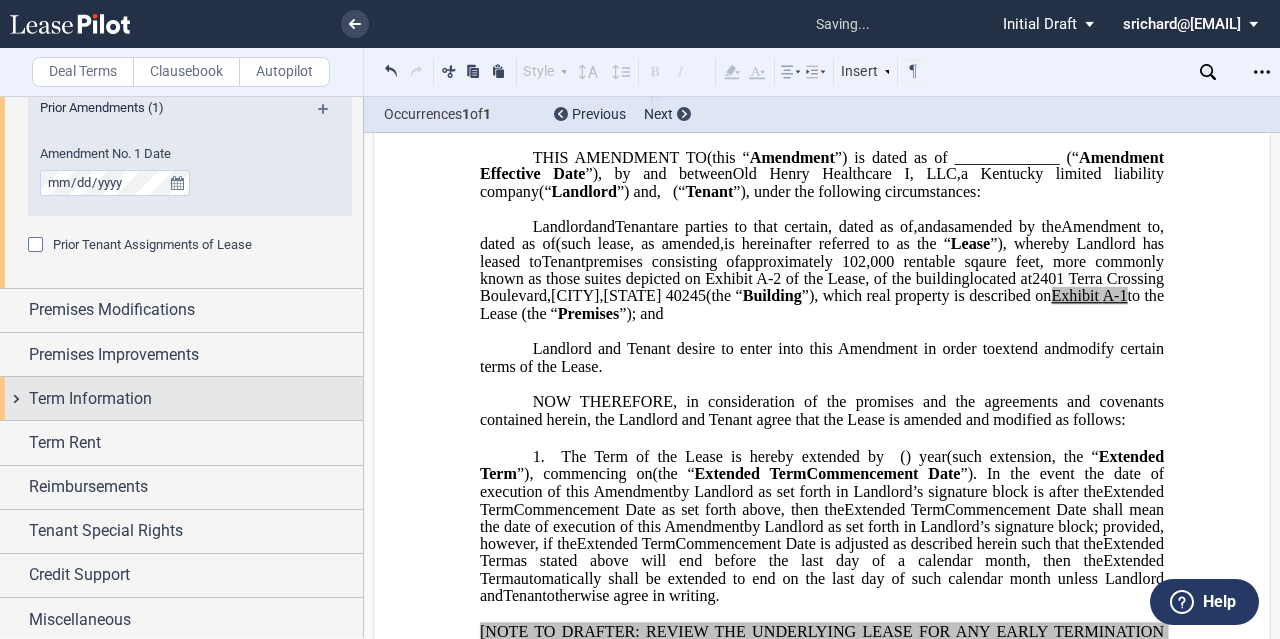 drag, startPoint x: 146, startPoint y: 407, endPoint x: 163, endPoint y: 408, distance: 17.029387 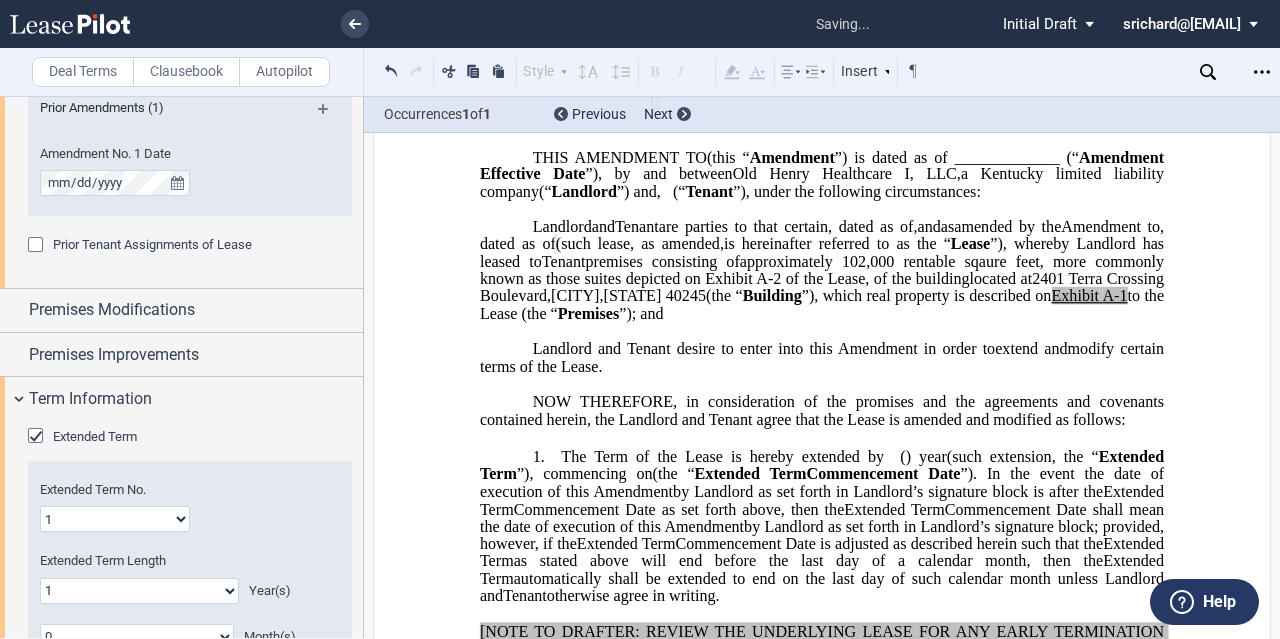 click on "Extended Term" 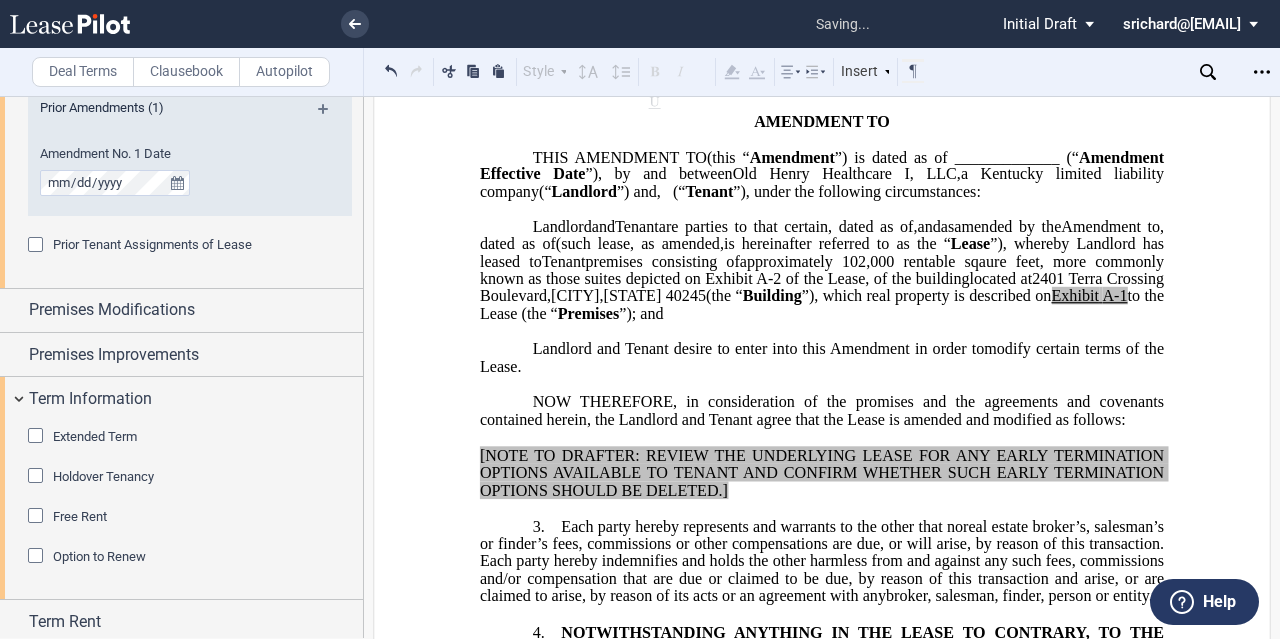 click on "Miscellaneous" at bounding box center [80, 799] 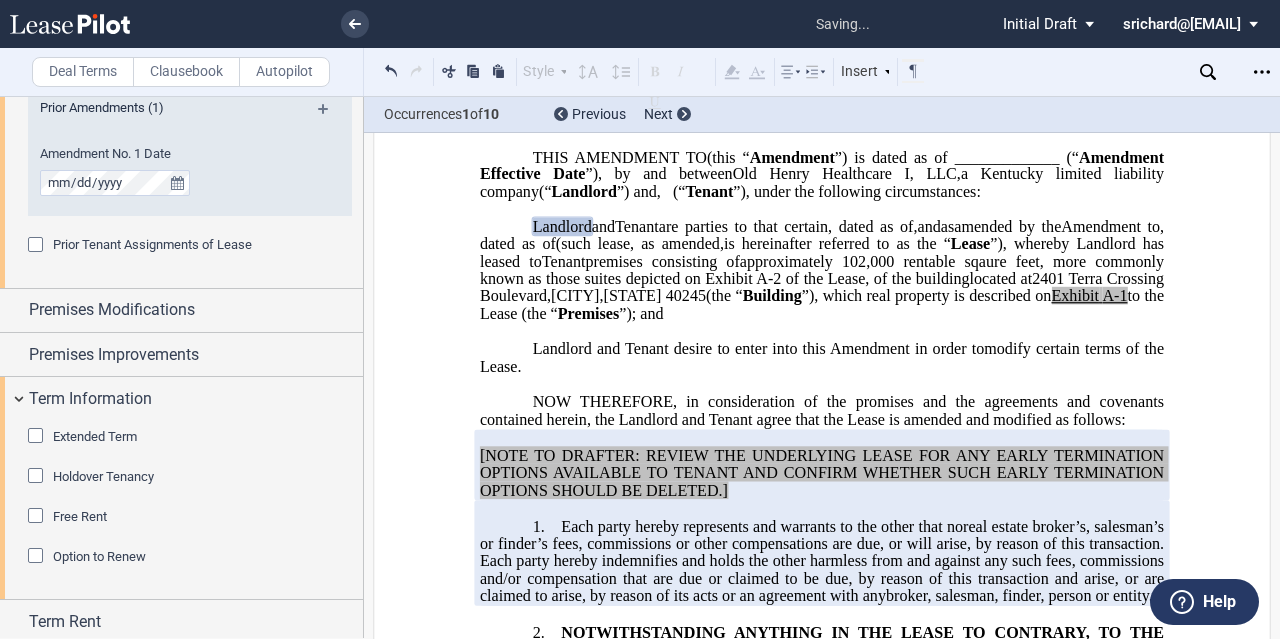 scroll, scrollTop: 1522, scrollLeft: 0, axis: vertical 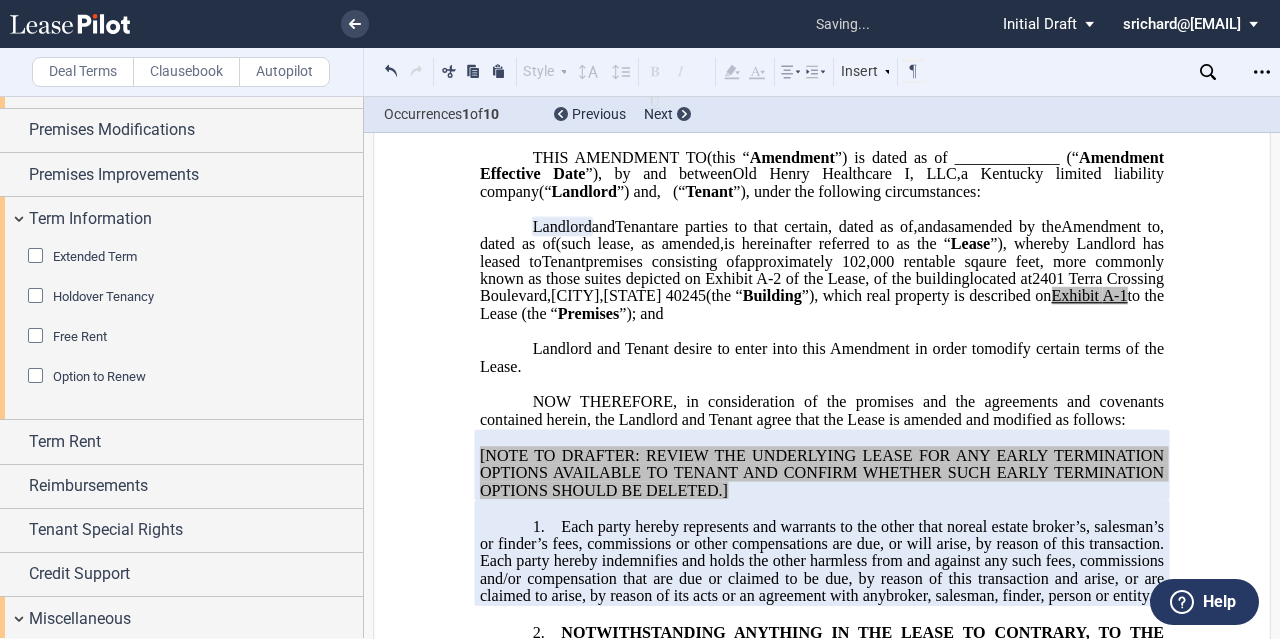 click on "Financial Statements" 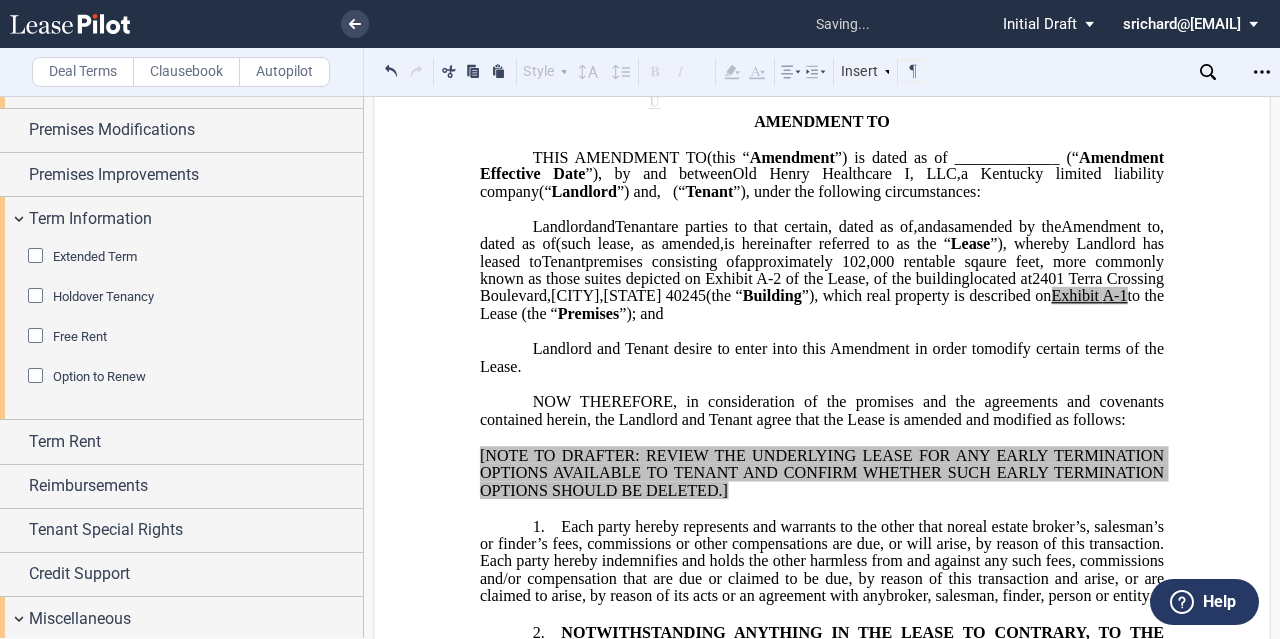click on "Waiver of Jury Trial" 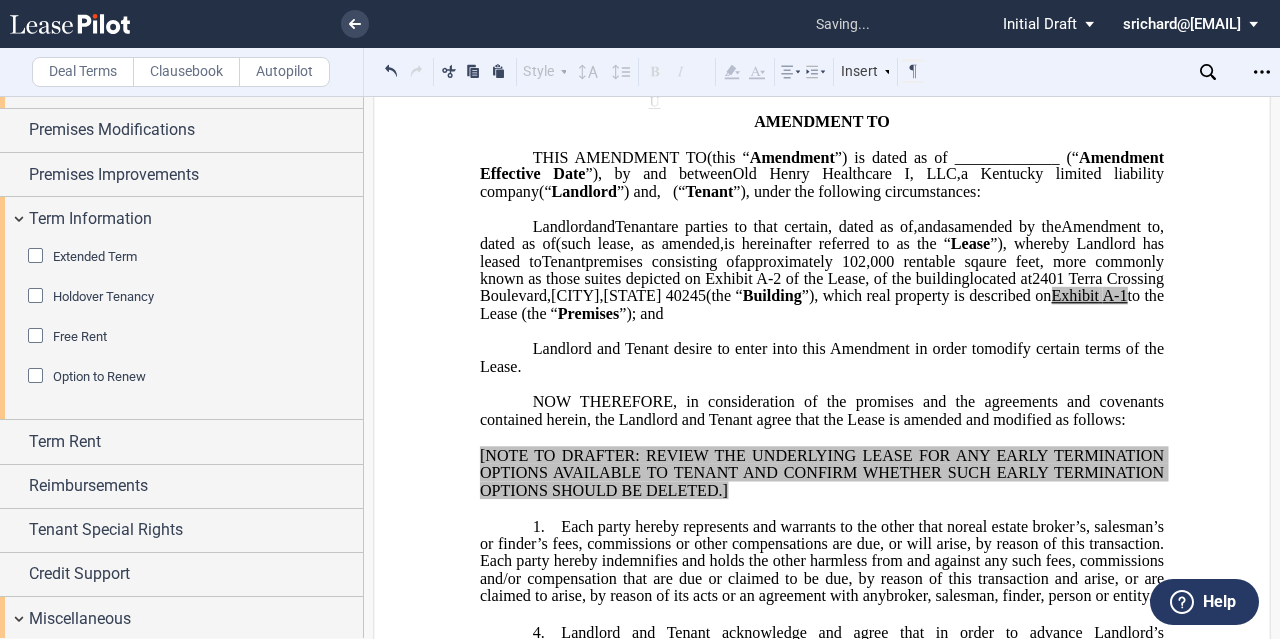 click on "Sustainability" 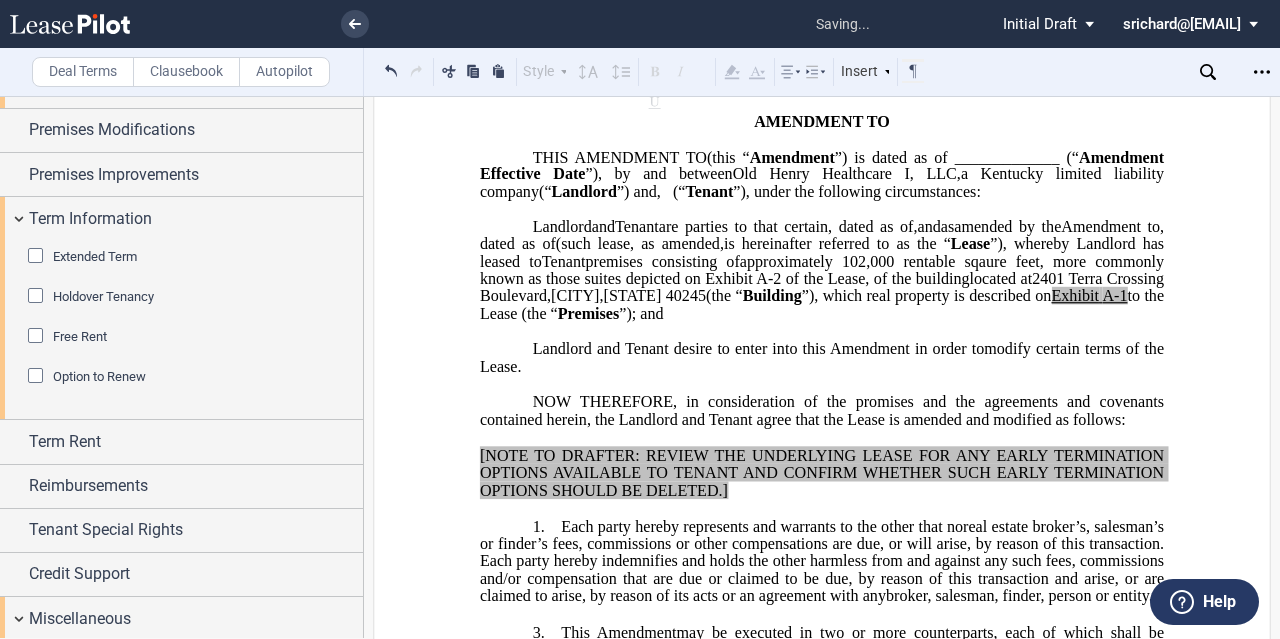 scroll, scrollTop: 2113, scrollLeft: 0, axis: vertical 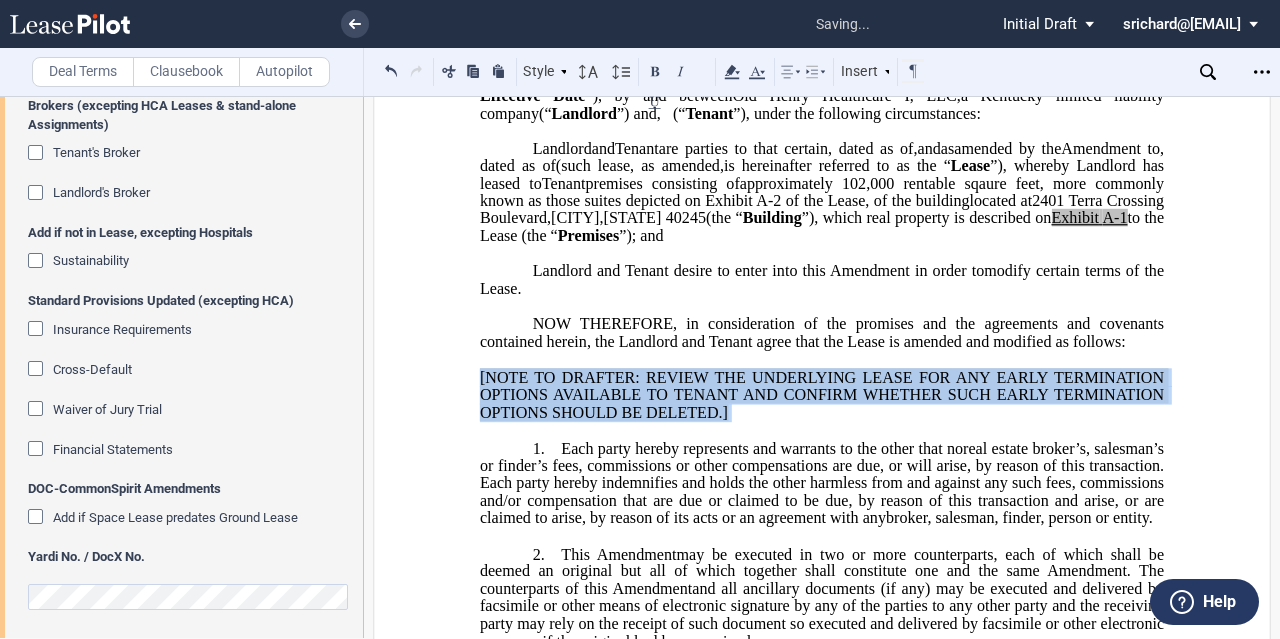 drag, startPoint x: 730, startPoint y: 491, endPoint x: 448, endPoint y: 446, distance: 285.56784 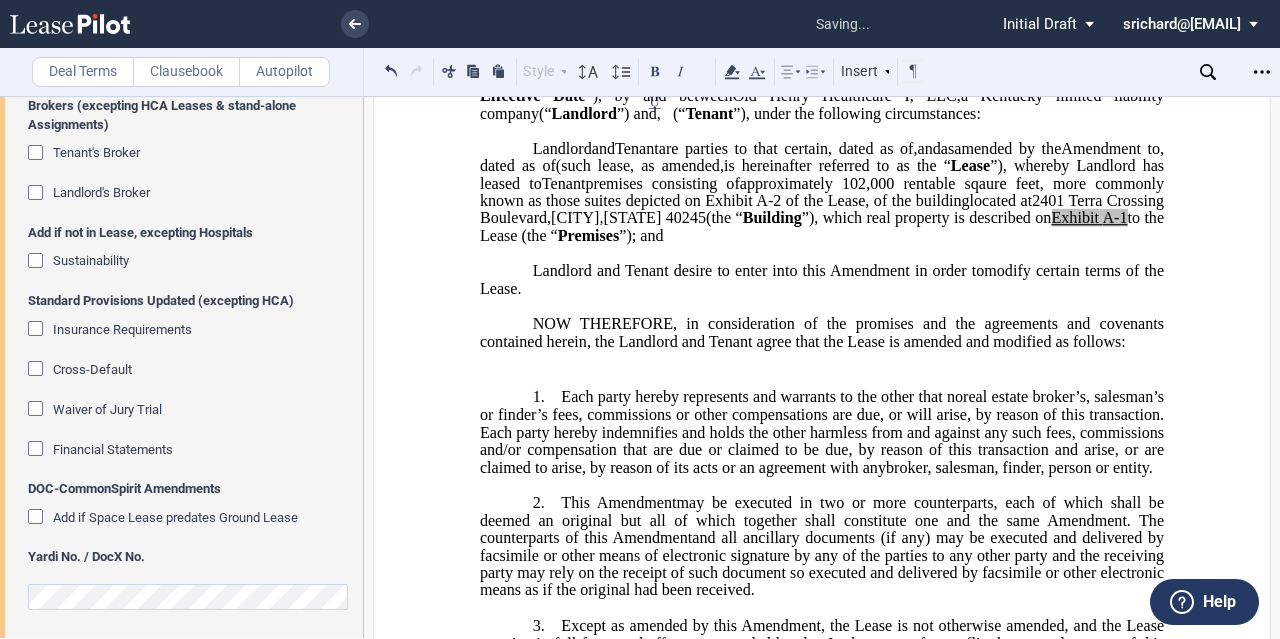 click on "﻿" at bounding box center (822, 360) 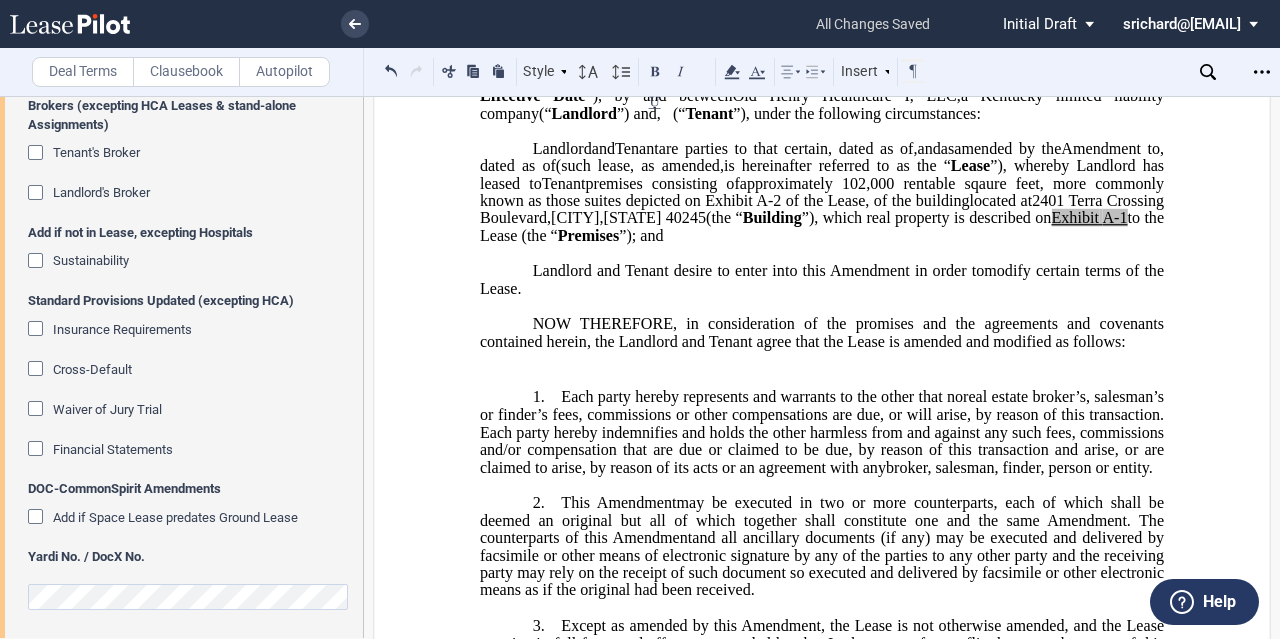 click on "﻿" at bounding box center [822, 379] 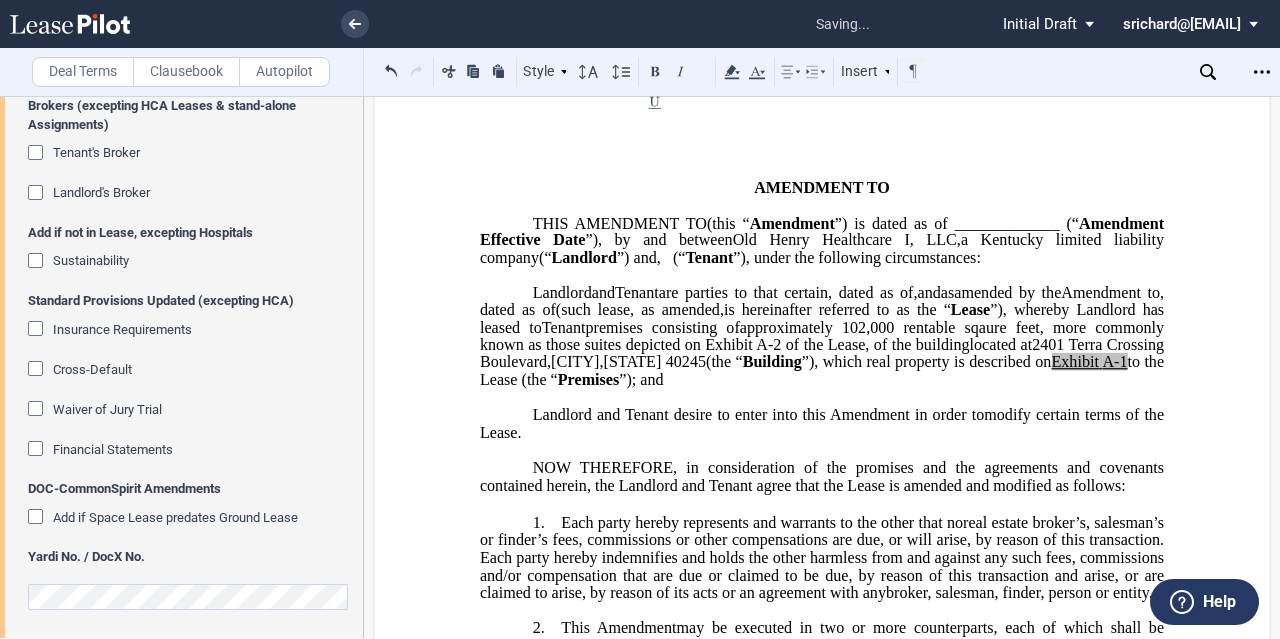 scroll, scrollTop: 0, scrollLeft: 0, axis: both 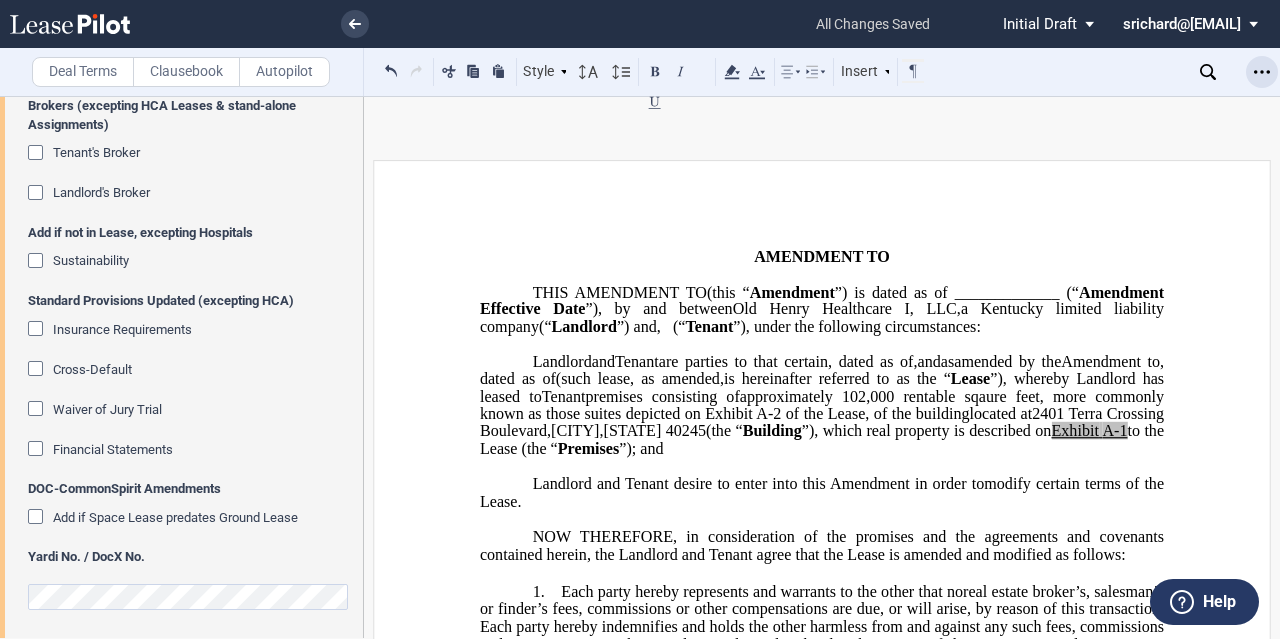 click 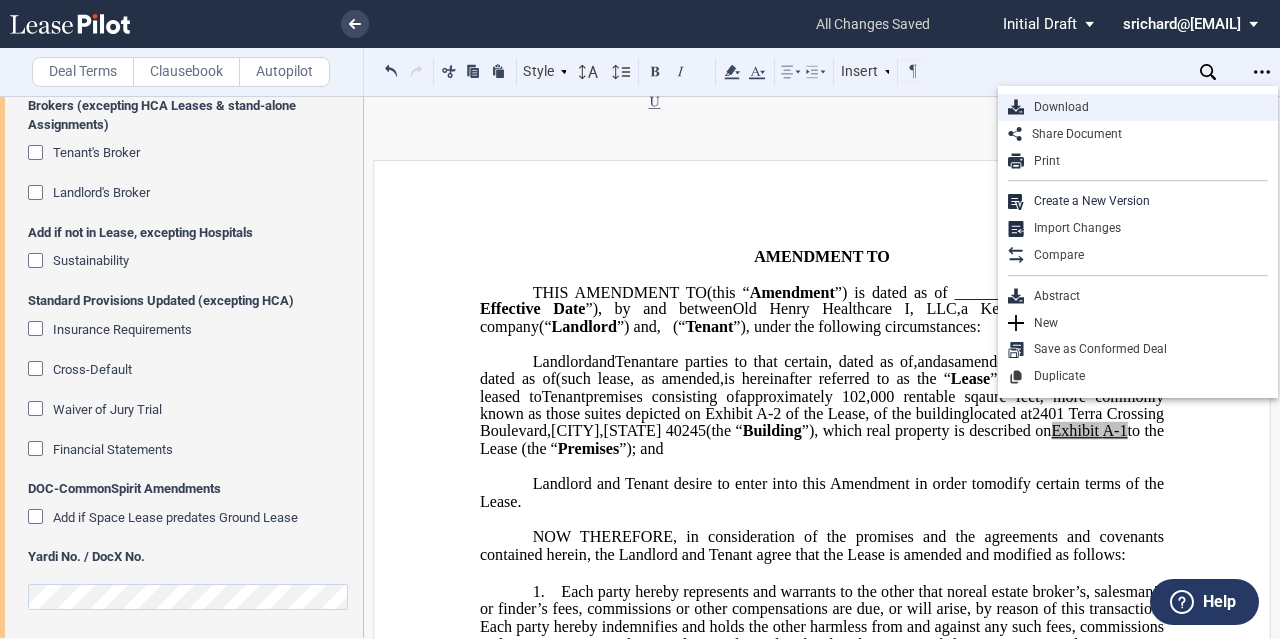 click on "Download" at bounding box center (1146, 107) 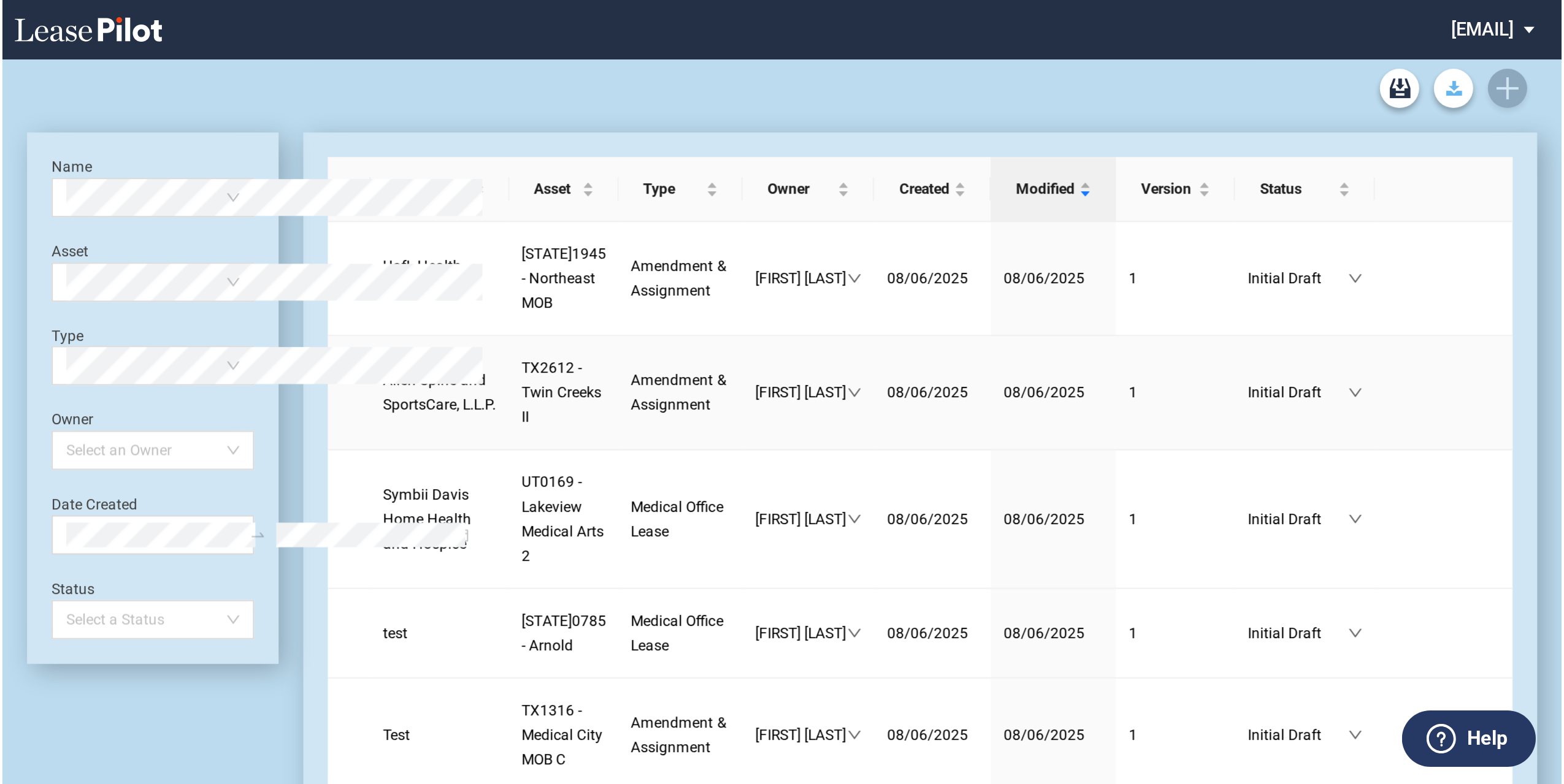 scroll, scrollTop: 0, scrollLeft: 0, axis: both 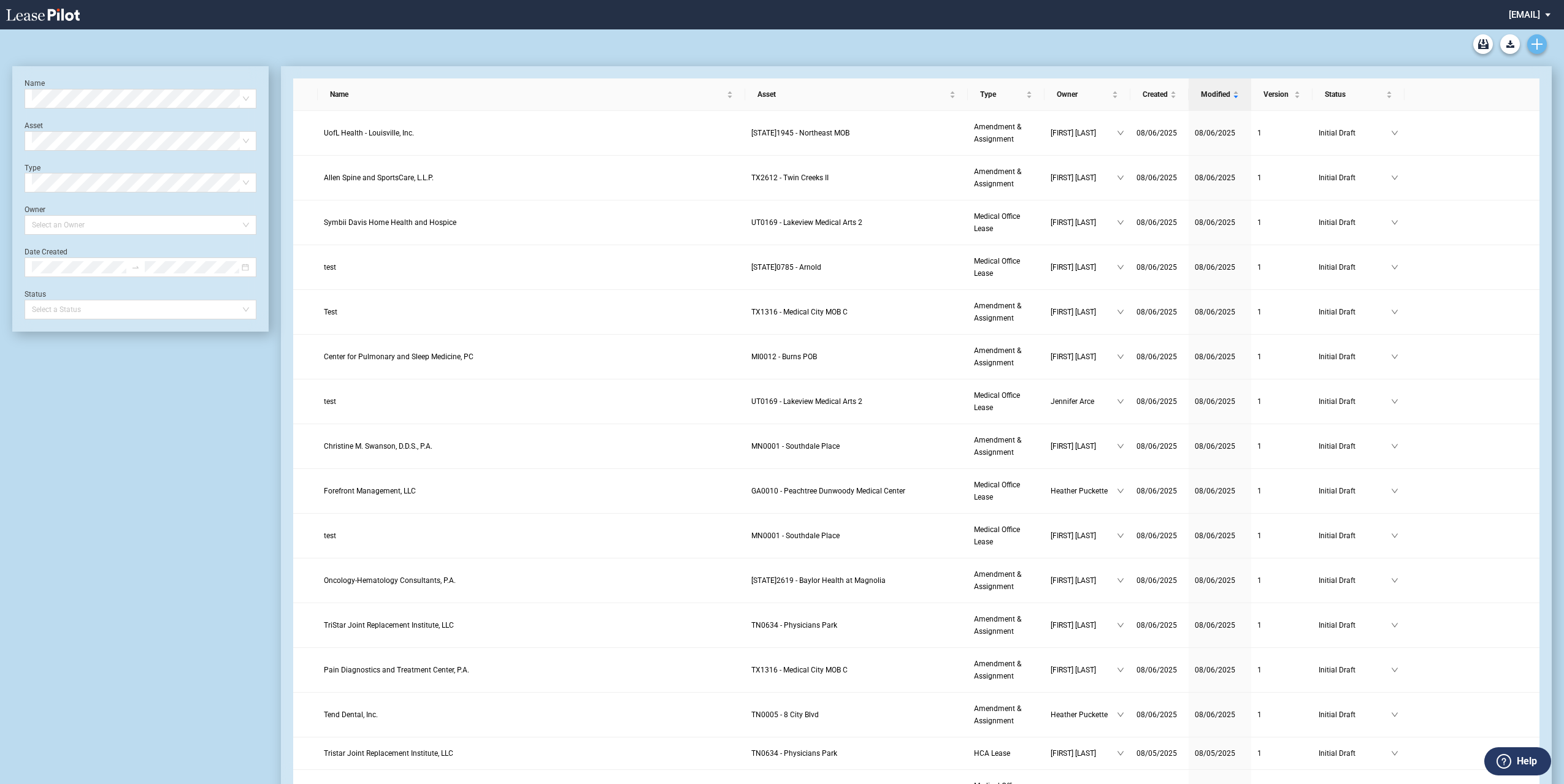 click 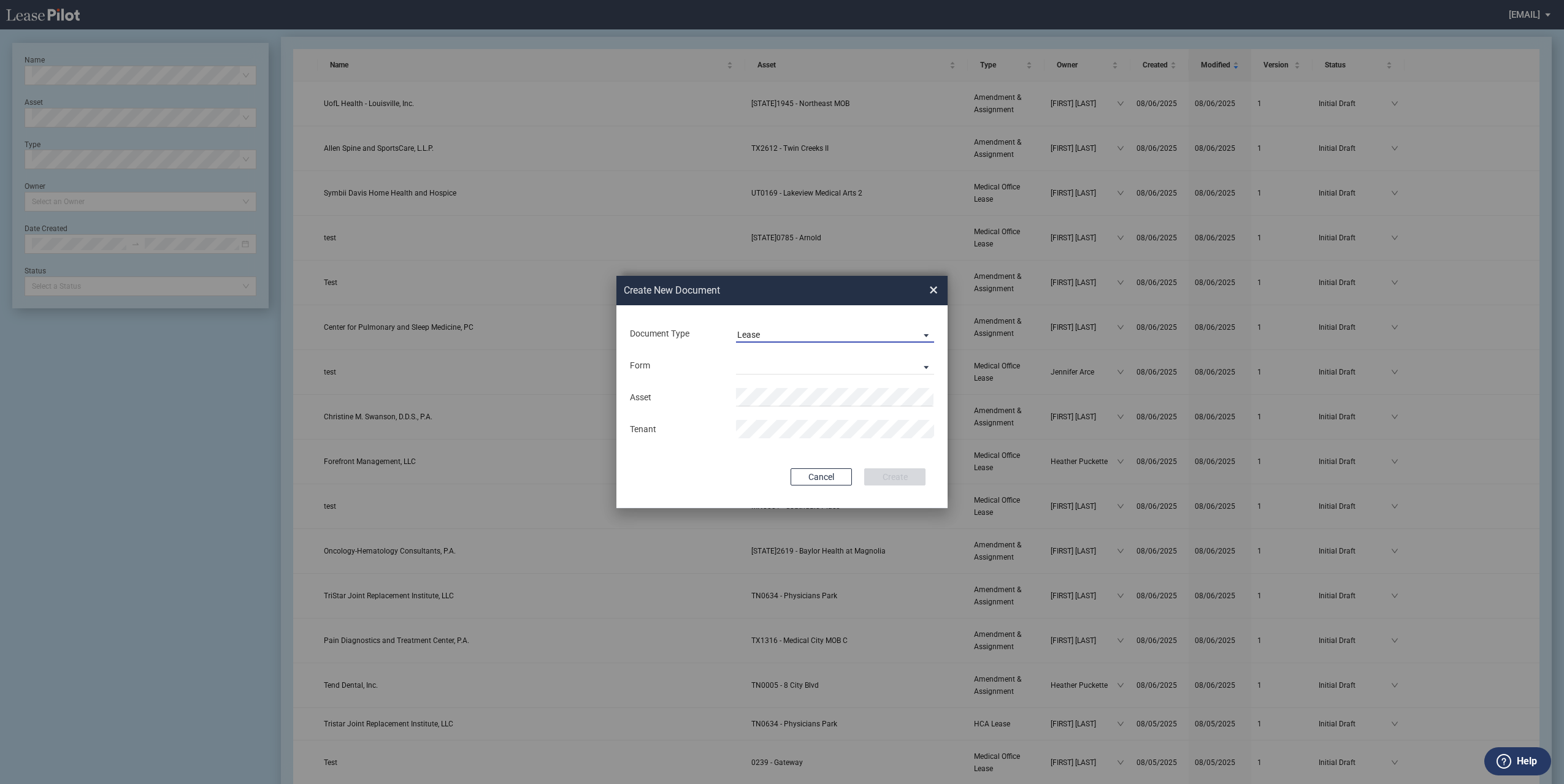 click on "Lease" at bounding box center (825, 335) 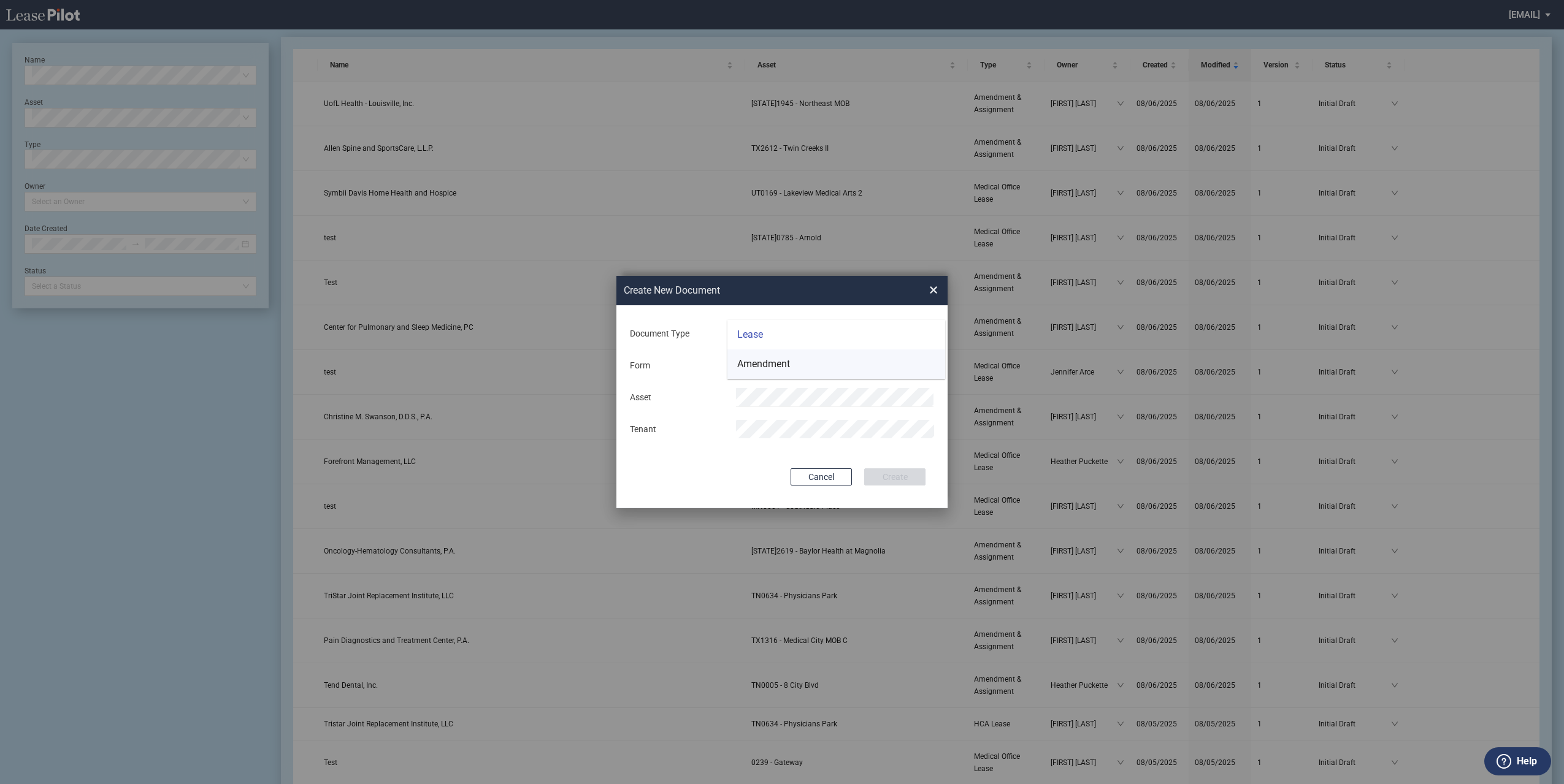 click on "Amendment" at bounding box center (764, 364) 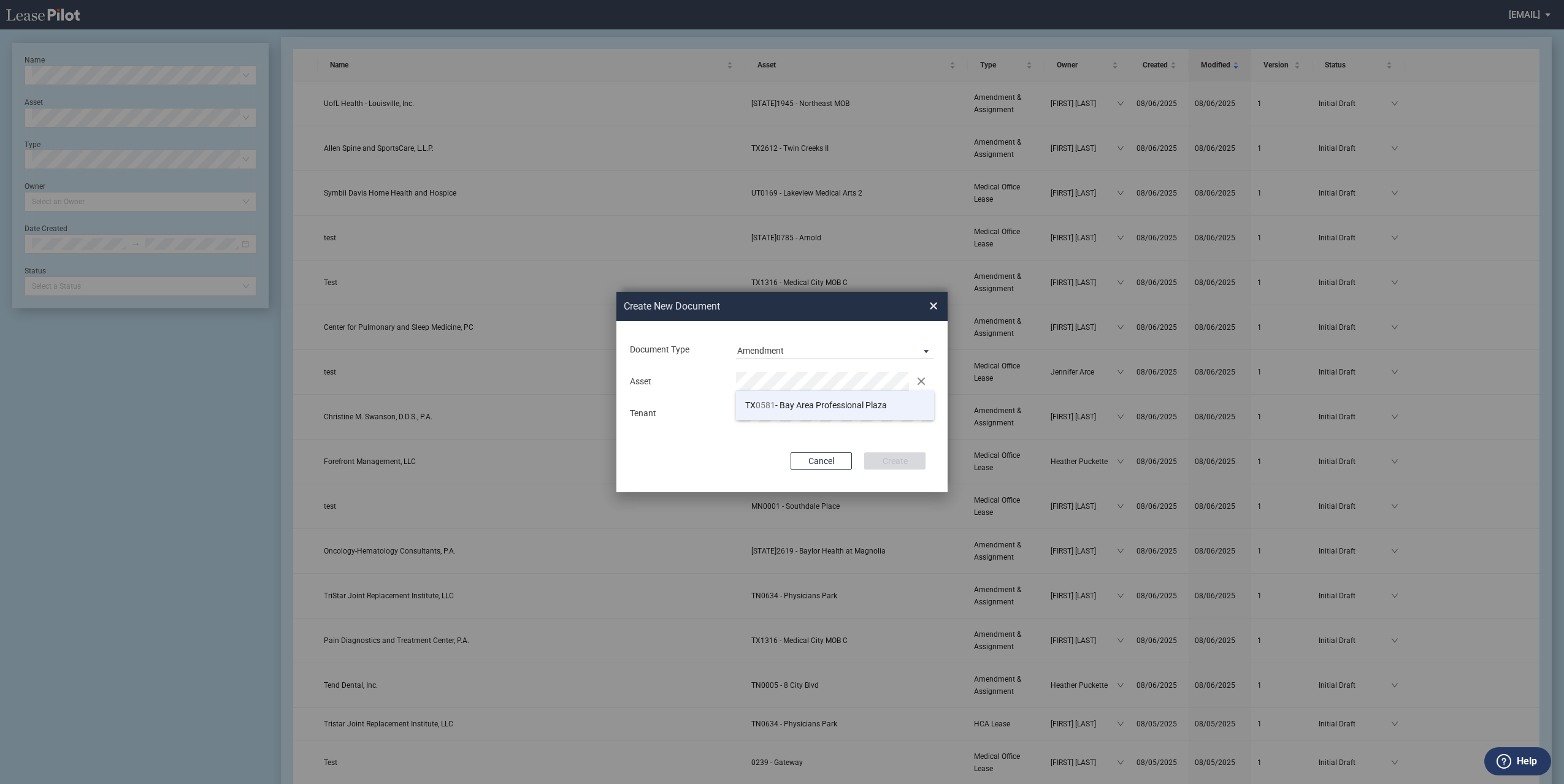 click on "TX 0581  - Bay Area Professional Plaza" at bounding box center [816, 405] 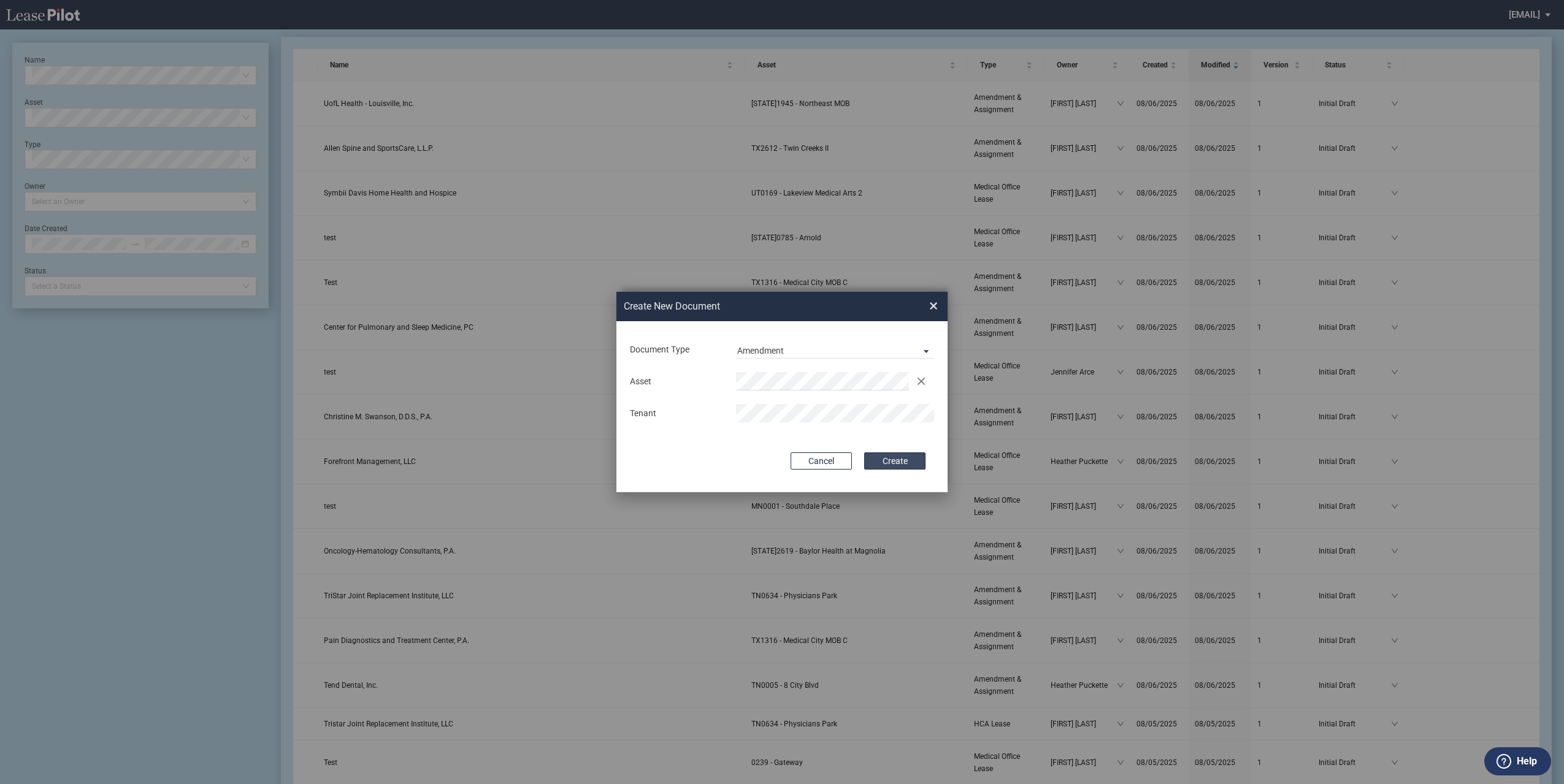 click on "Create" at bounding box center (895, 461) 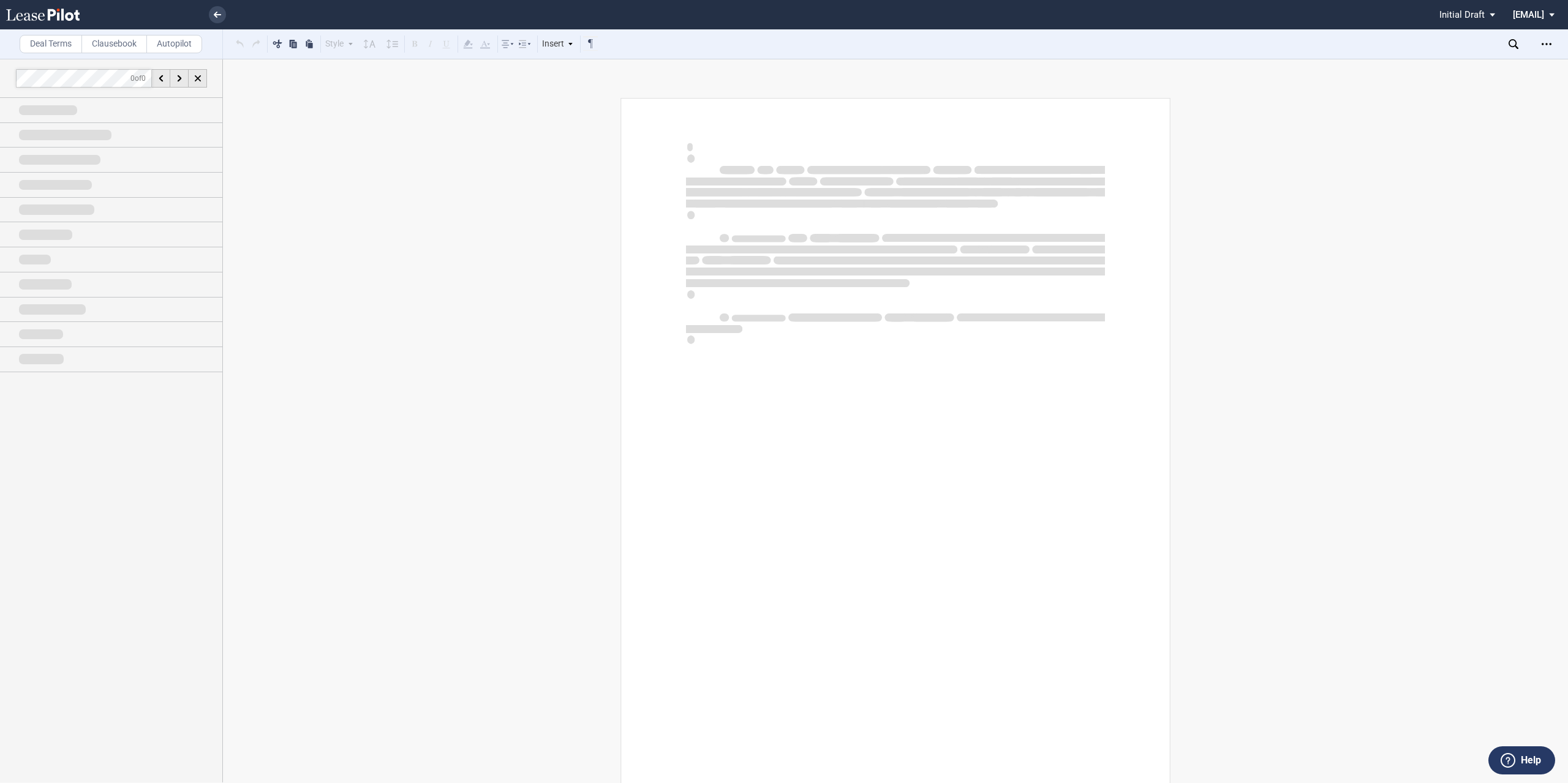 scroll, scrollTop: 0, scrollLeft: 0, axis: both 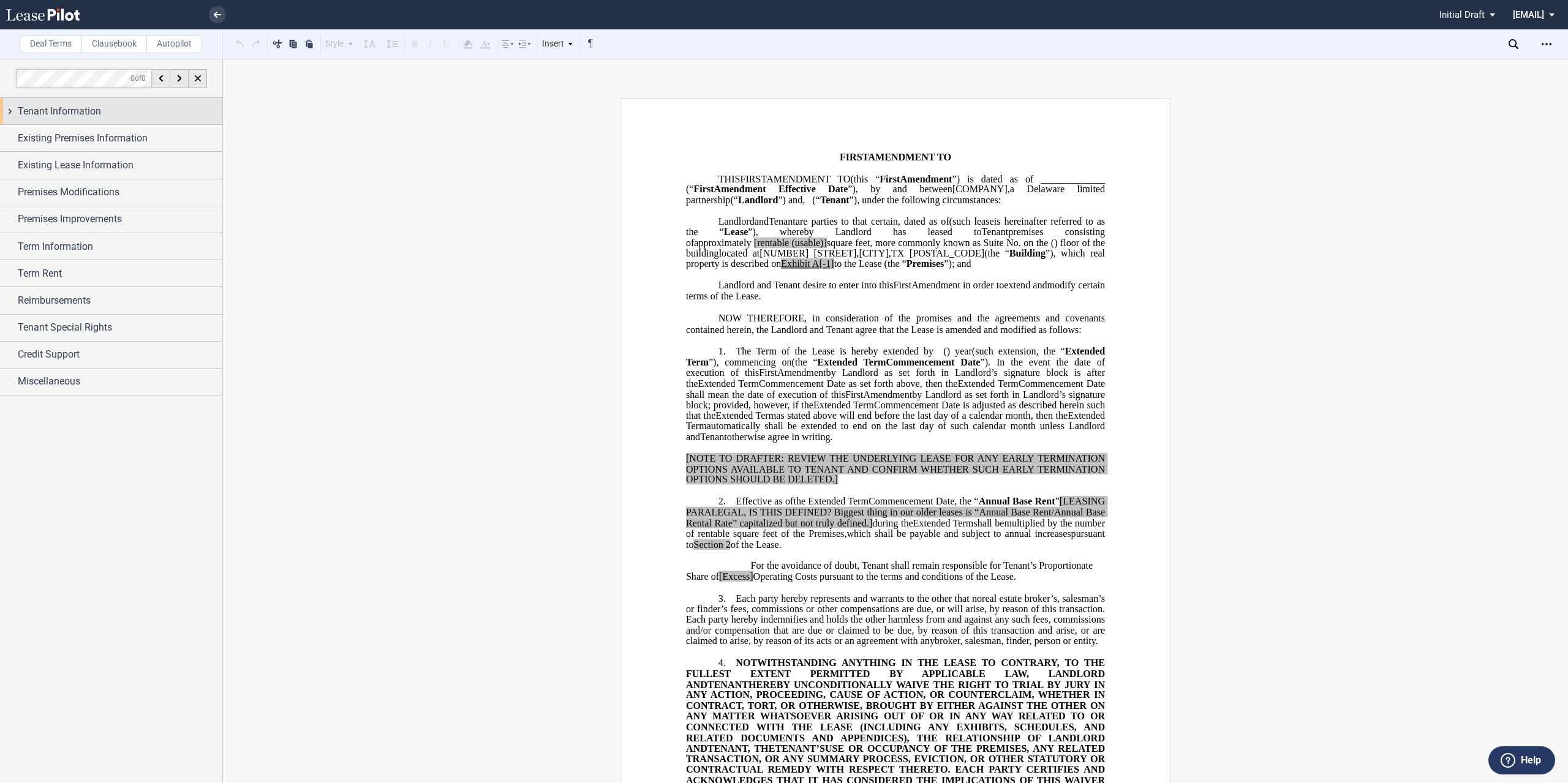 drag, startPoint x: 141, startPoint y: 135, endPoint x: 86, endPoint y: 107, distance: 61.7171 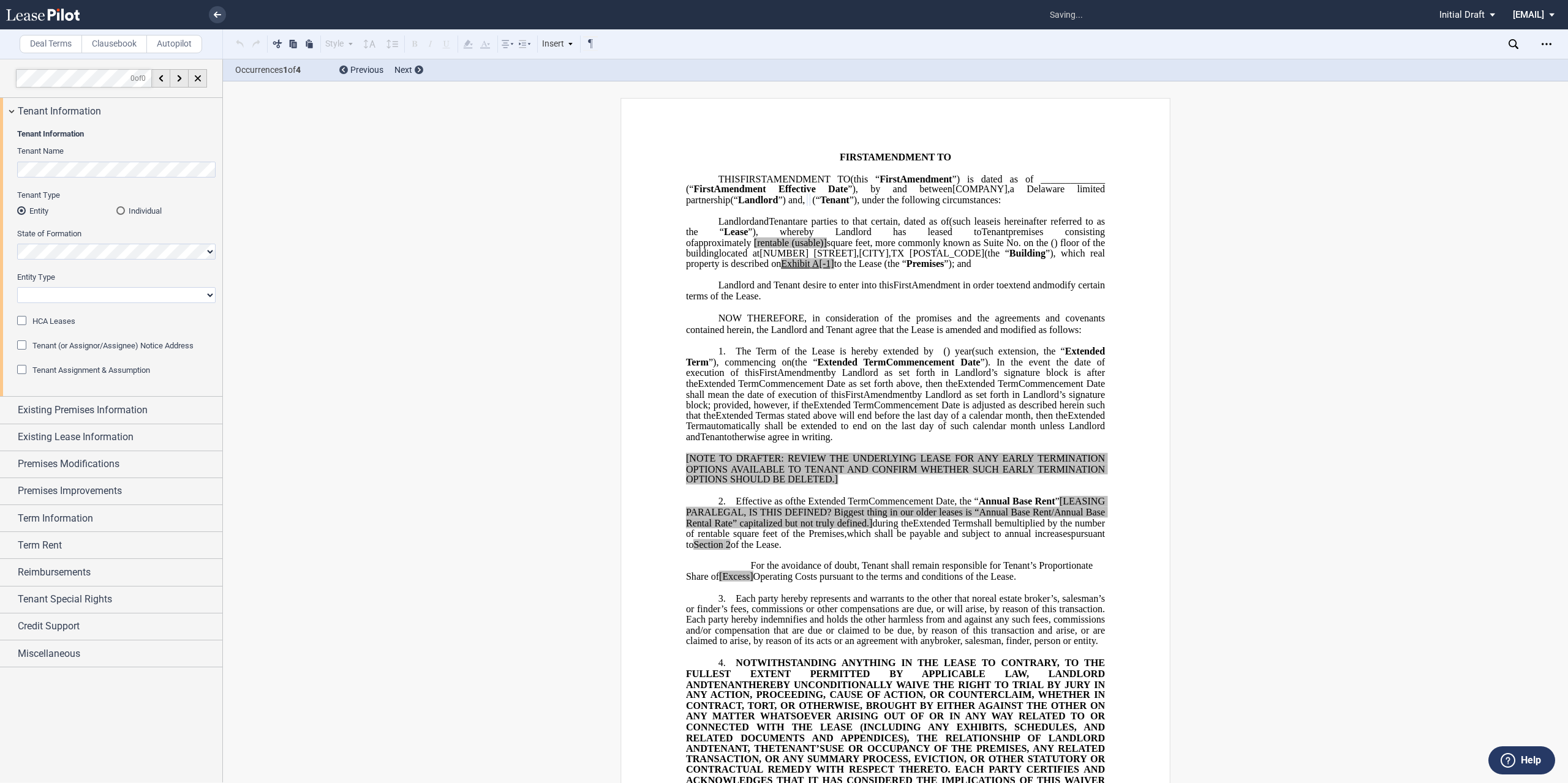 click on "Corporation
Limited Liability Company
General Partnership
Limited Partnership
Other" at bounding box center (116, 295) 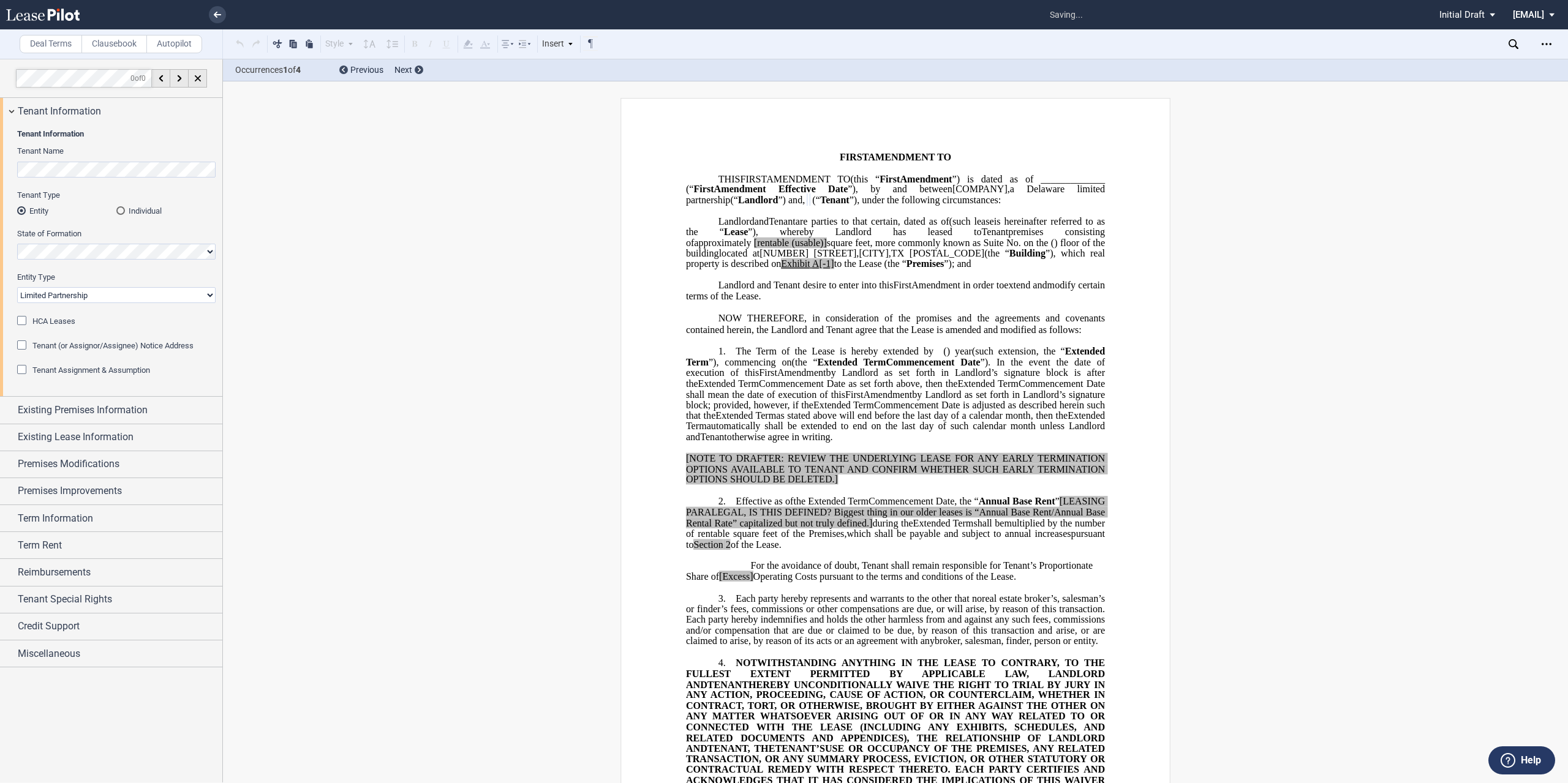 click on "Corporation
Limited Liability Company
General Partnership
Limited Partnership
Other" at bounding box center [116, 295] 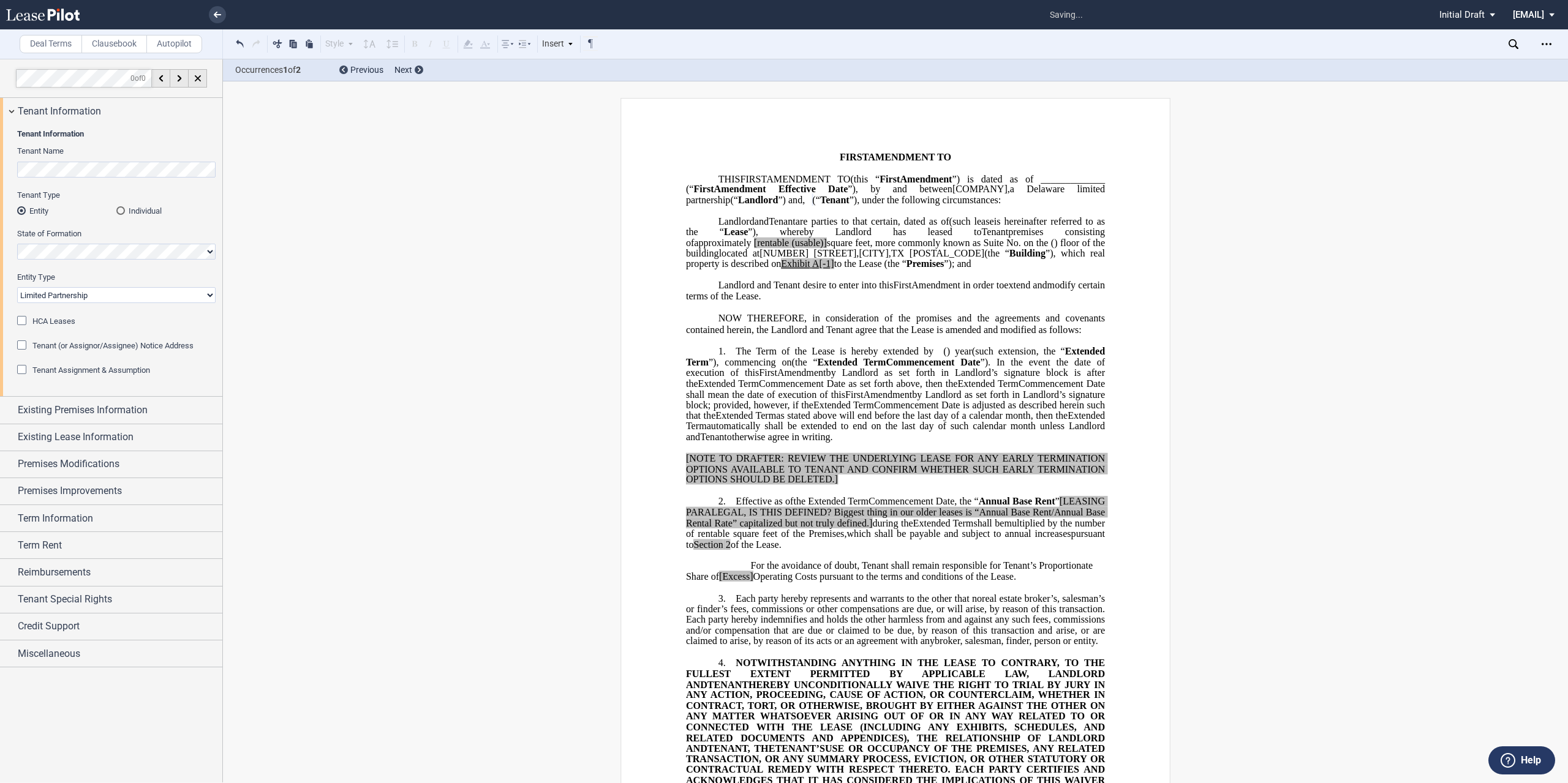 click on "HCA Leases" 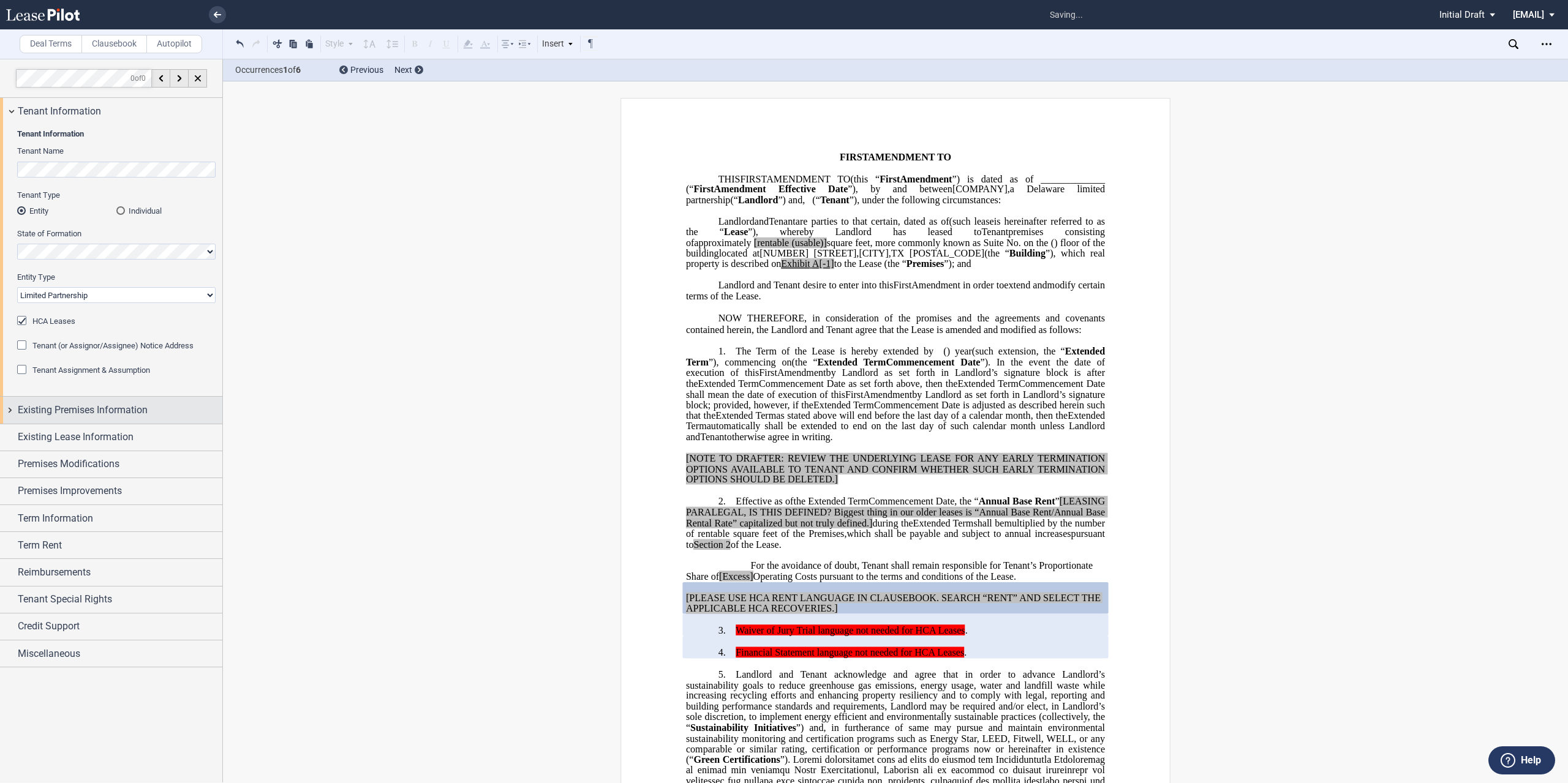 click on "Existing Premises Information" at bounding box center (111, 410) 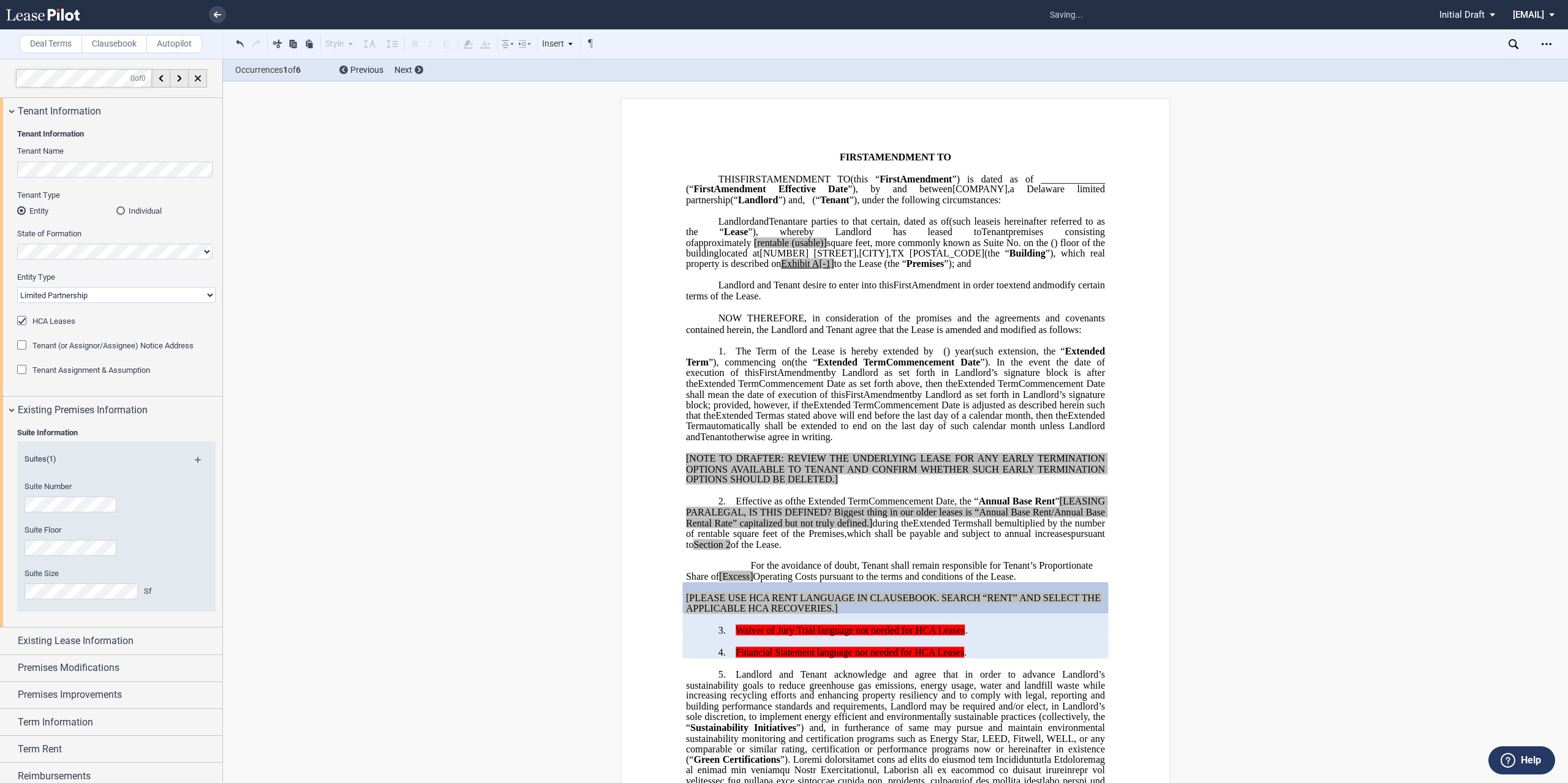 scroll, scrollTop: 69, scrollLeft: 0, axis: vertical 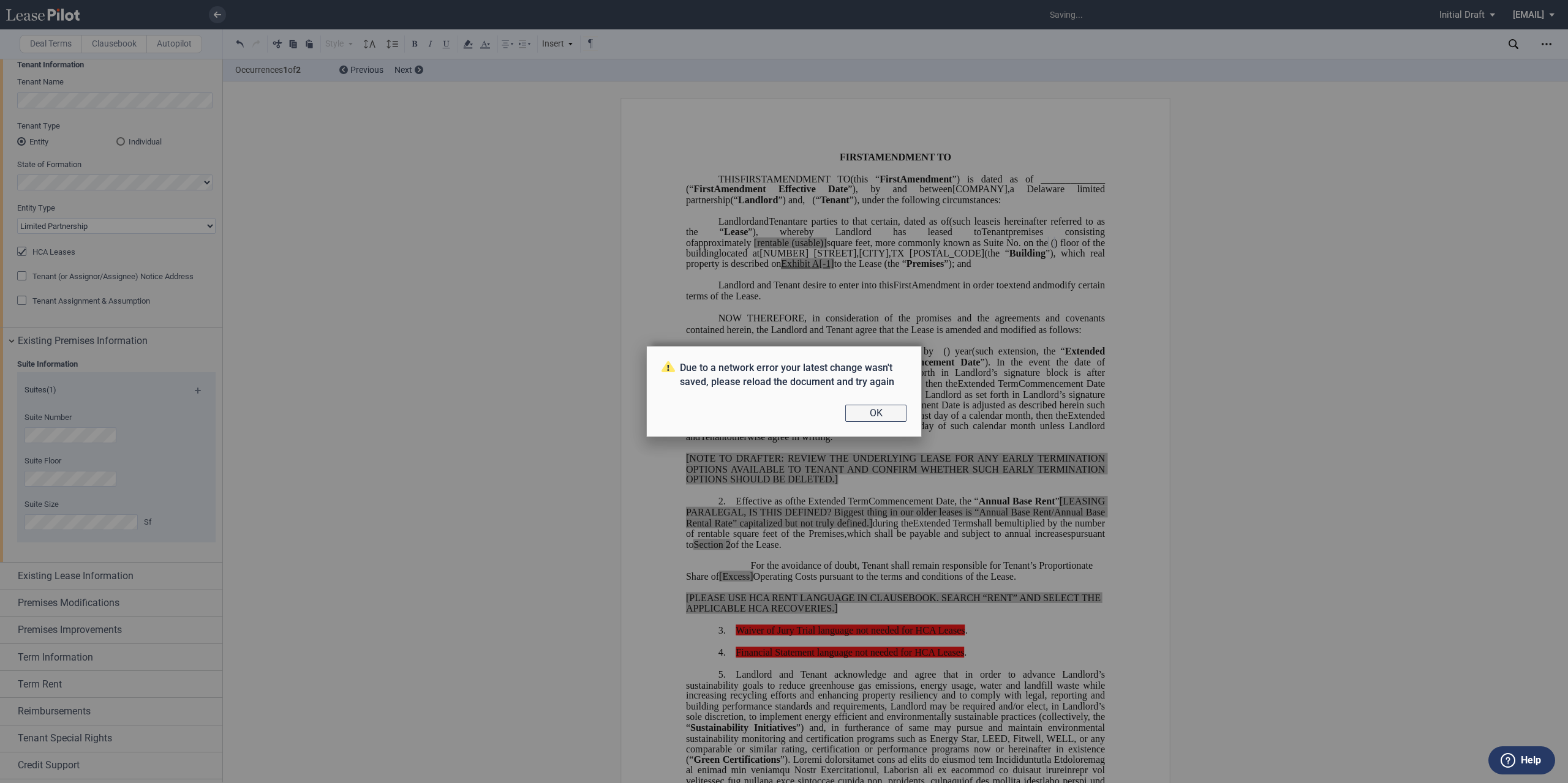 click on "OK" at bounding box center [876, 413] 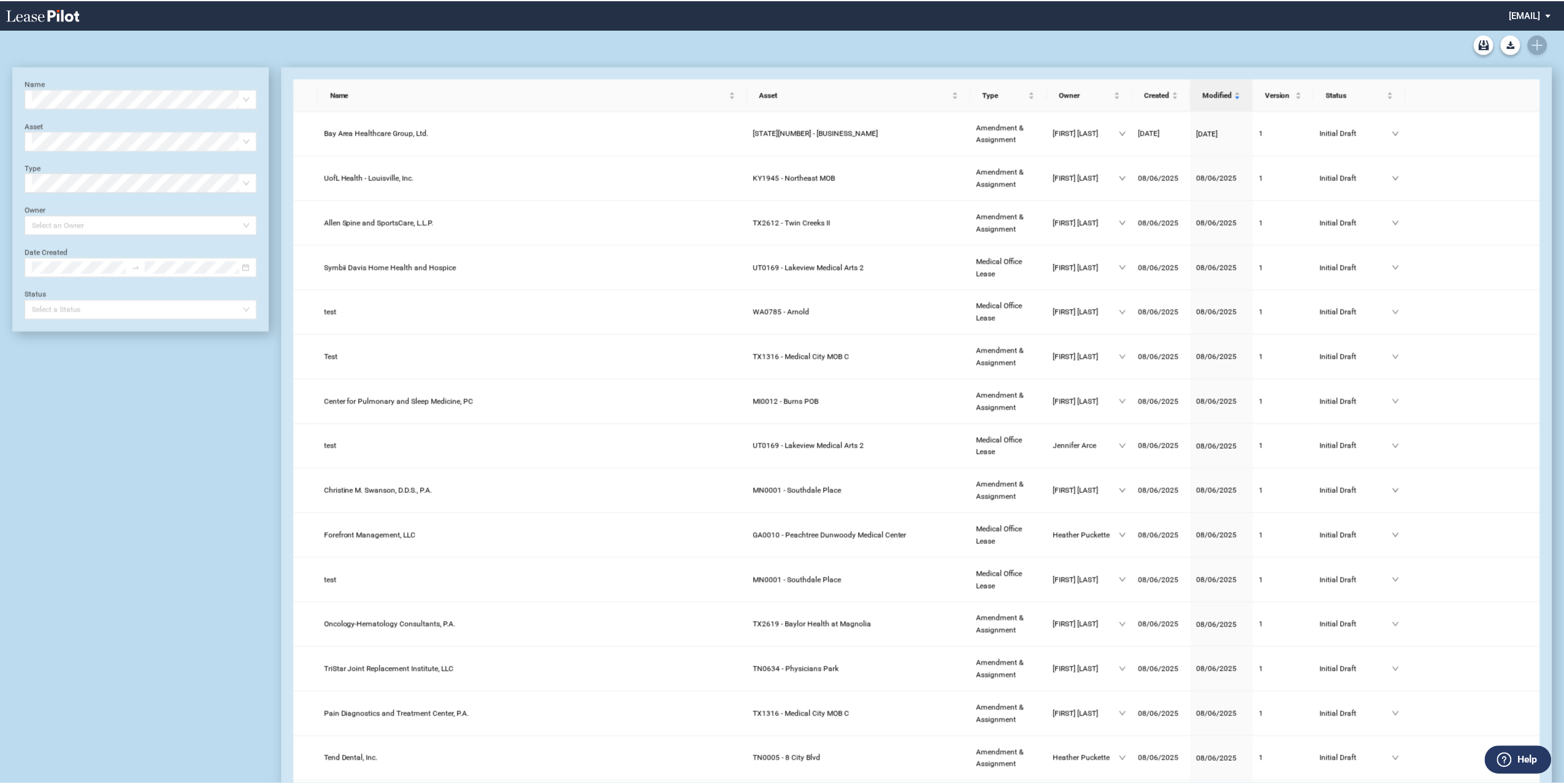 scroll, scrollTop: 0, scrollLeft: 0, axis: both 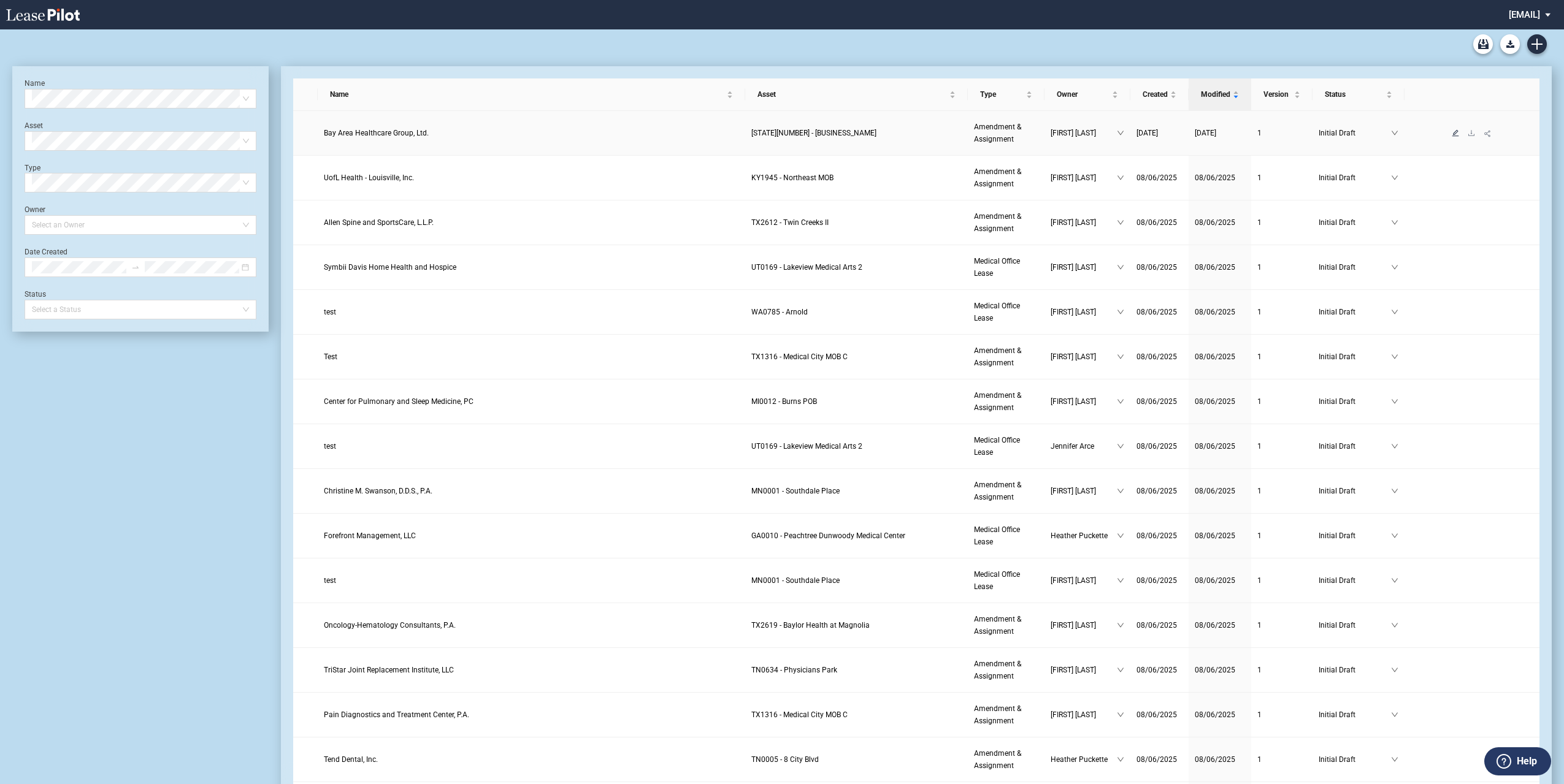 click 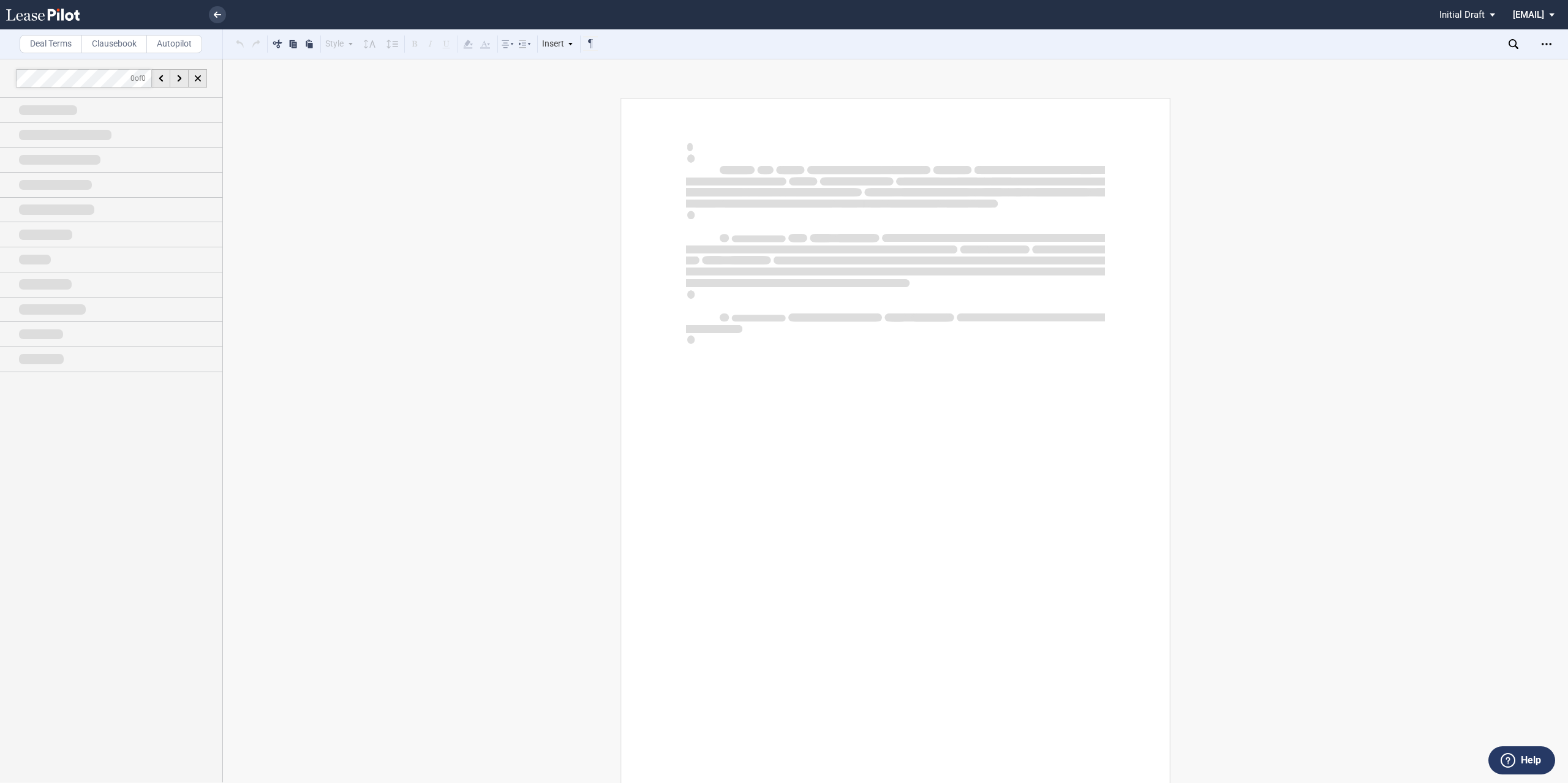 scroll, scrollTop: 0, scrollLeft: 0, axis: both 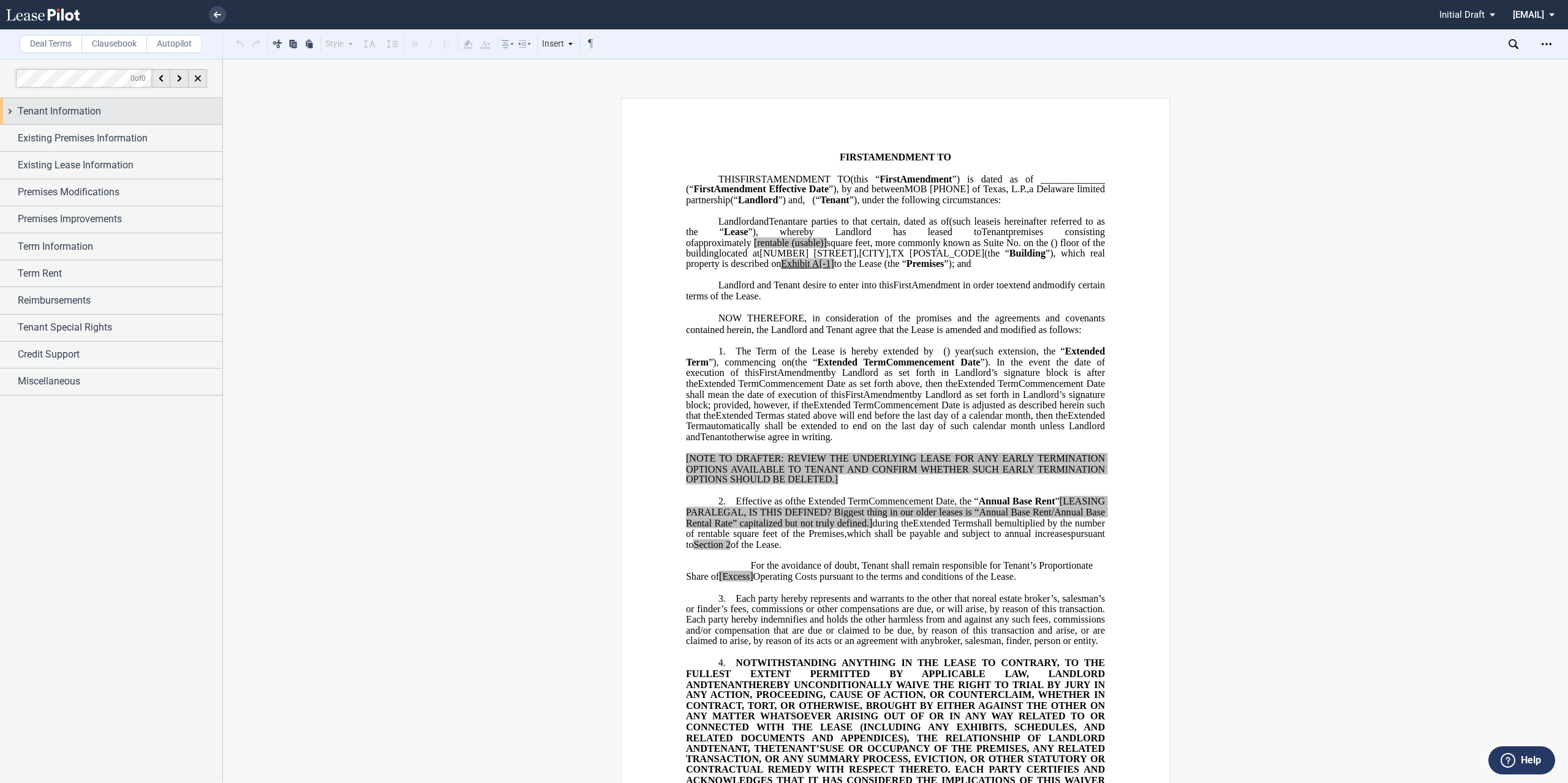 click on "Tenant Information" at bounding box center [120, 111] 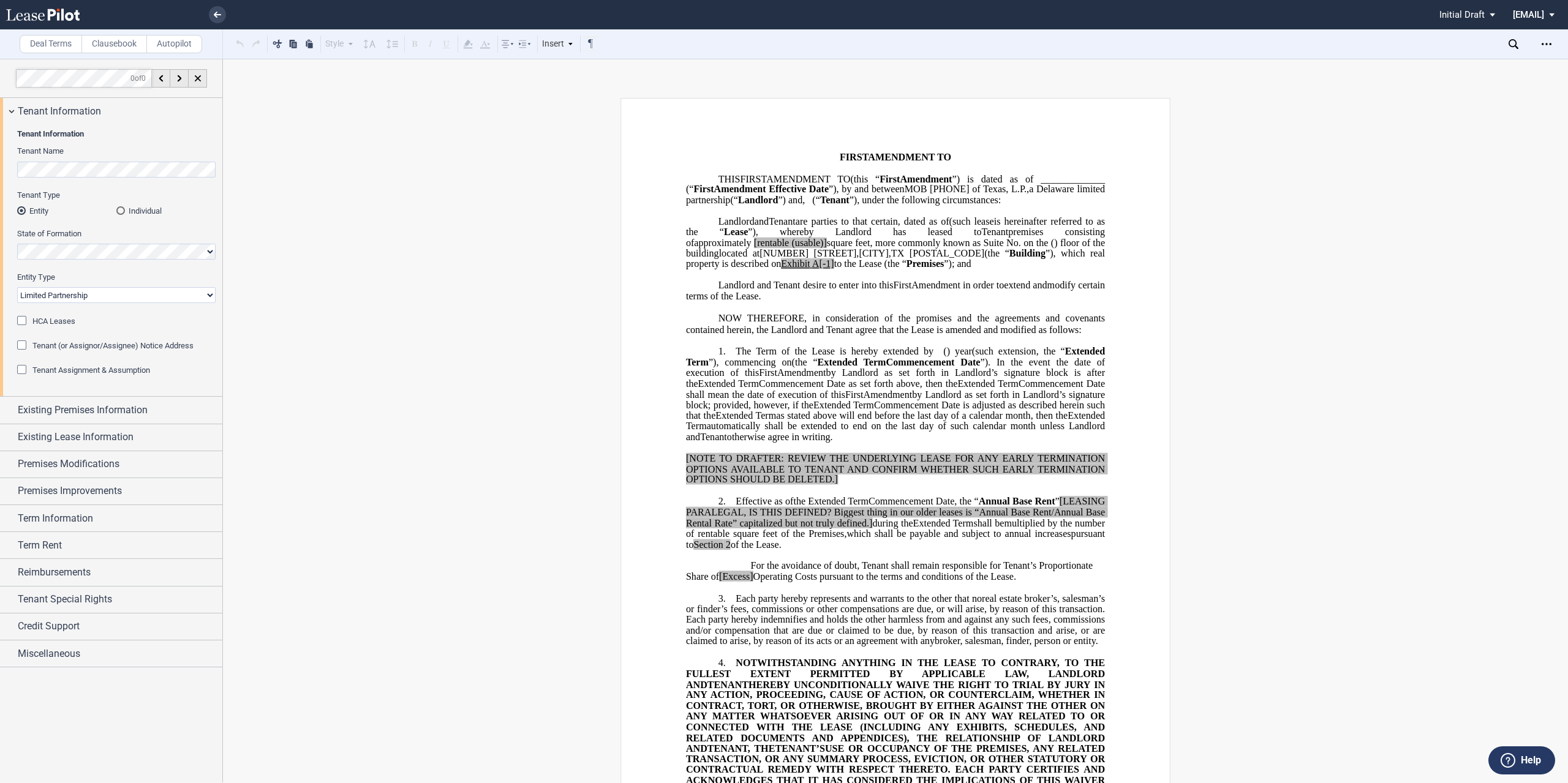 click on "HCA Leases" 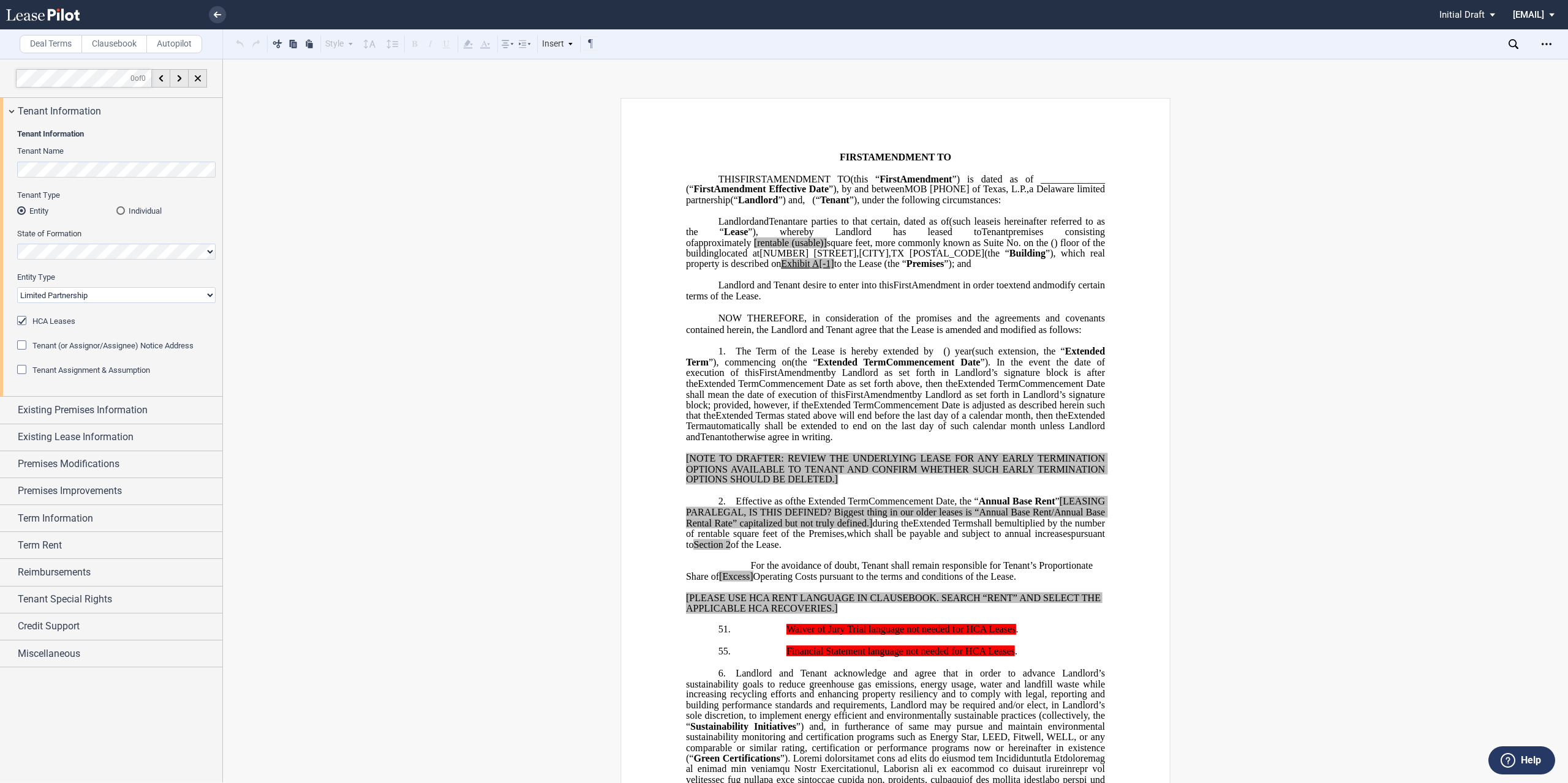 click on "Existing Premises Information" at bounding box center (83, 410) 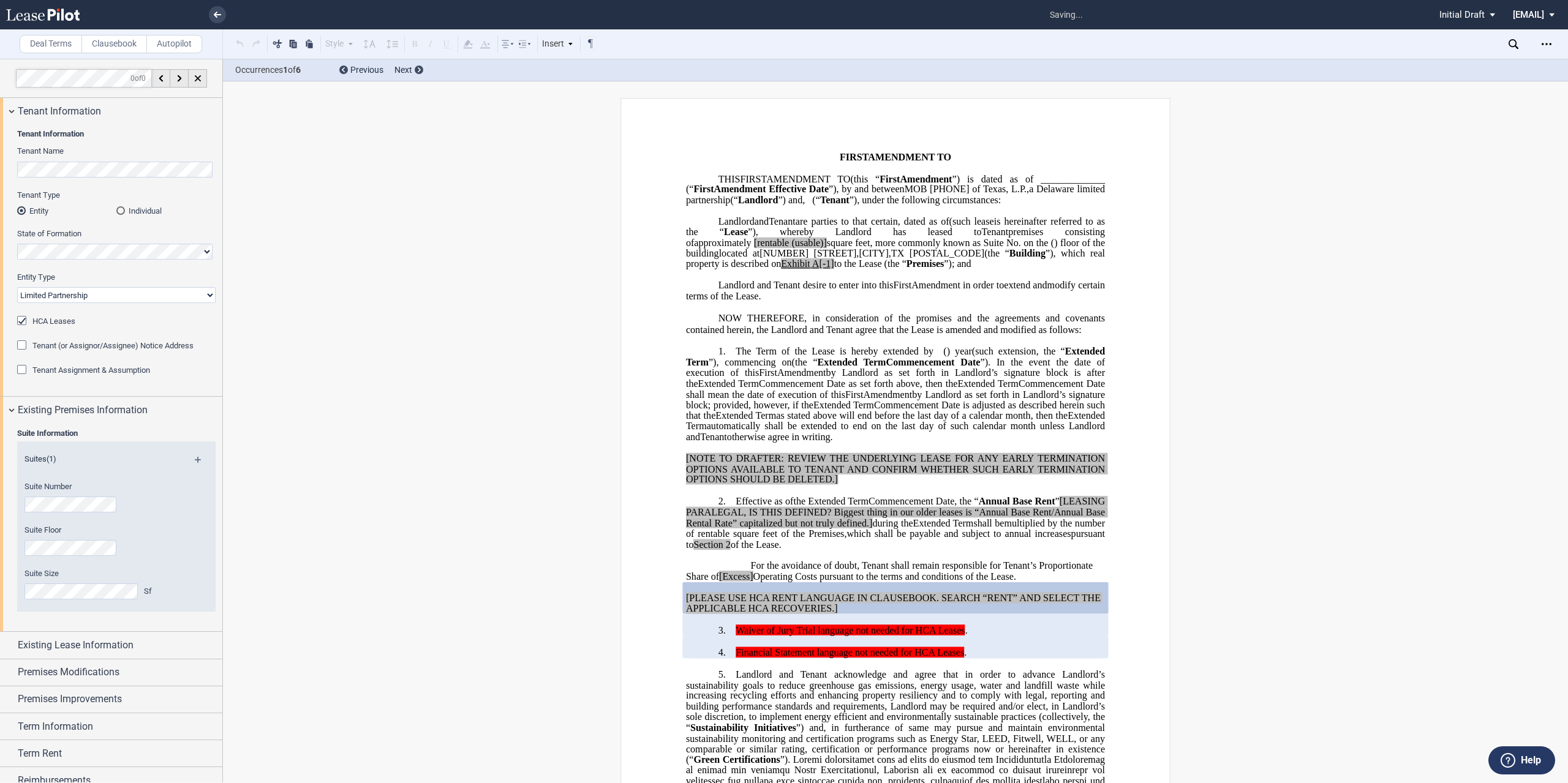 scroll, scrollTop: 29, scrollLeft: 0, axis: vertical 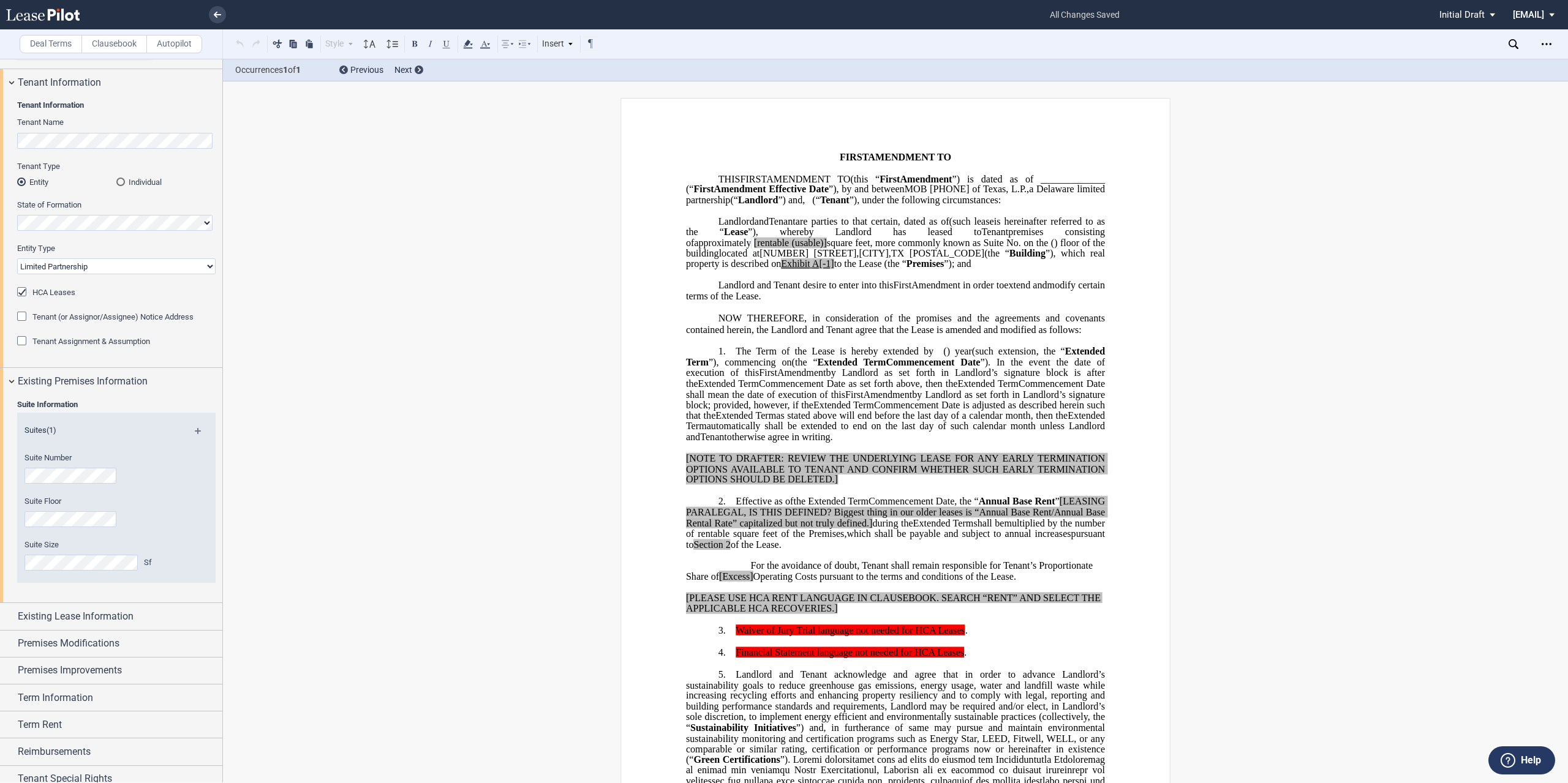 click on "[rentable" 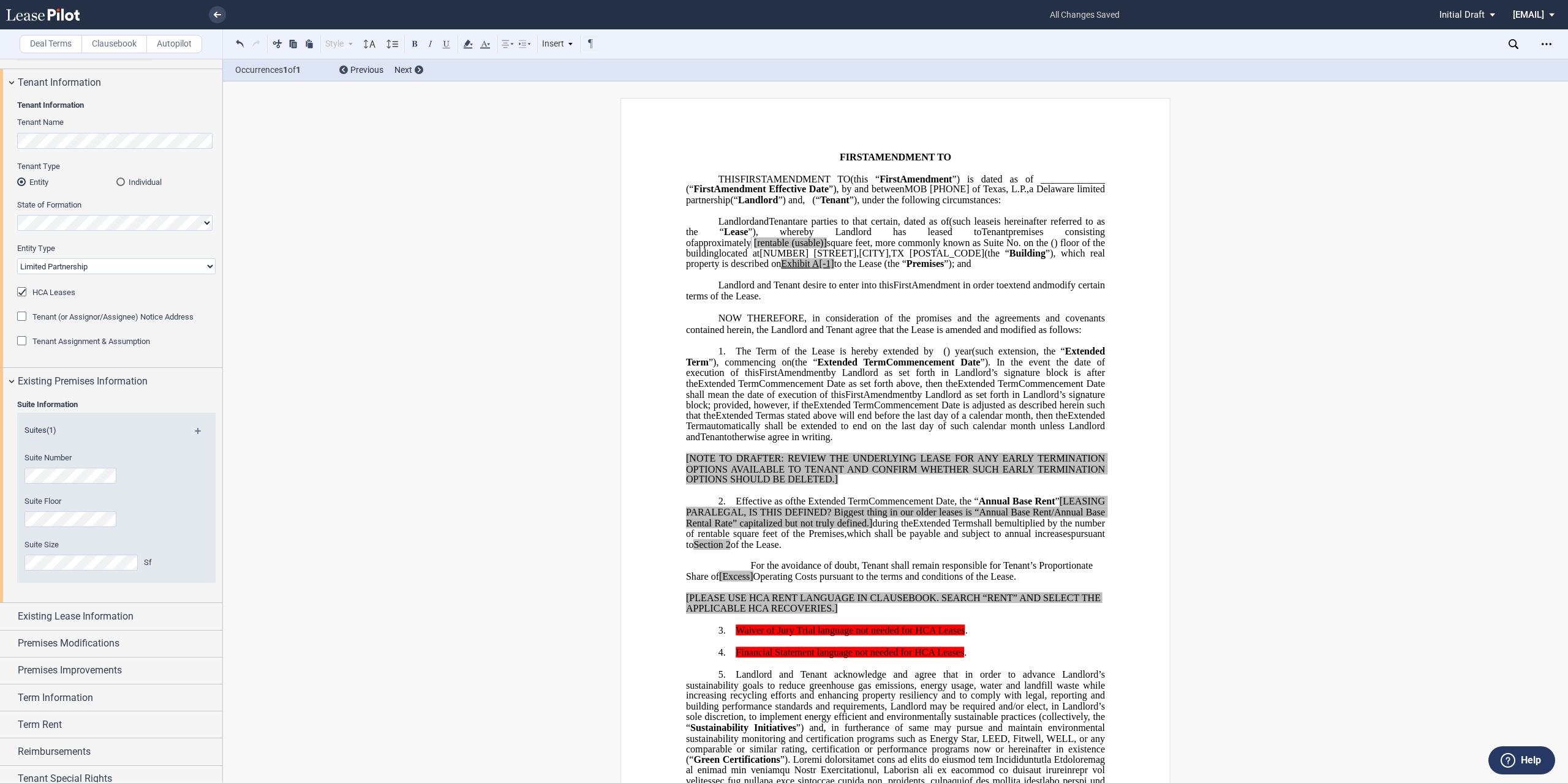 type 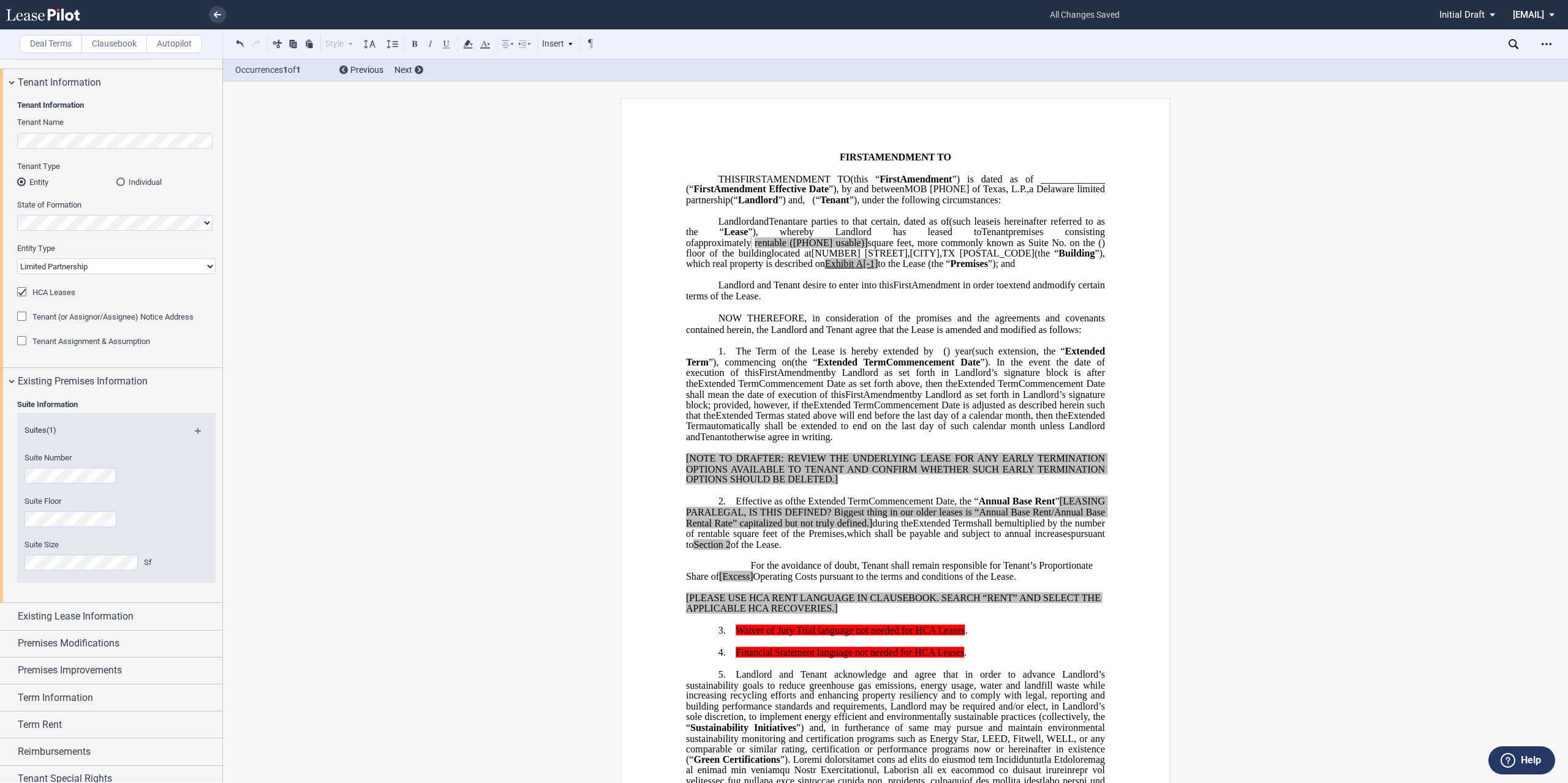 click on "square feet, more commonly known as Suite No." 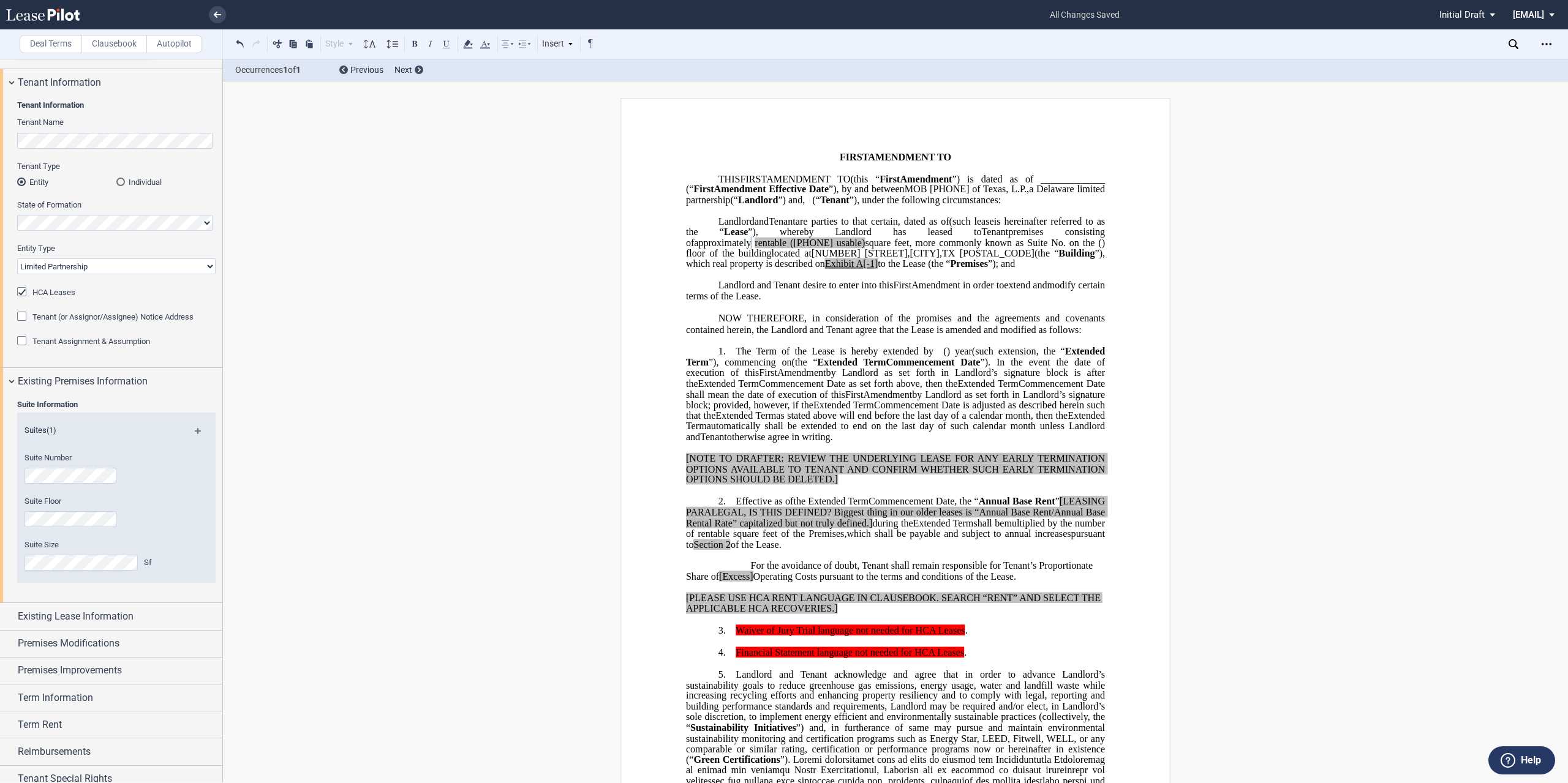 click on "A[-1]" 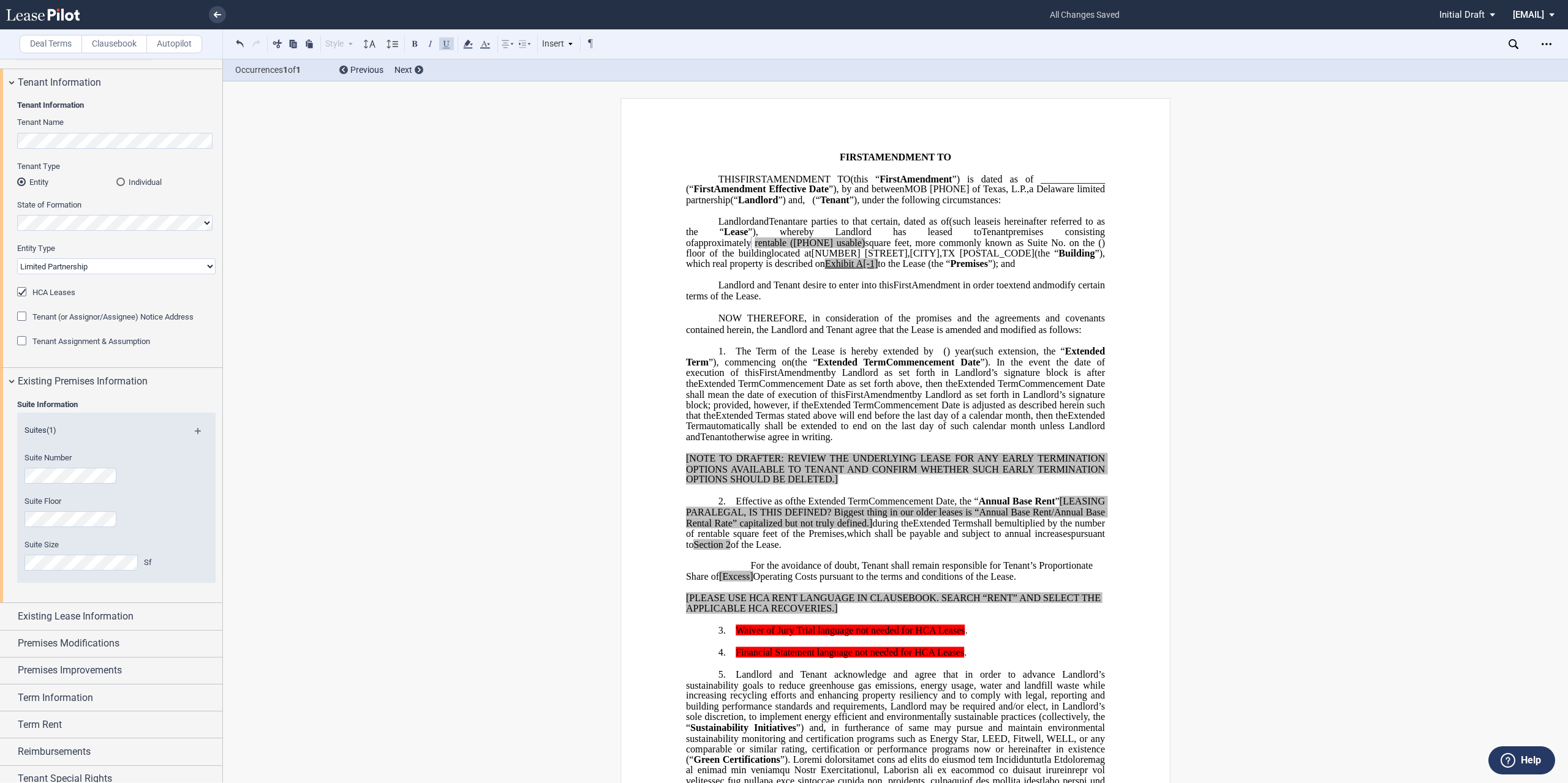 type 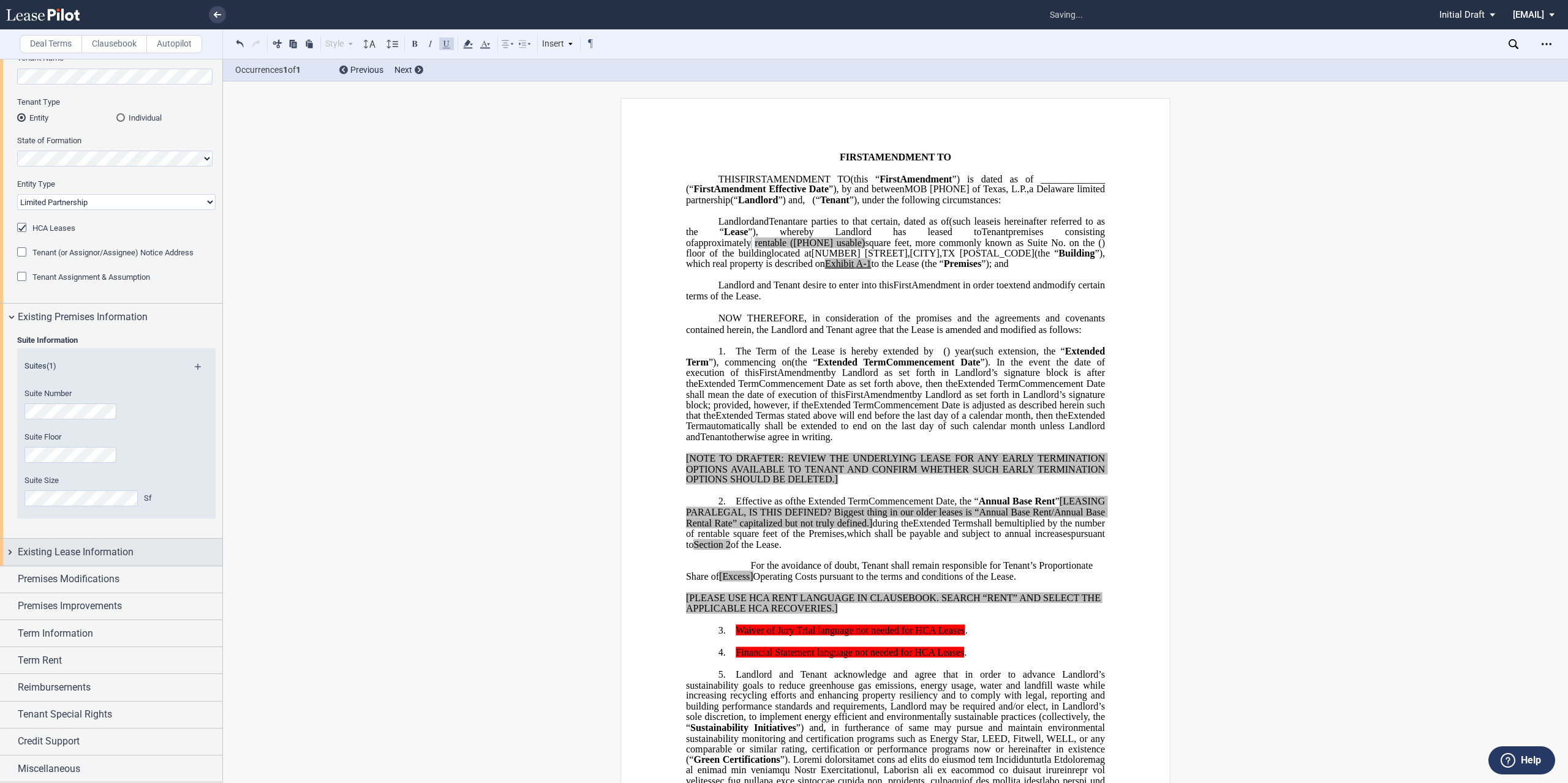 click on "Existing Lease Information" at bounding box center (111, 552) 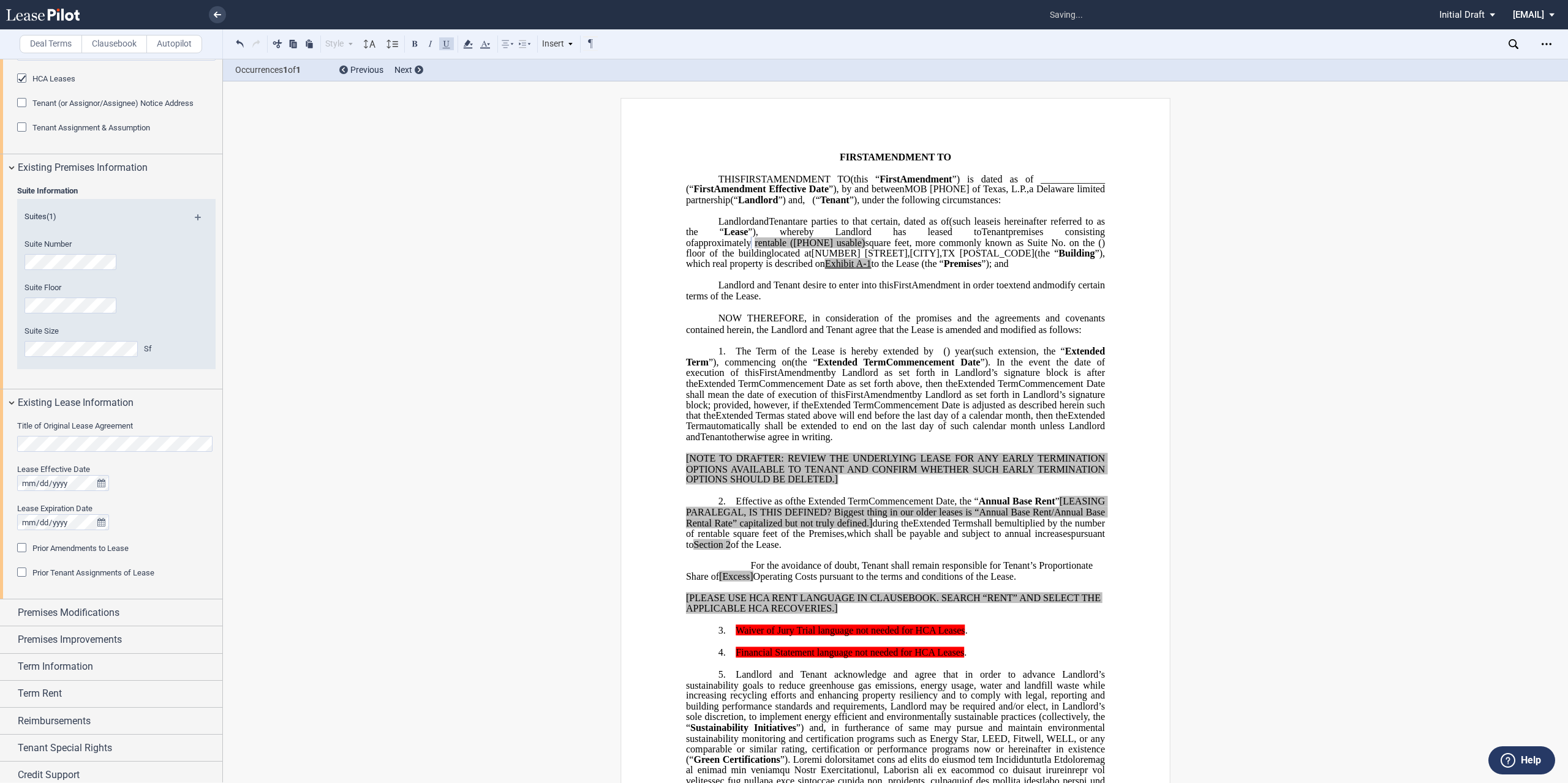 scroll, scrollTop: 256, scrollLeft: 0, axis: vertical 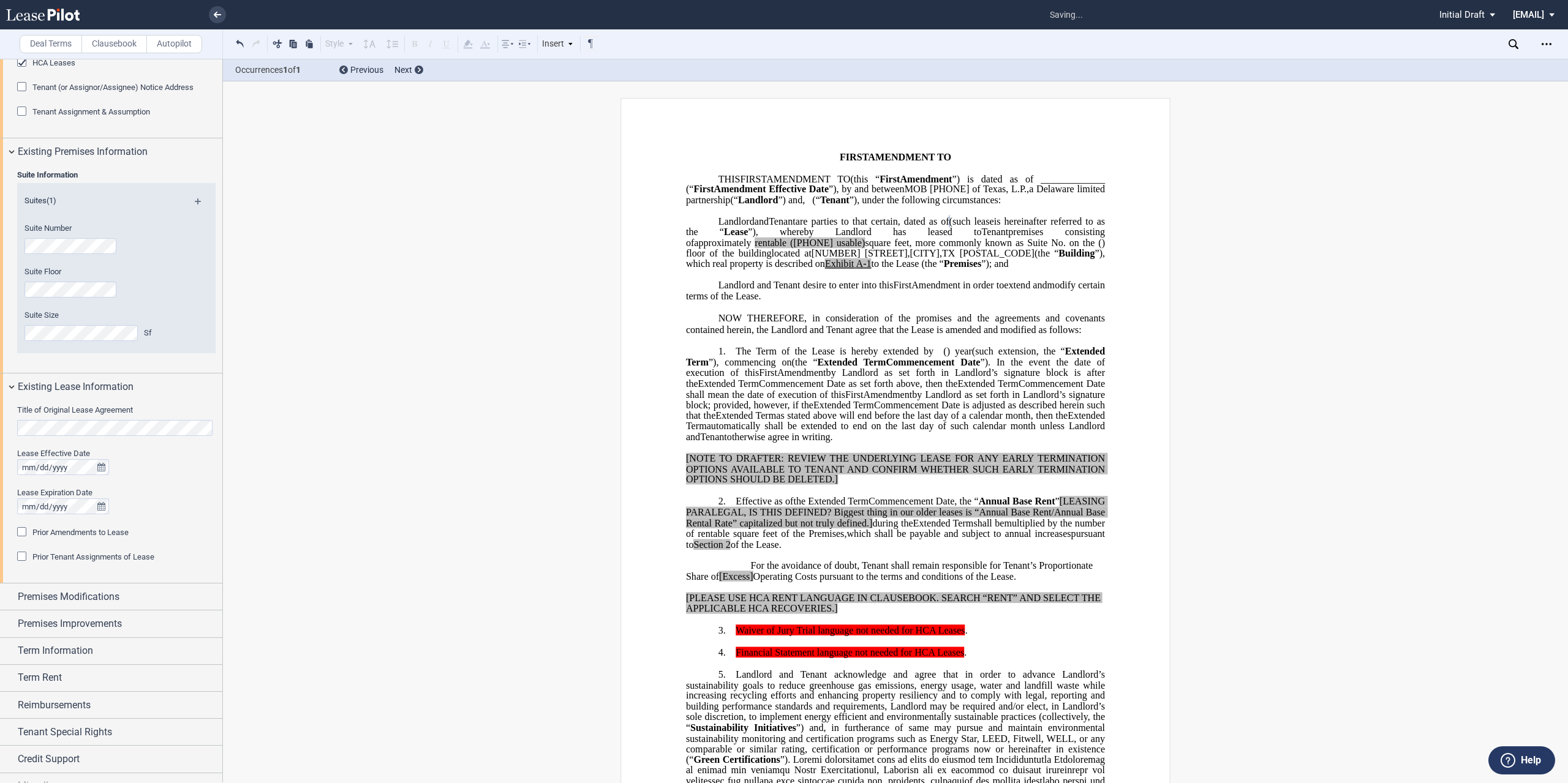 click on "Prior Amendments to Lease" at bounding box center [80, 532] 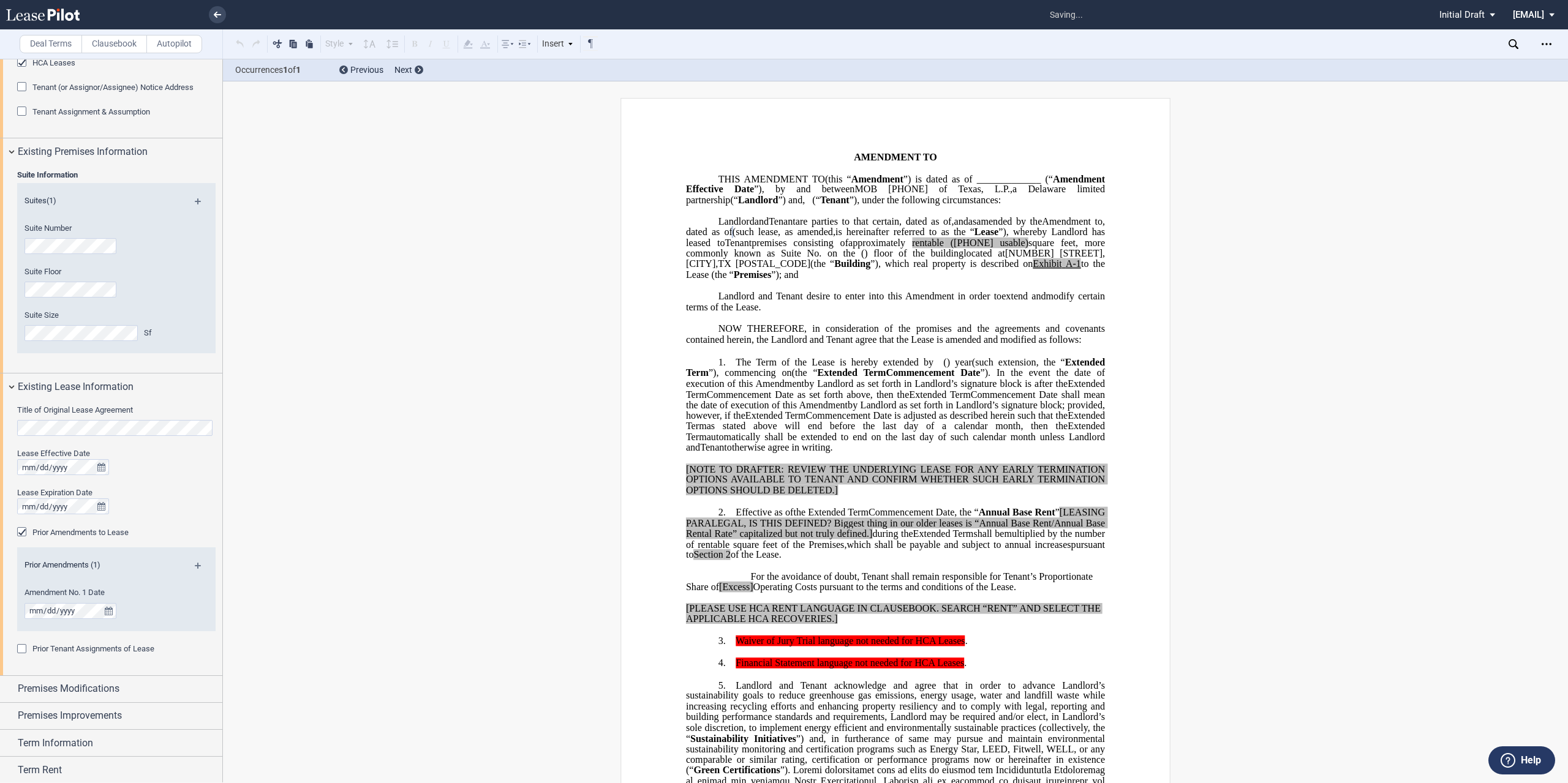 click at bounding box center [203, 570] 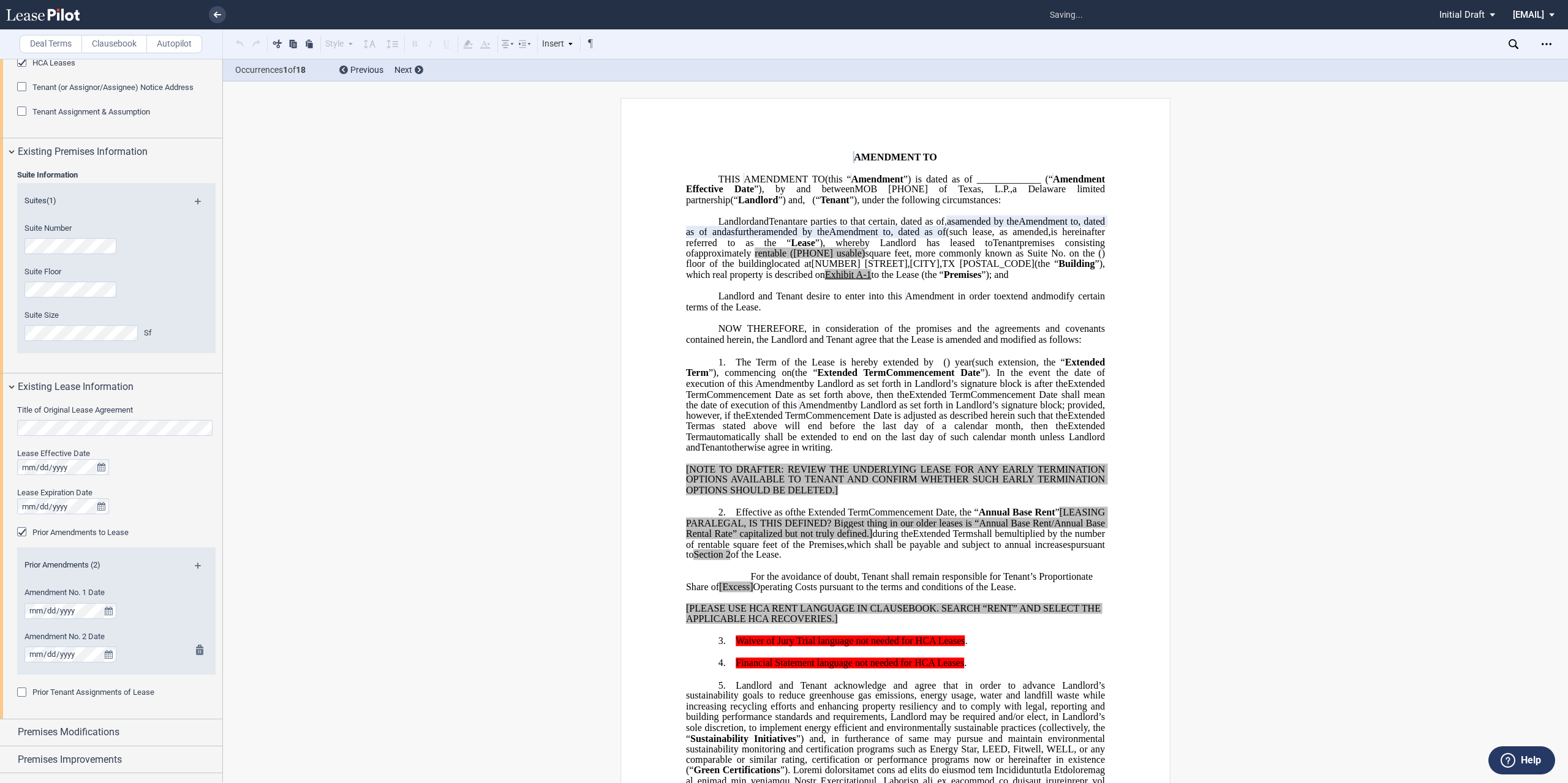 scroll, scrollTop: 292, scrollLeft: 0, axis: vertical 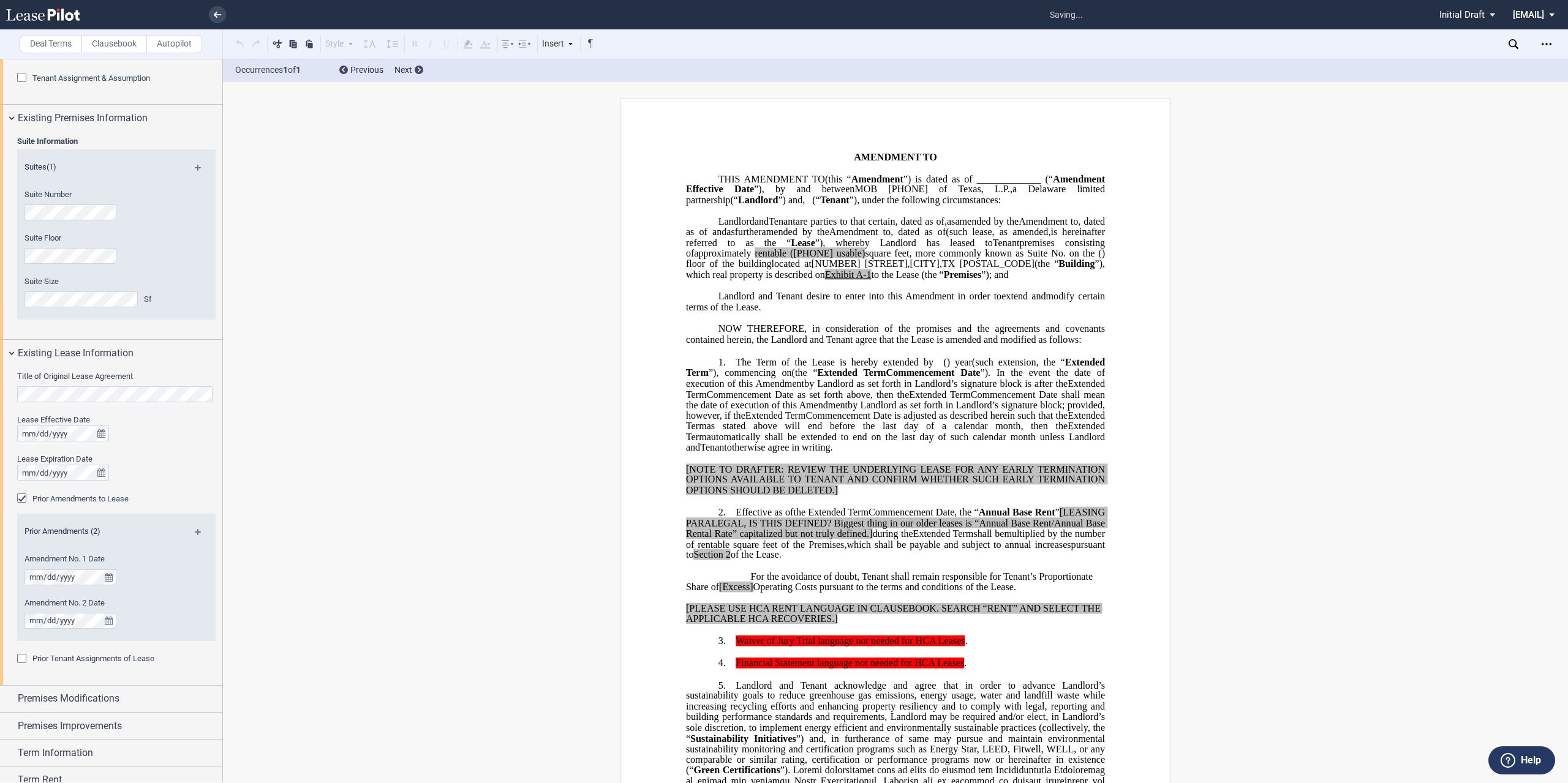 click at bounding box center (203, 536) 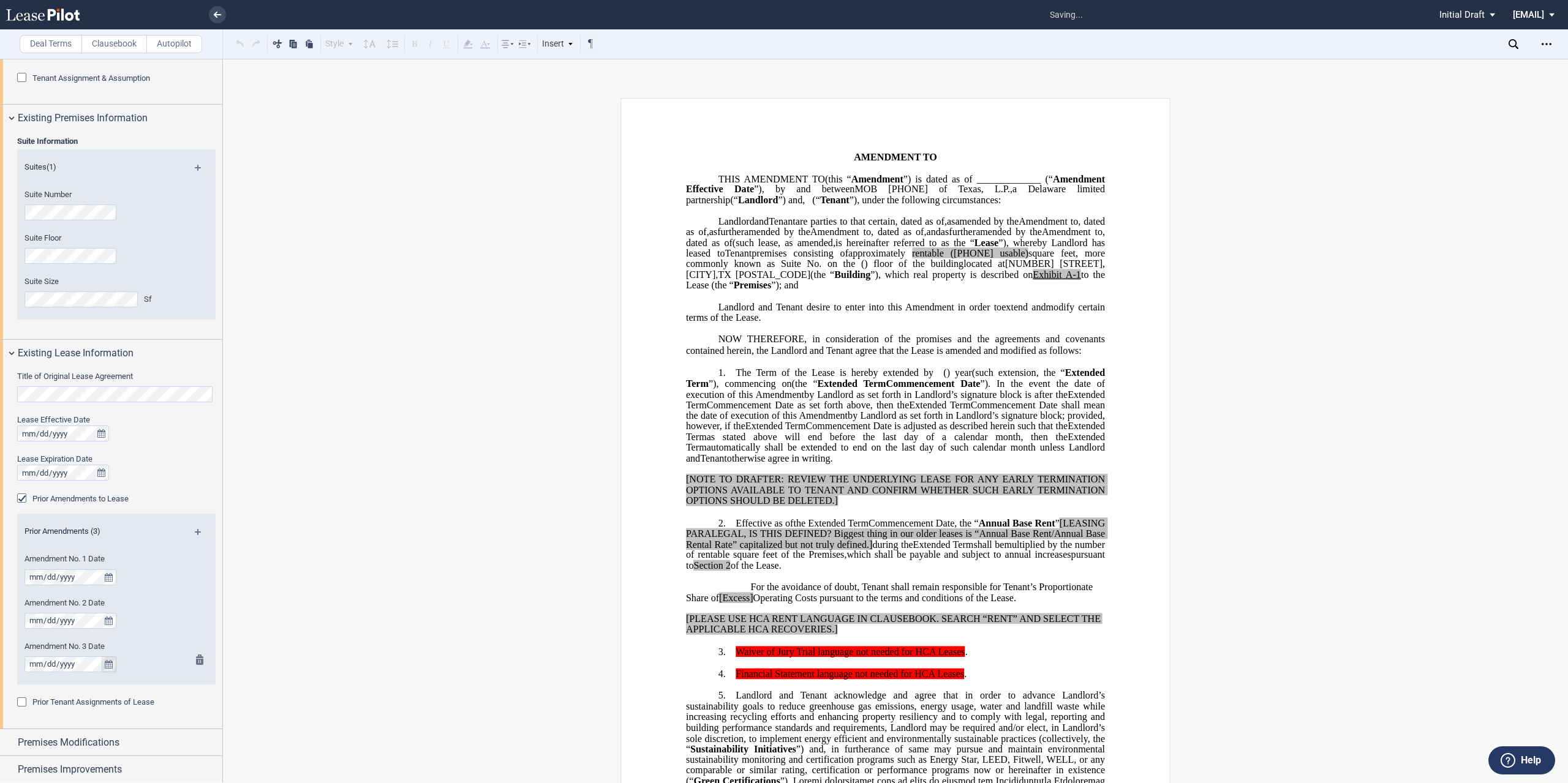 scroll, scrollTop: 340, scrollLeft: 0, axis: vertical 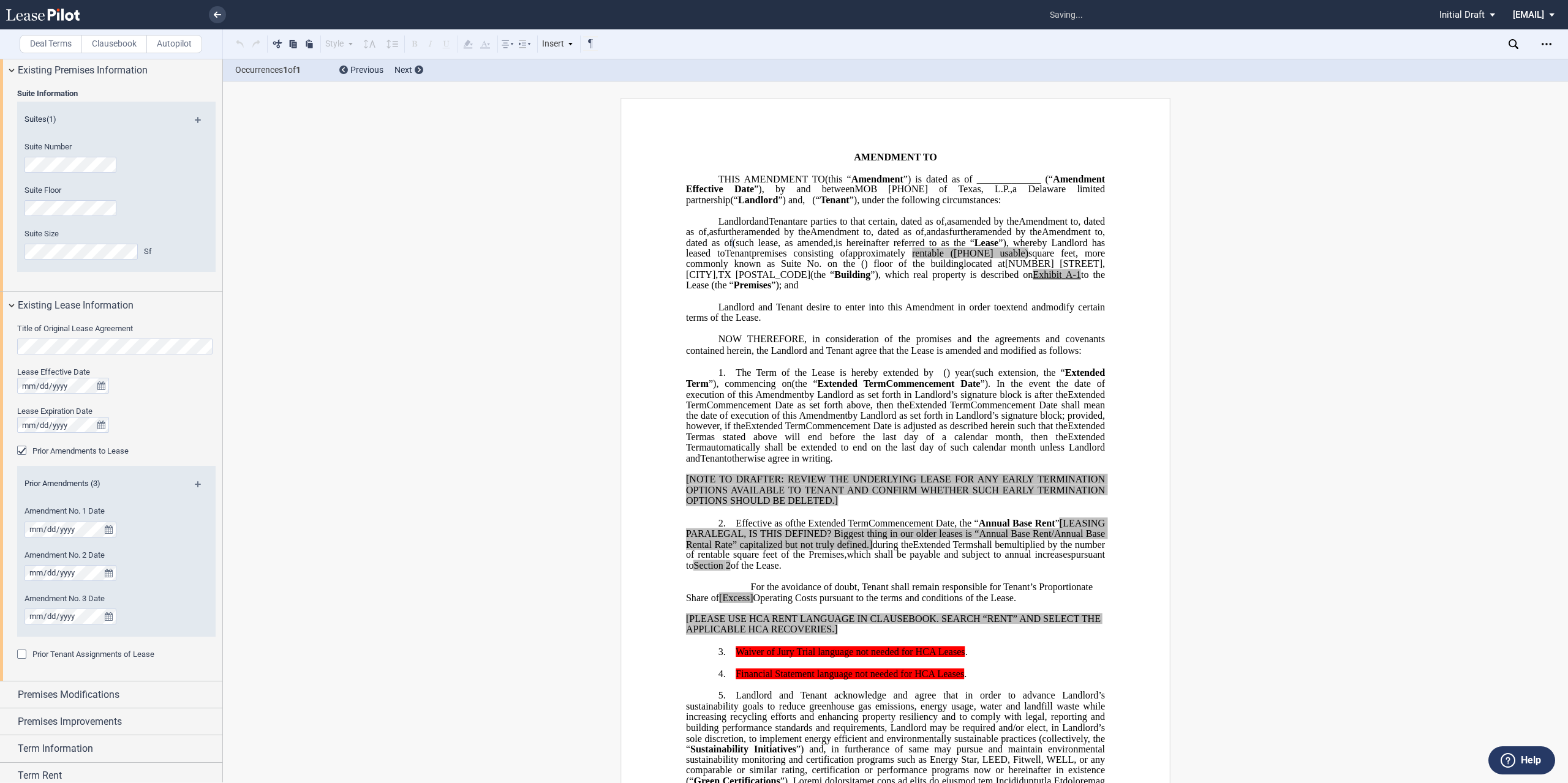 click at bounding box center [203, 489] 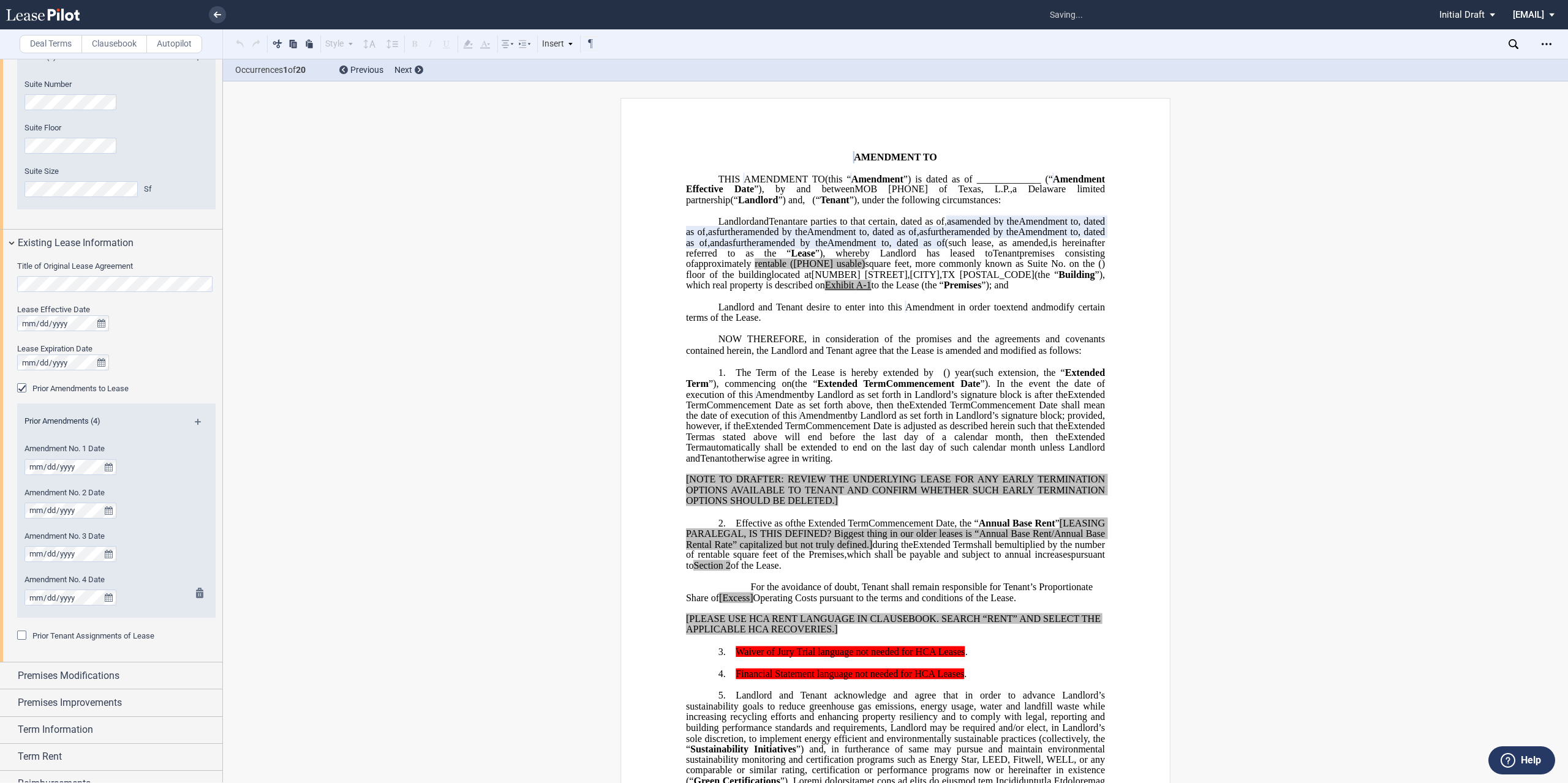 scroll, scrollTop: 403, scrollLeft: 0, axis: vertical 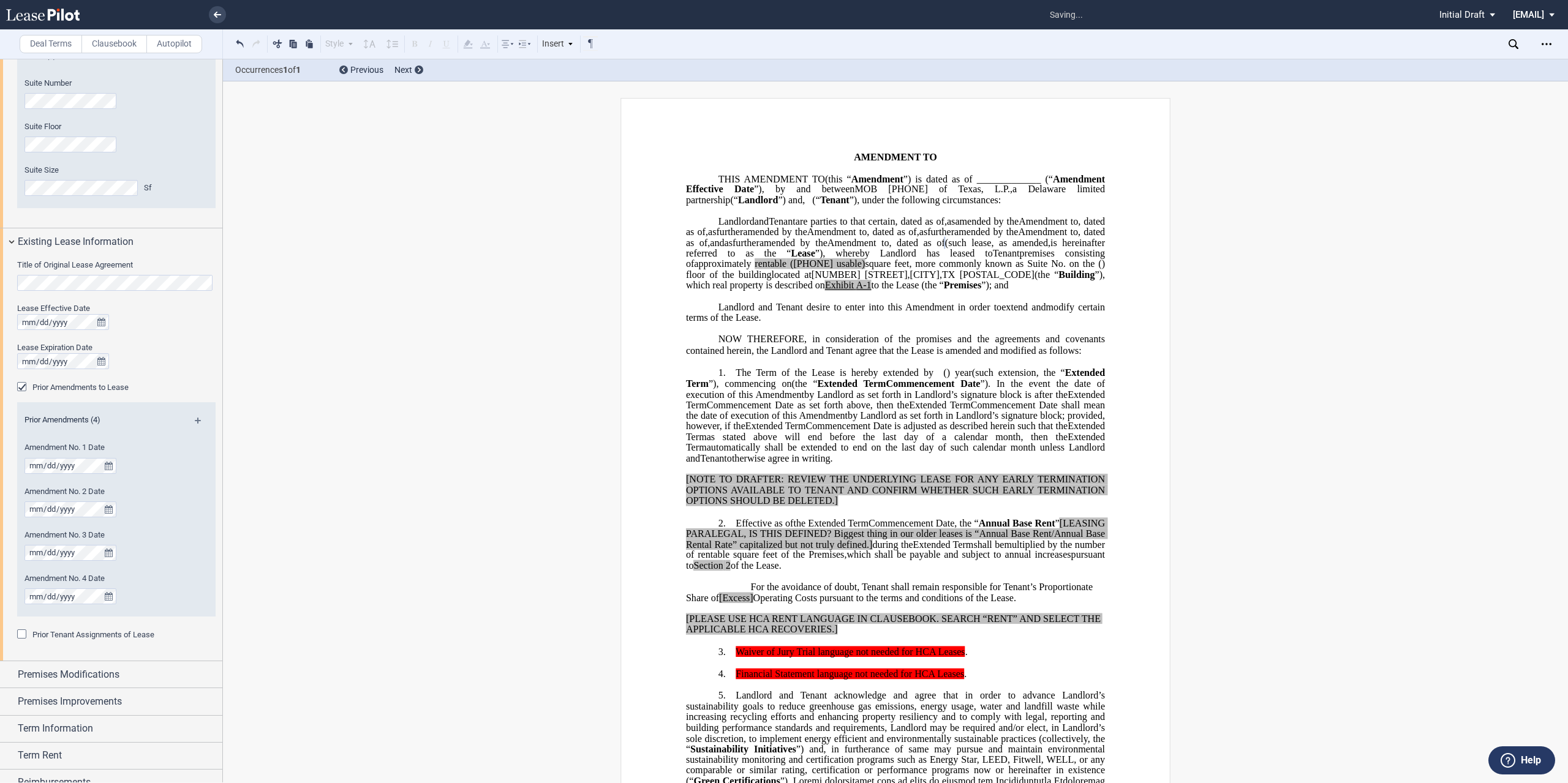 click on "Prior Amendments (4)" at bounding box center [116, 422] 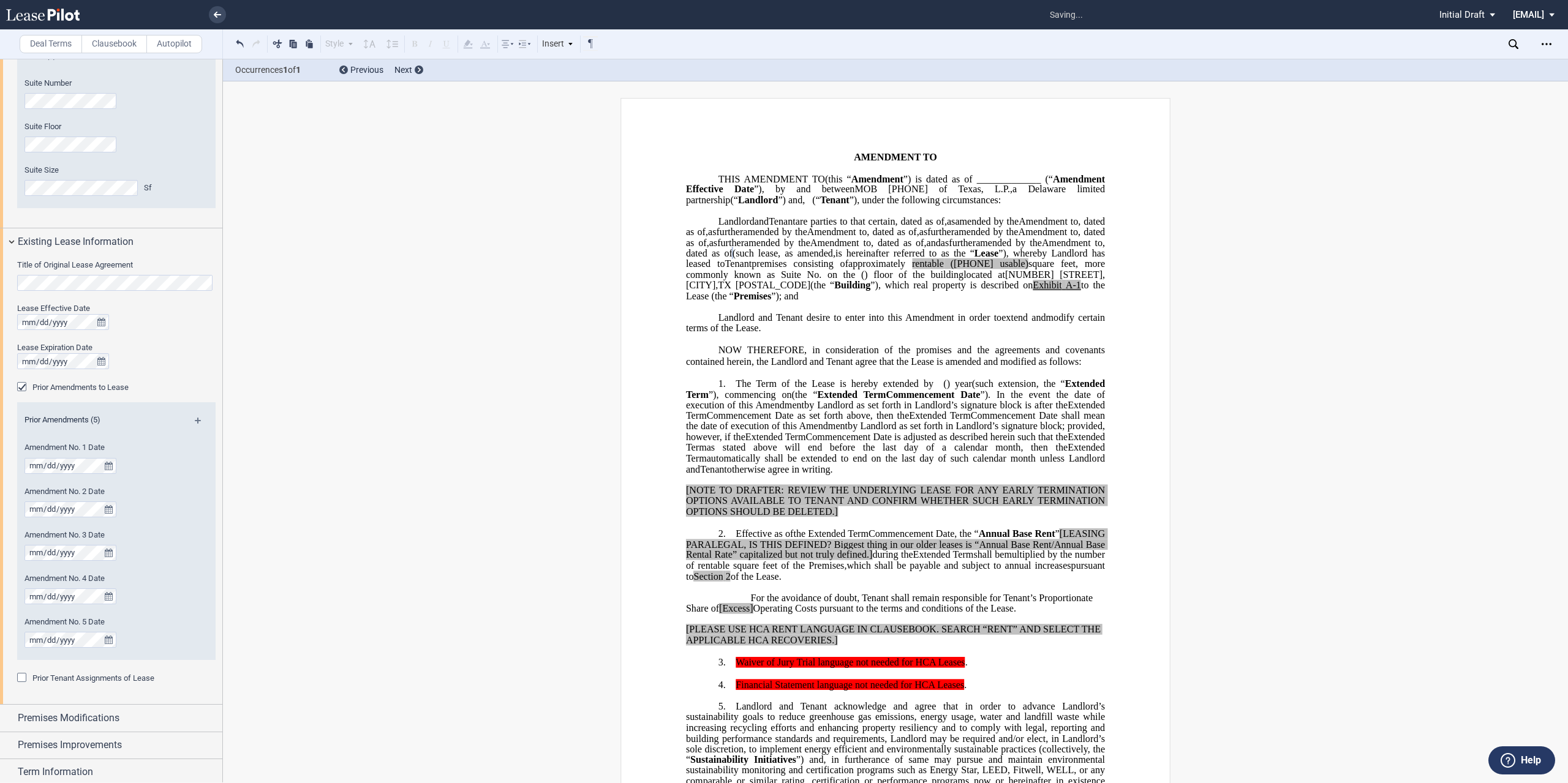 click on "Prior Amendments (5)" at bounding box center [116, 422] 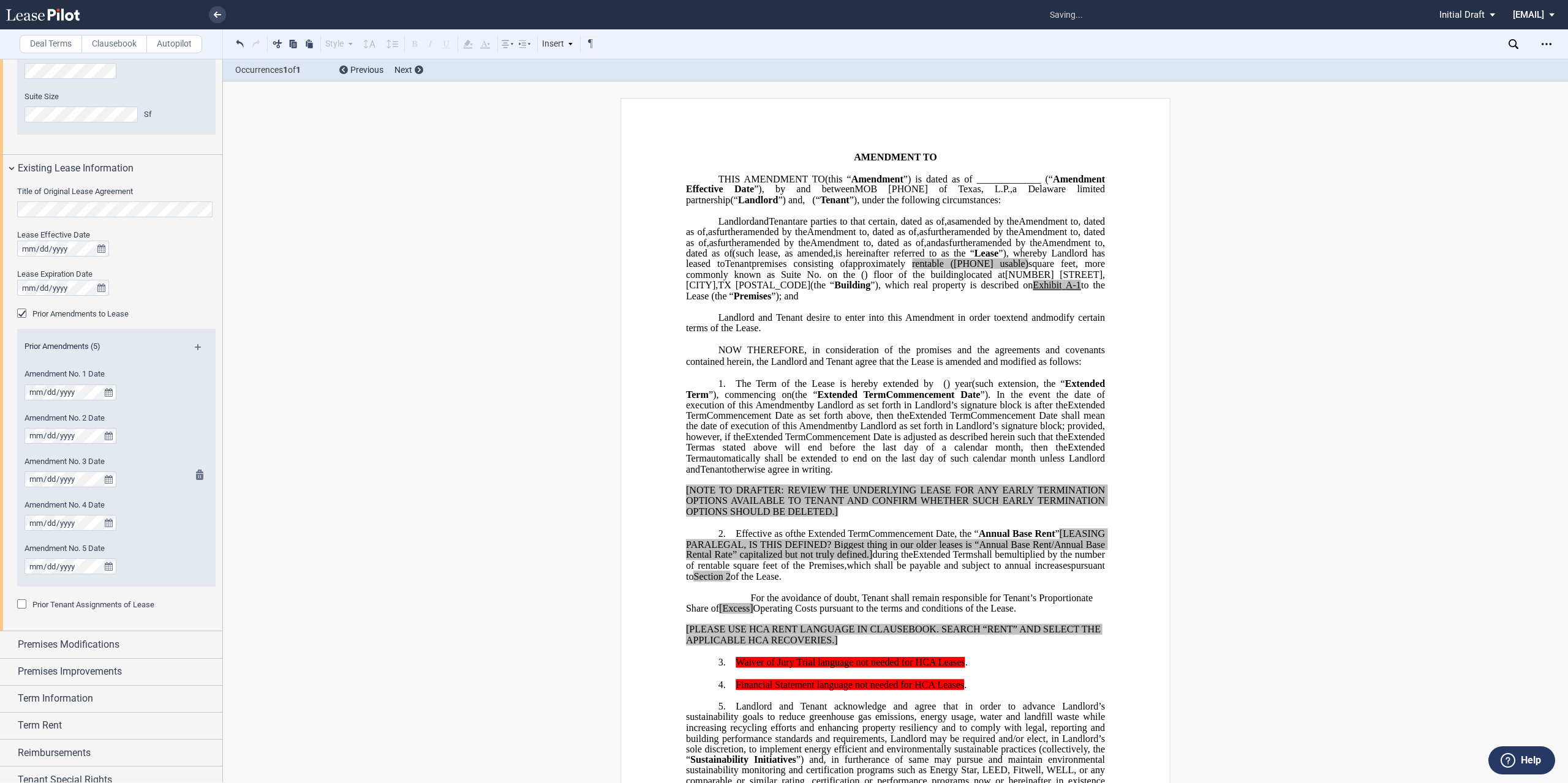 scroll, scrollTop: 482, scrollLeft: 0, axis: vertical 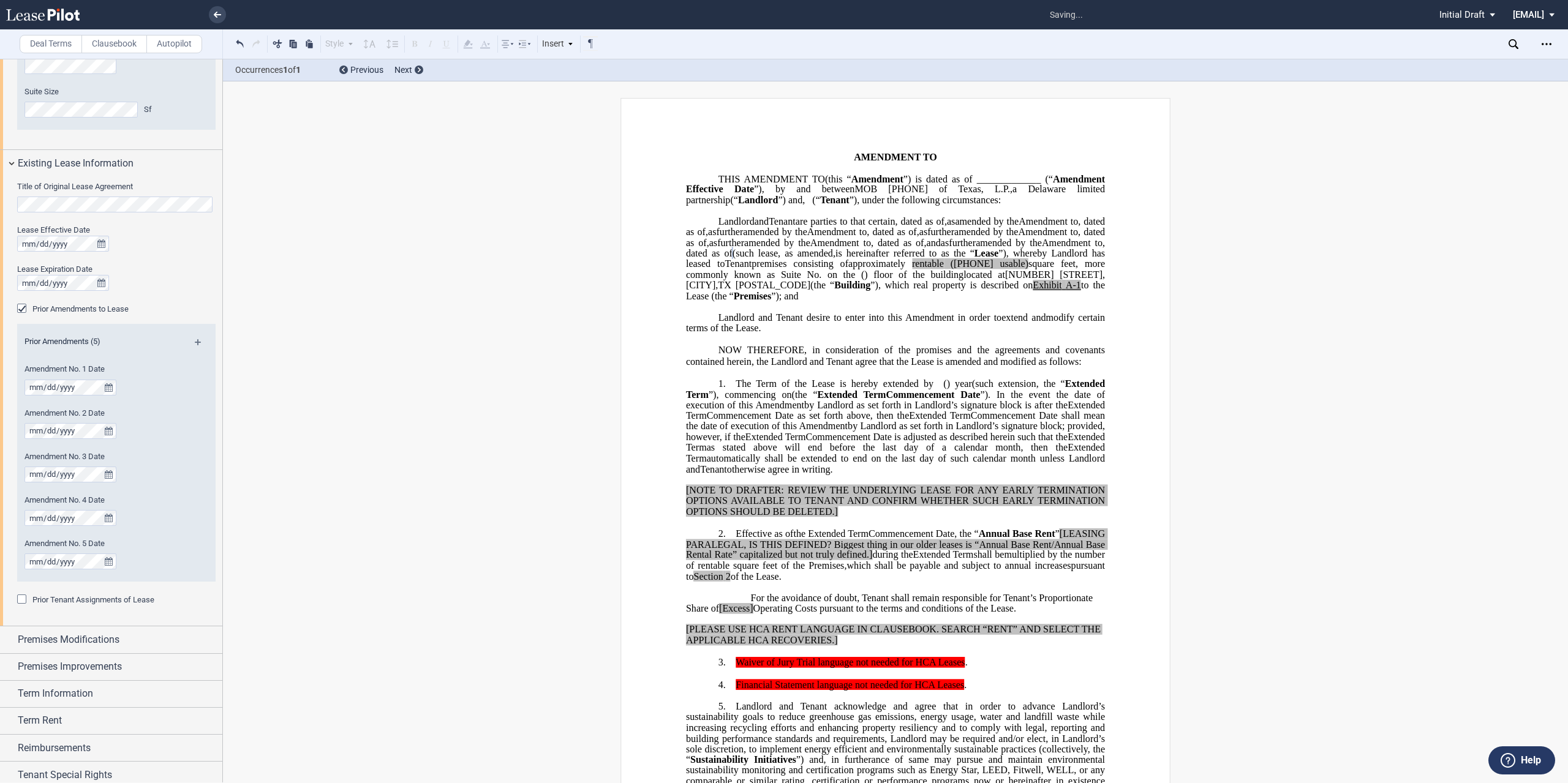 click at bounding box center [203, 347] 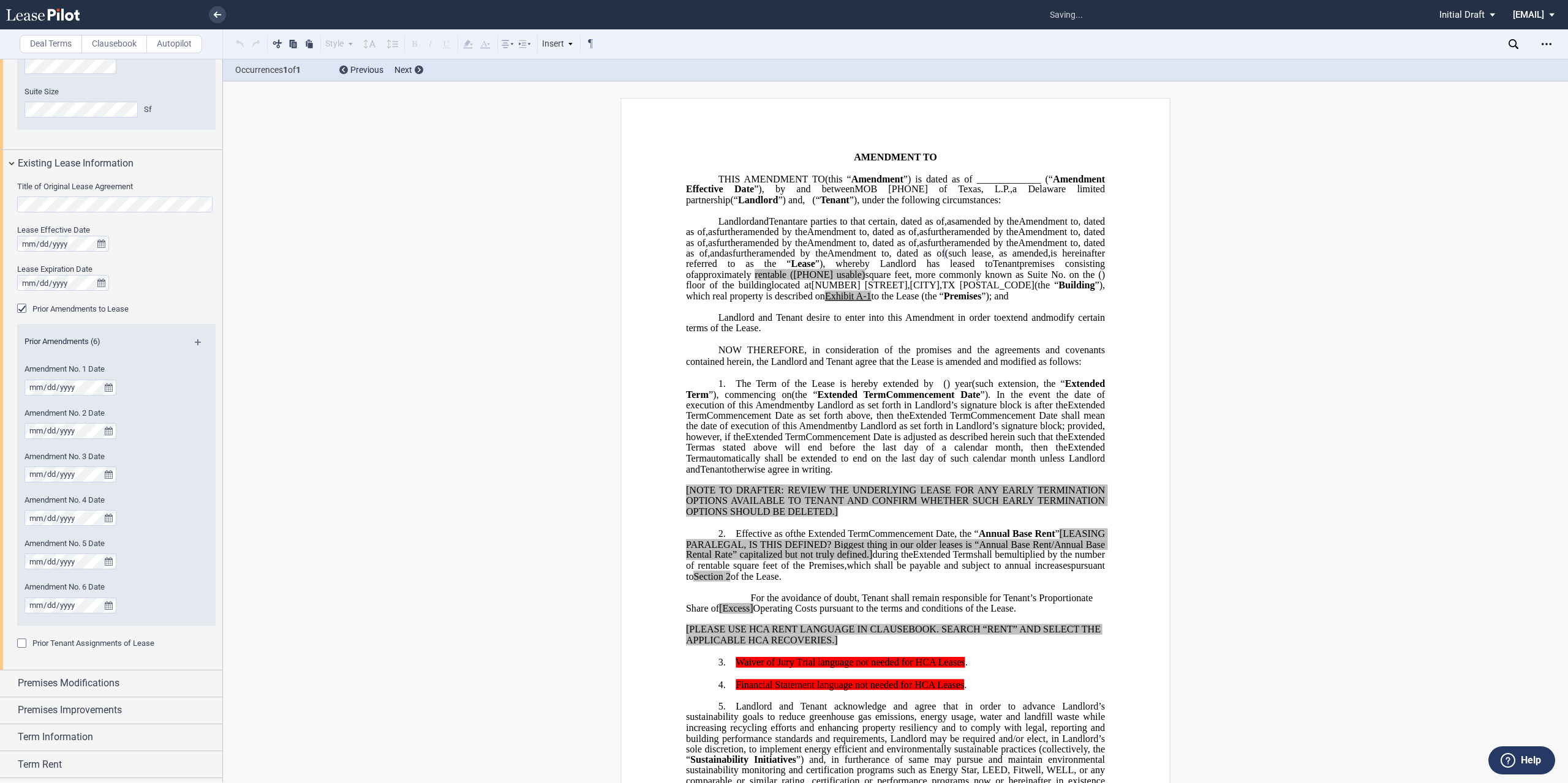 click at bounding box center [203, 347] 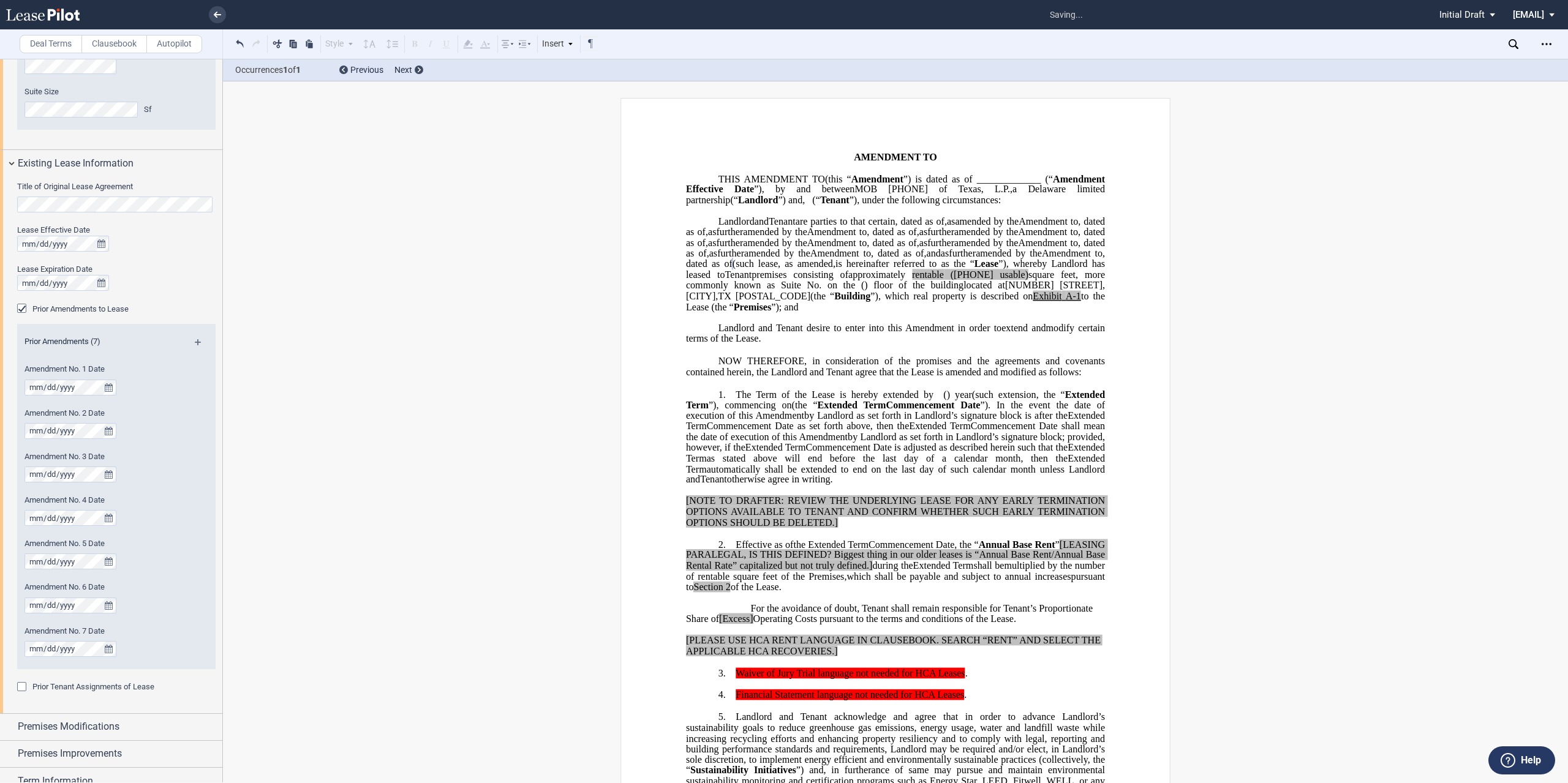 click at bounding box center [203, 347] 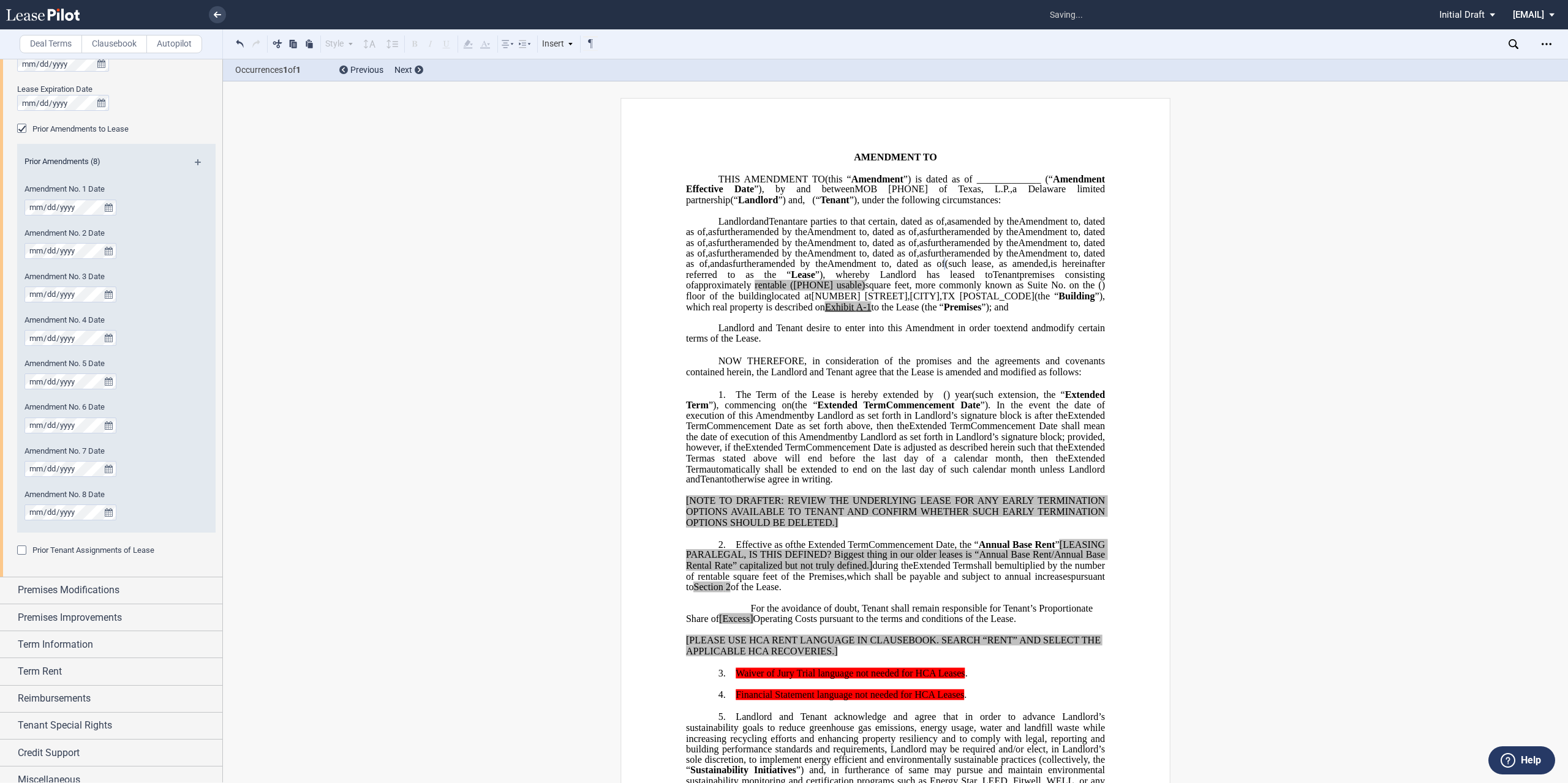 scroll, scrollTop: 673, scrollLeft: 0, axis: vertical 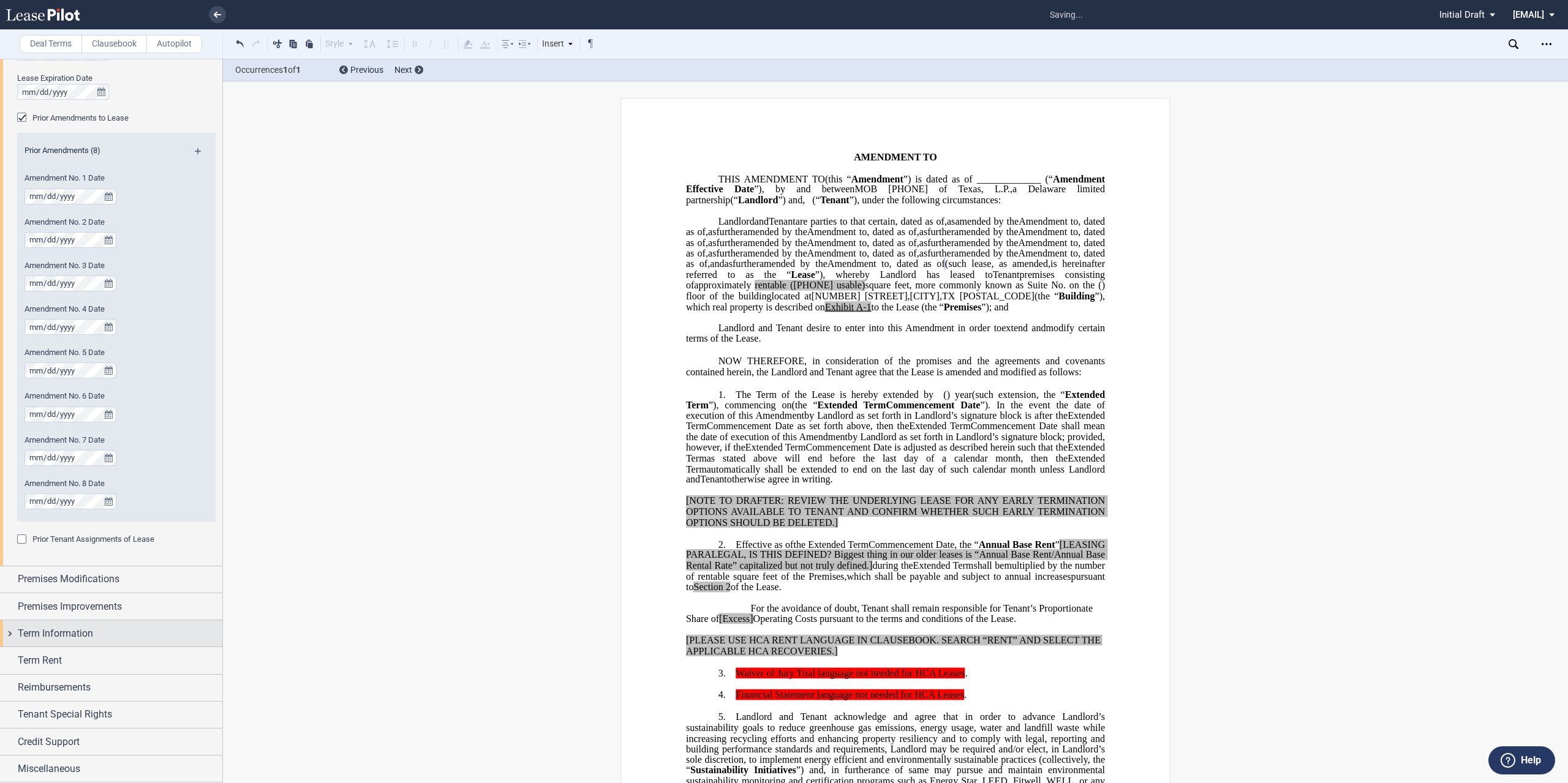 click on "Term Information" at bounding box center [55, 634] 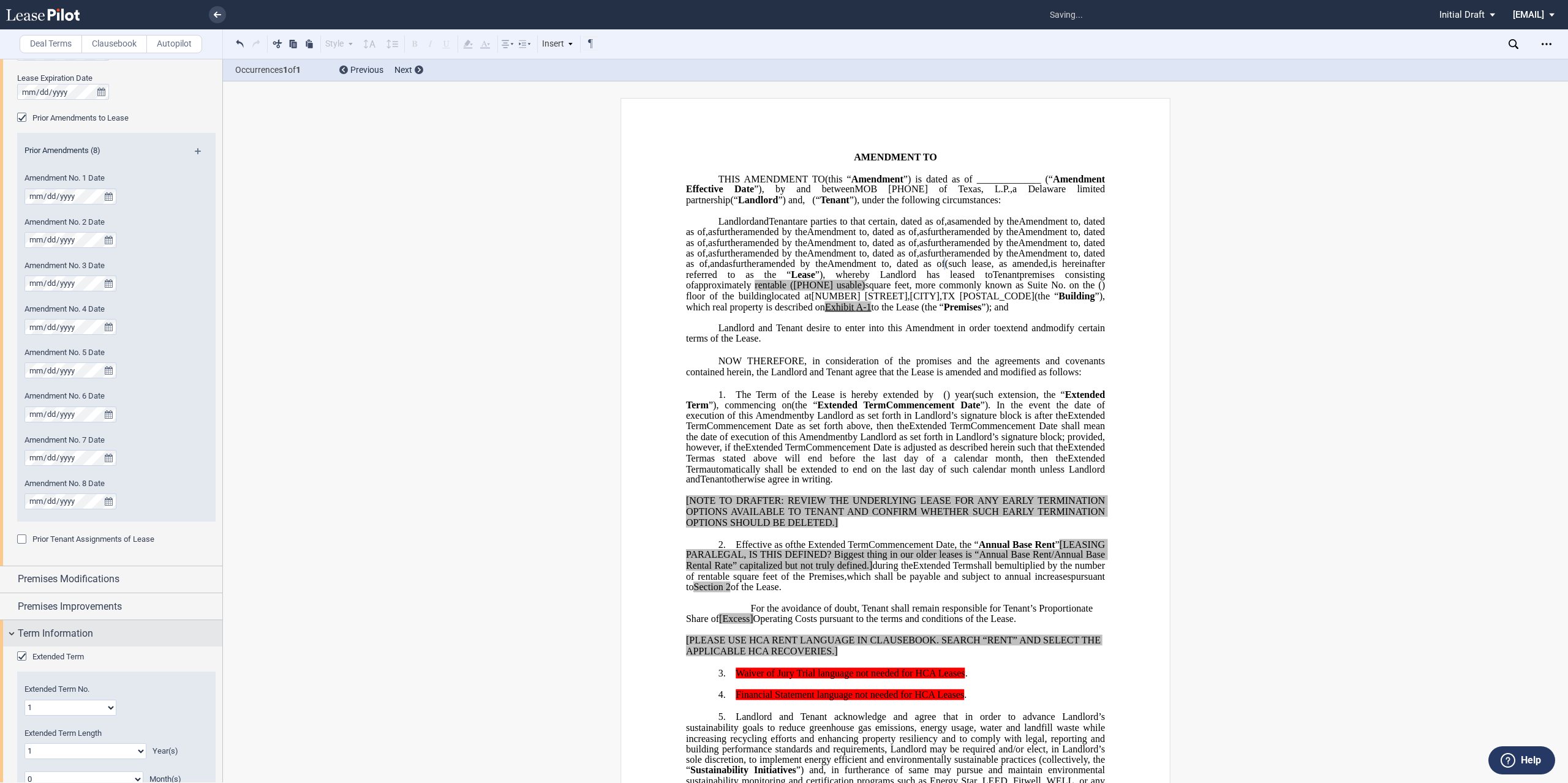 scroll, scrollTop: 803, scrollLeft: 0, axis: vertical 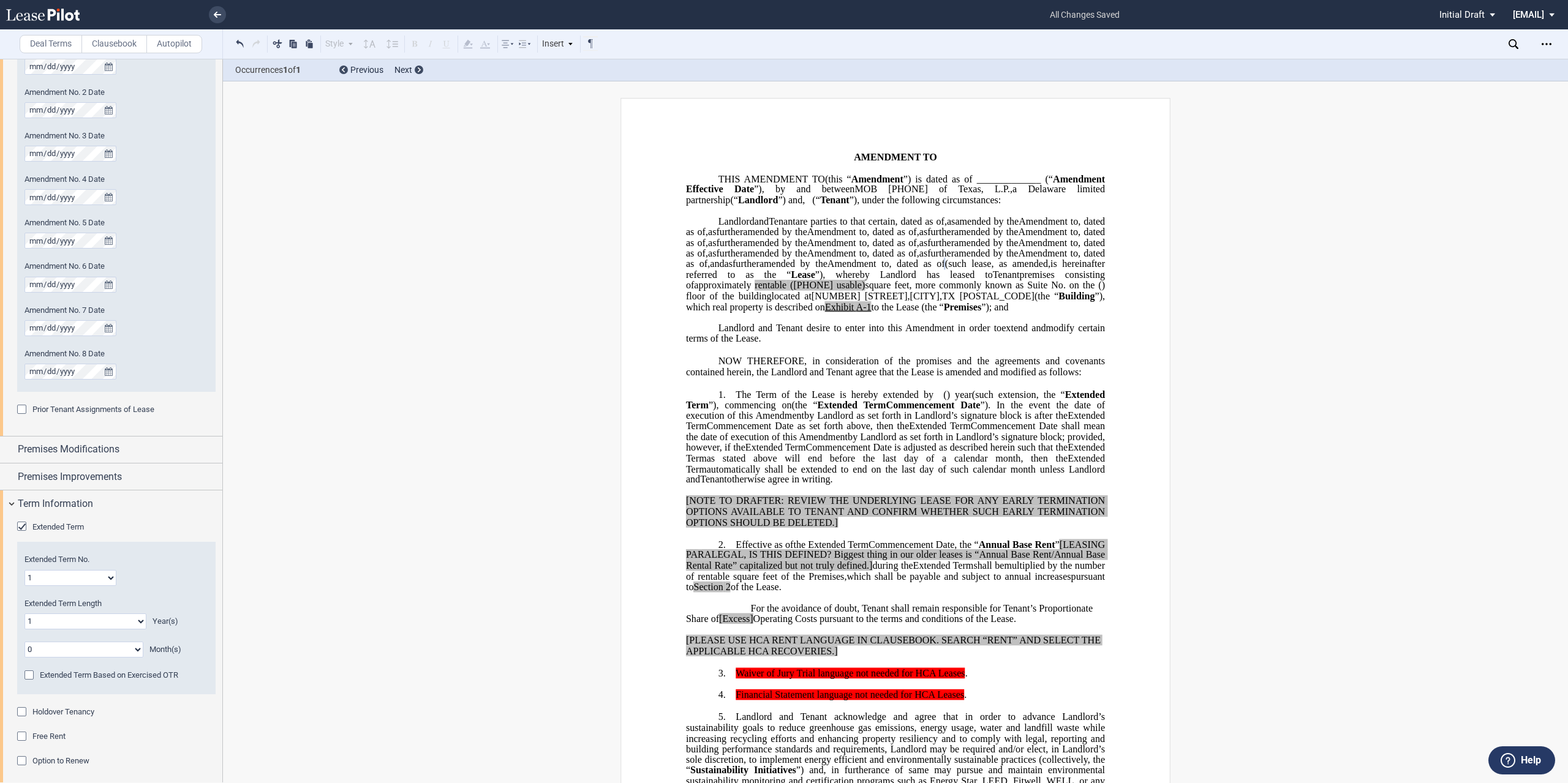 click on "Extended Term No." 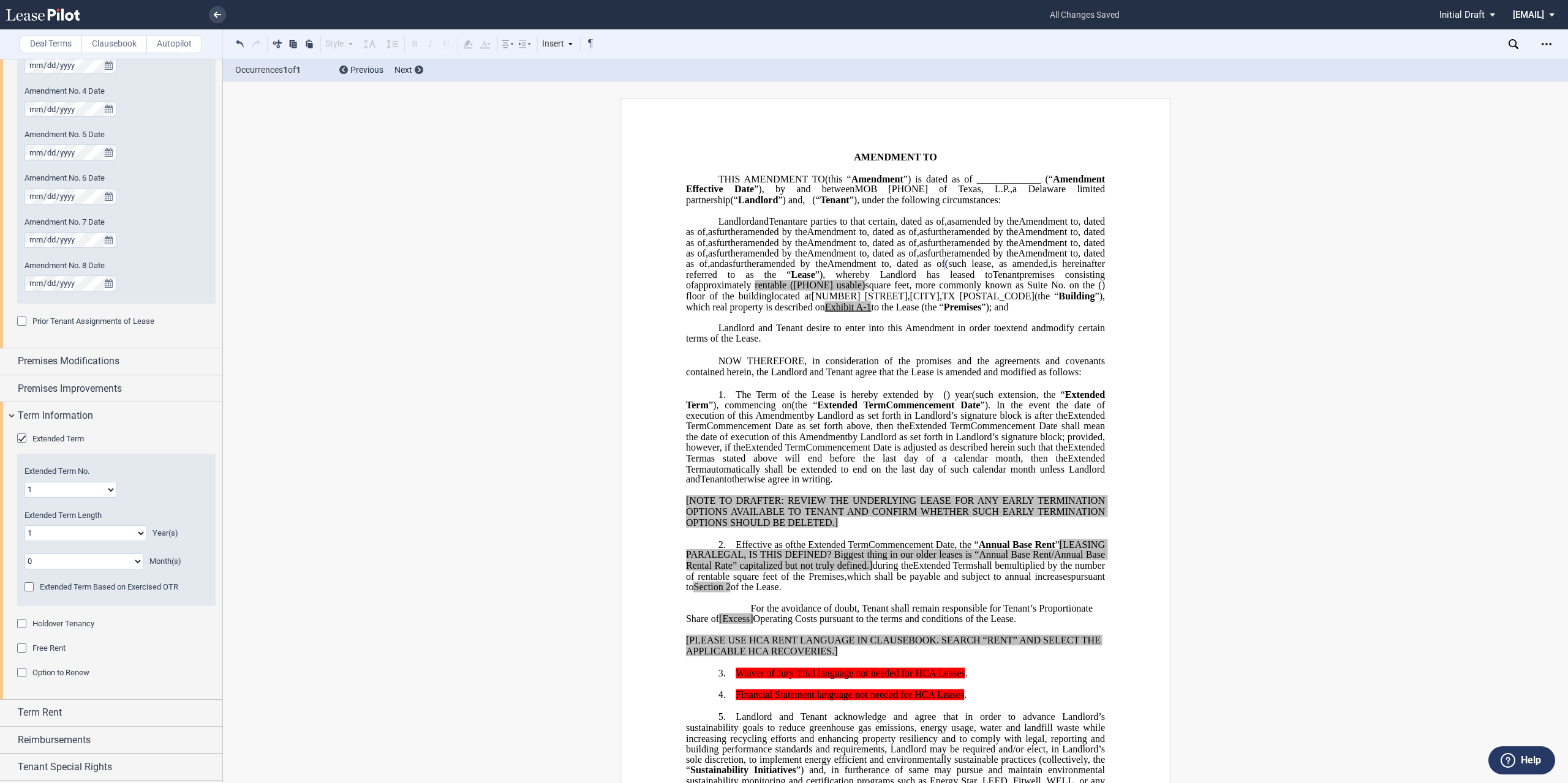 click on "Extended Term
Extended Term No.
1 2 3 4 5 6 7 8 9 10 11 12 13 14 15 16 17 18 19 20
Extended Term Length
0 1 2 3 4 5 6 7 8 9 10 11 12 13 14 15 16 17 18 19 20
Year(s)
0 1 2 3 4 5 6 7 8 9 10 11
Month(s)
Blend And Extend" at bounding box center (111, 563) 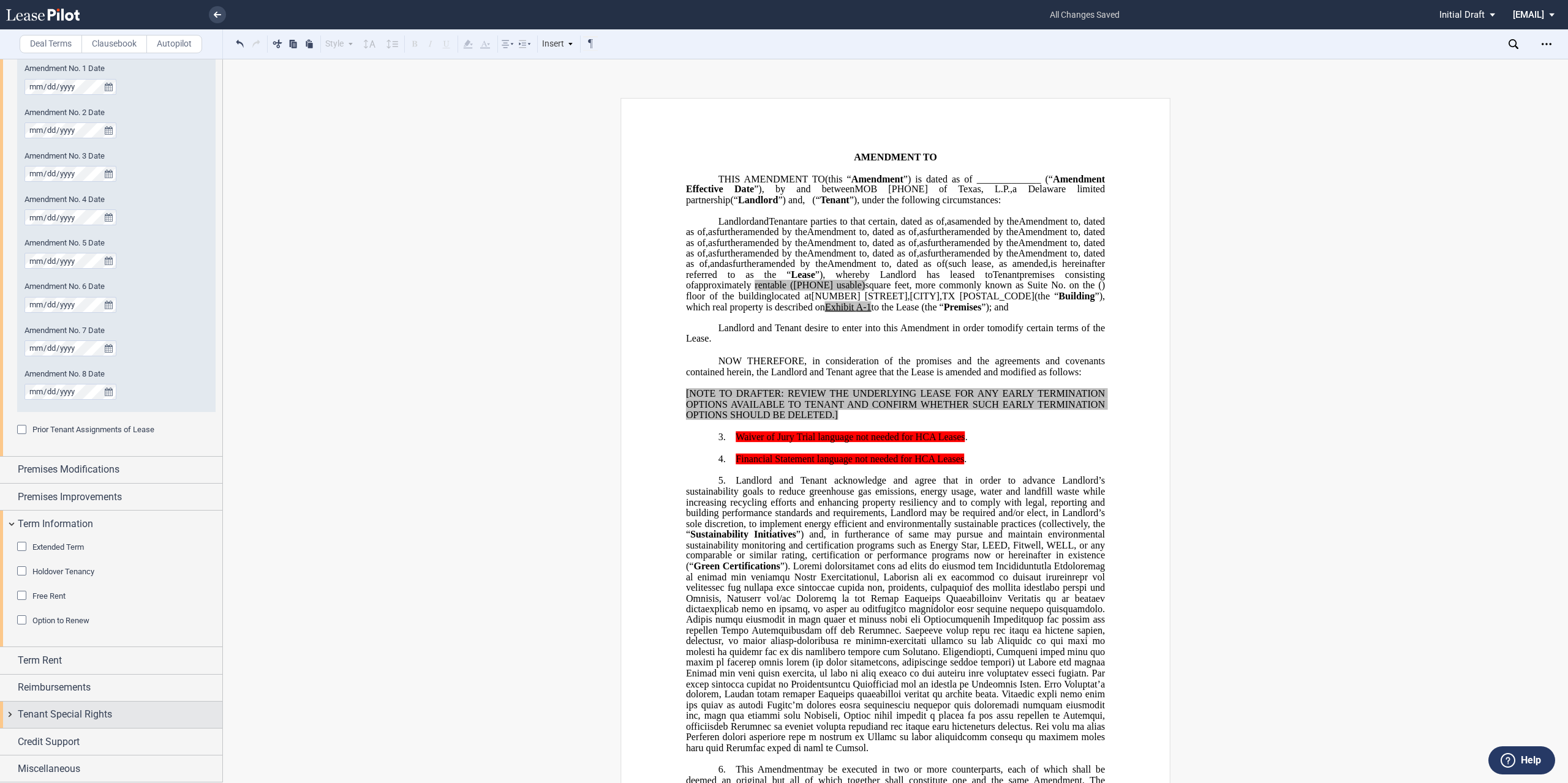 scroll, scrollTop: 782, scrollLeft: 0, axis: vertical 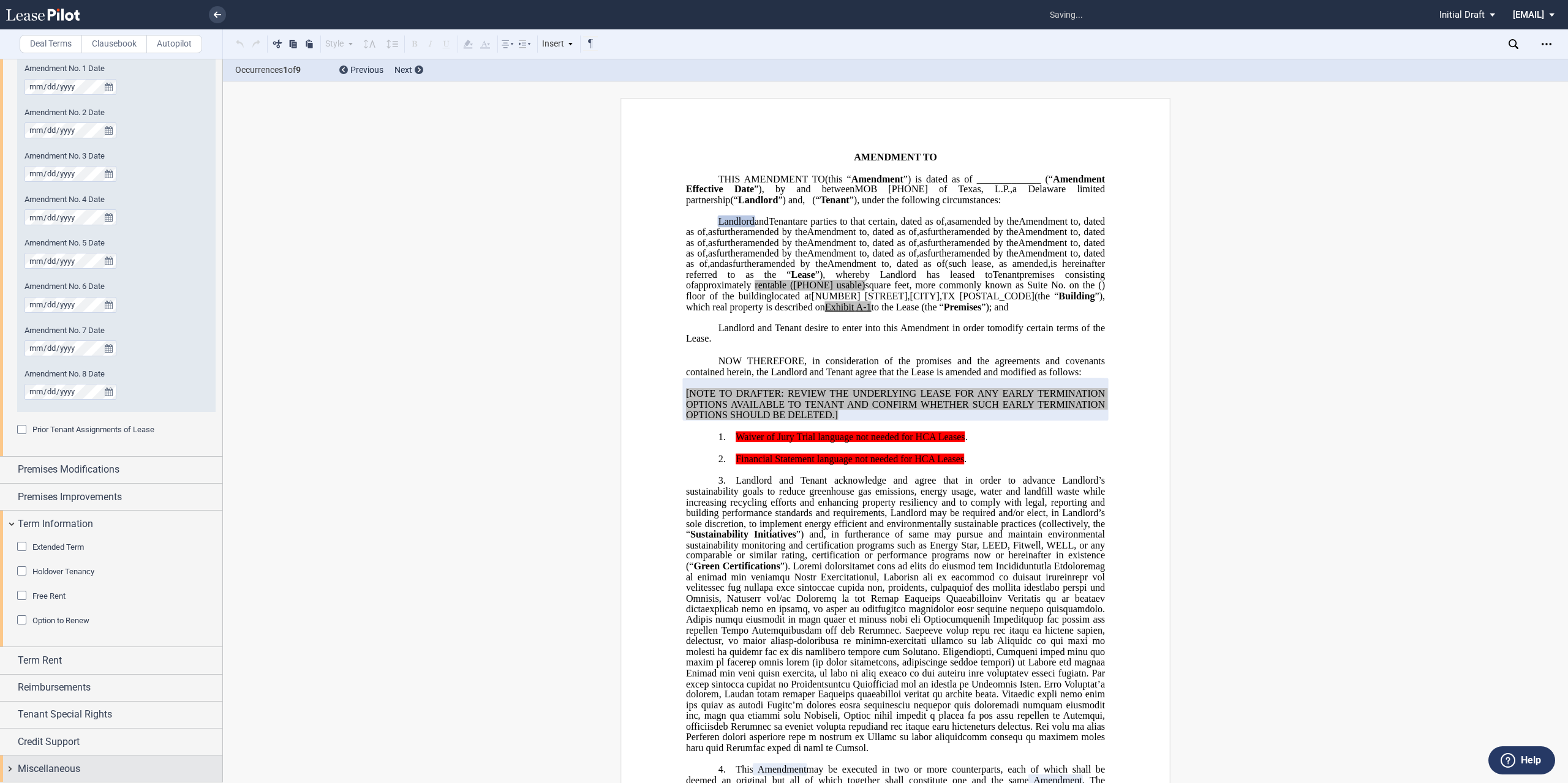 click on "Miscellaneous" at bounding box center [111, 768] 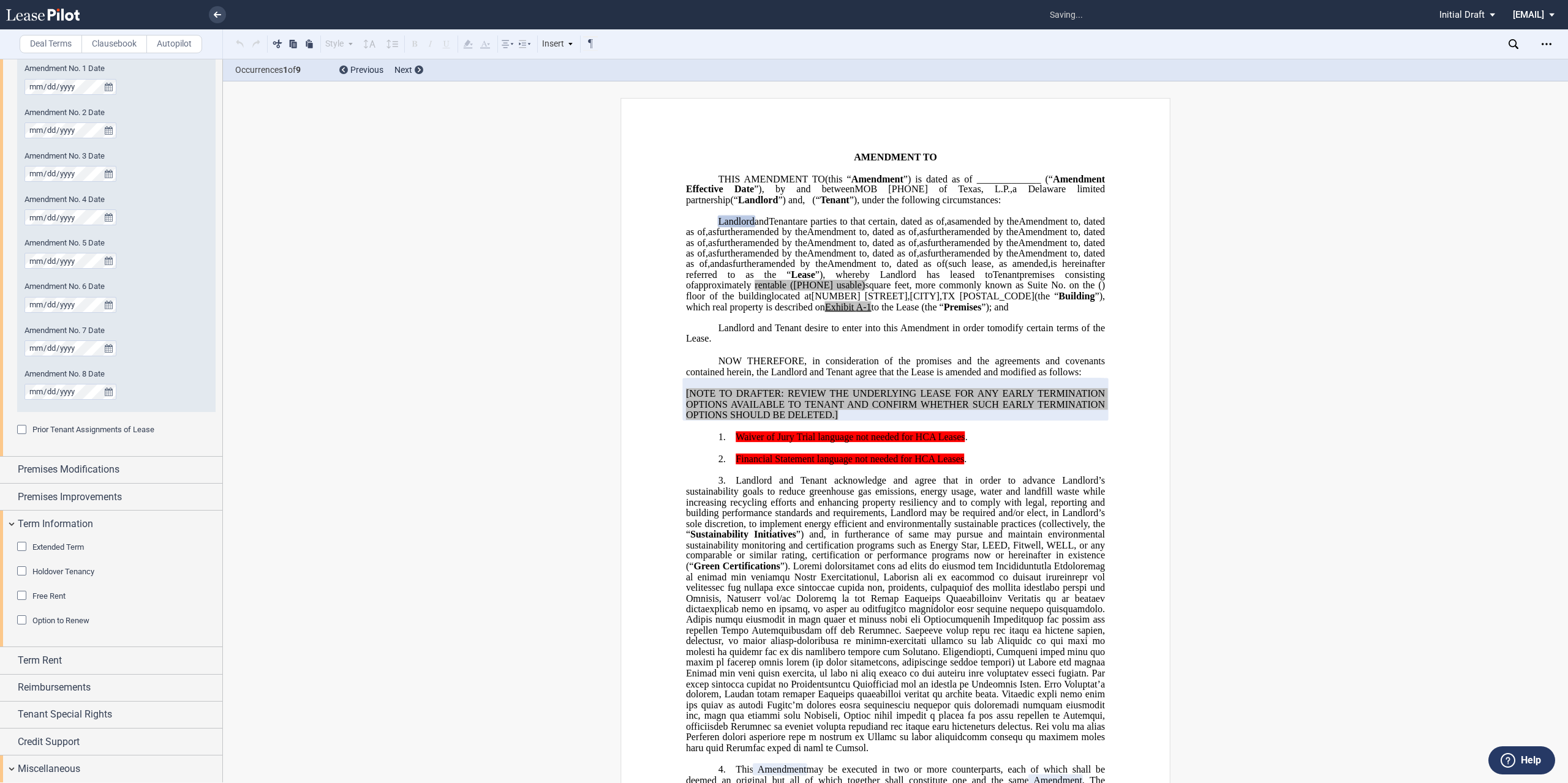 click on "Waiver of Jury Trial" 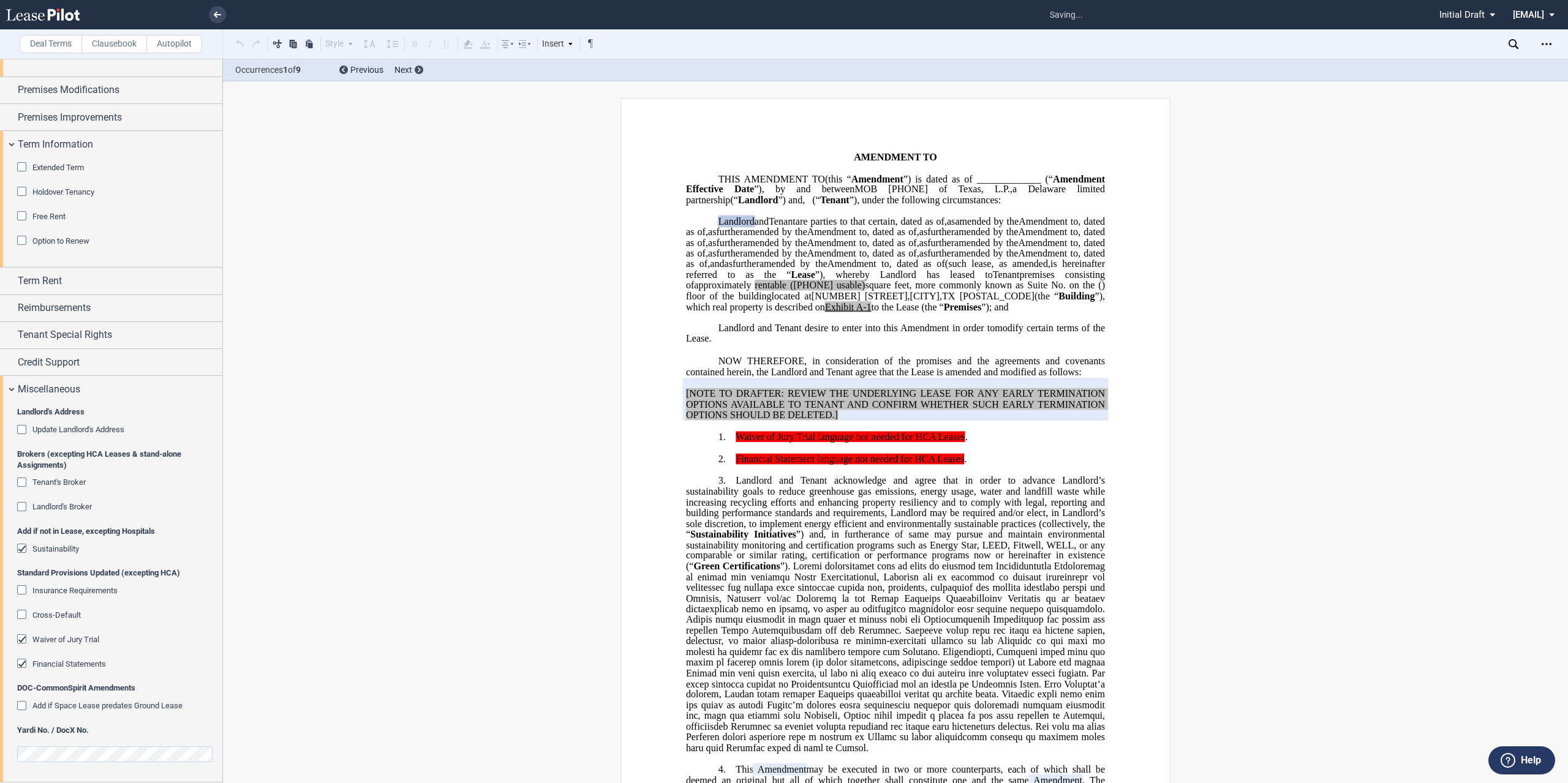 click on "Financial Statements" 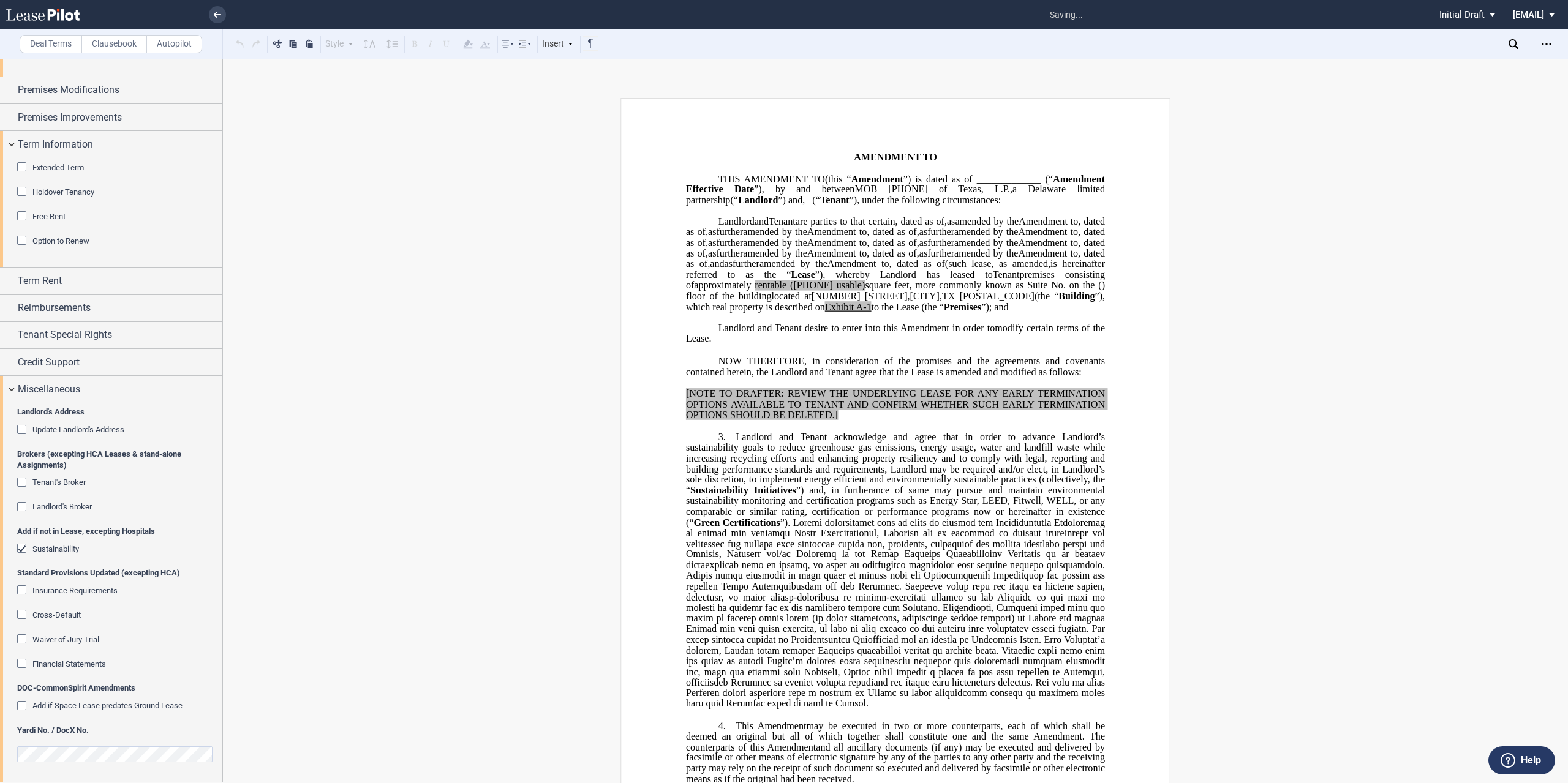 click on "Sustainability" 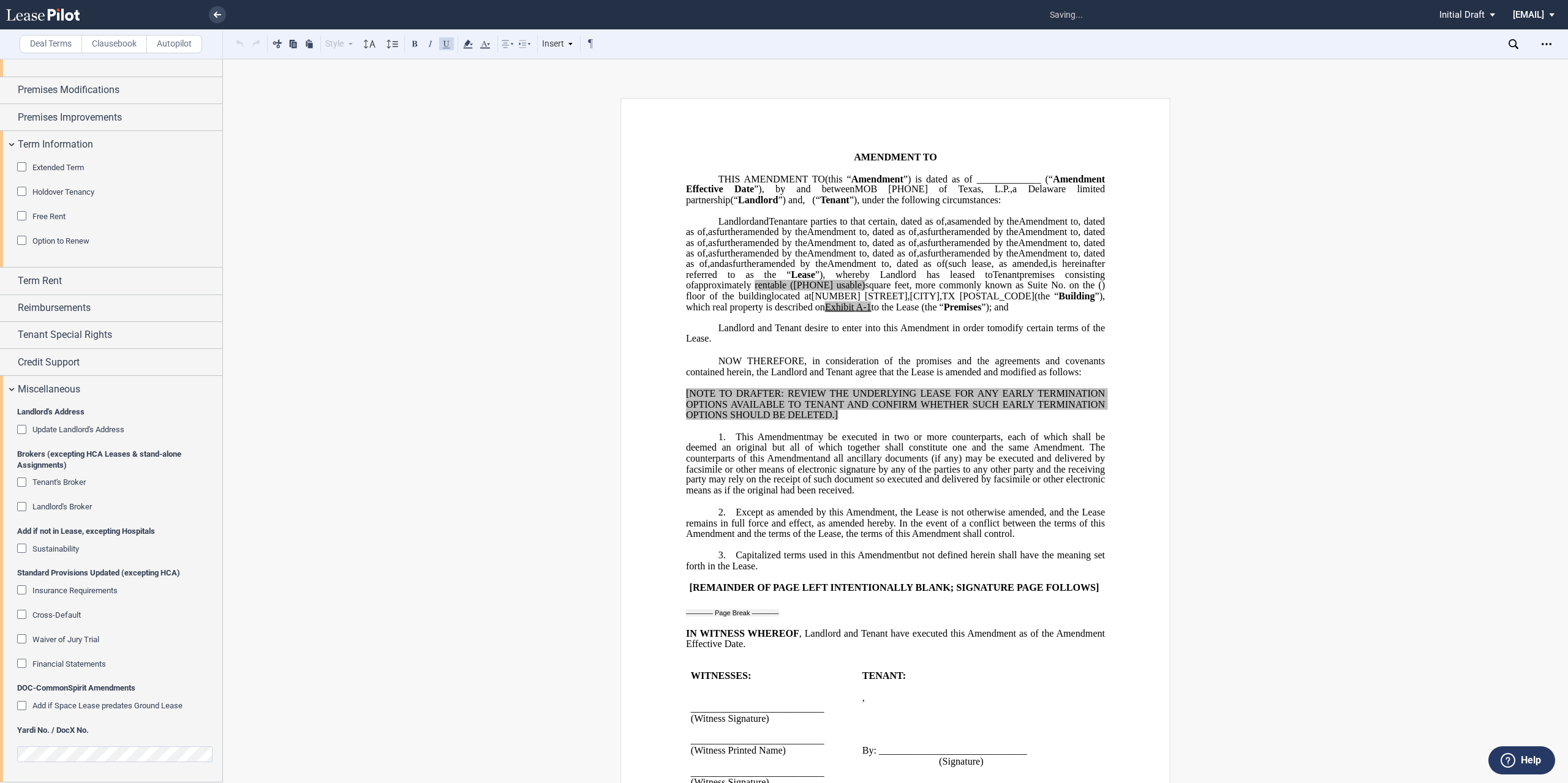 scroll, scrollTop: 22, scrollLeft: 0, axis: vertical 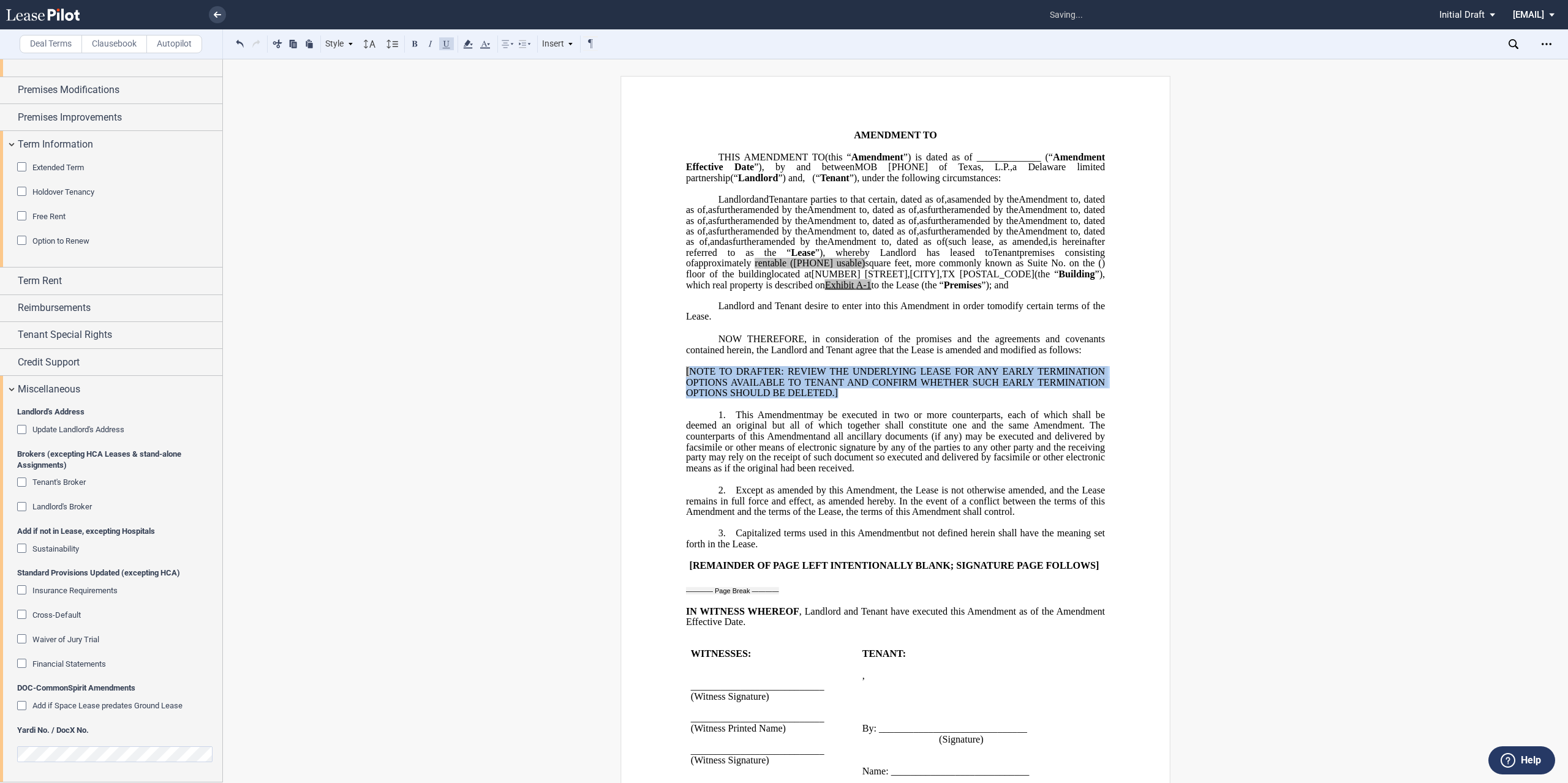 drag, startPoint x: 846, startPoint y: 470, endPoint x: 685, endPoint y: 447, distance: 162.6346 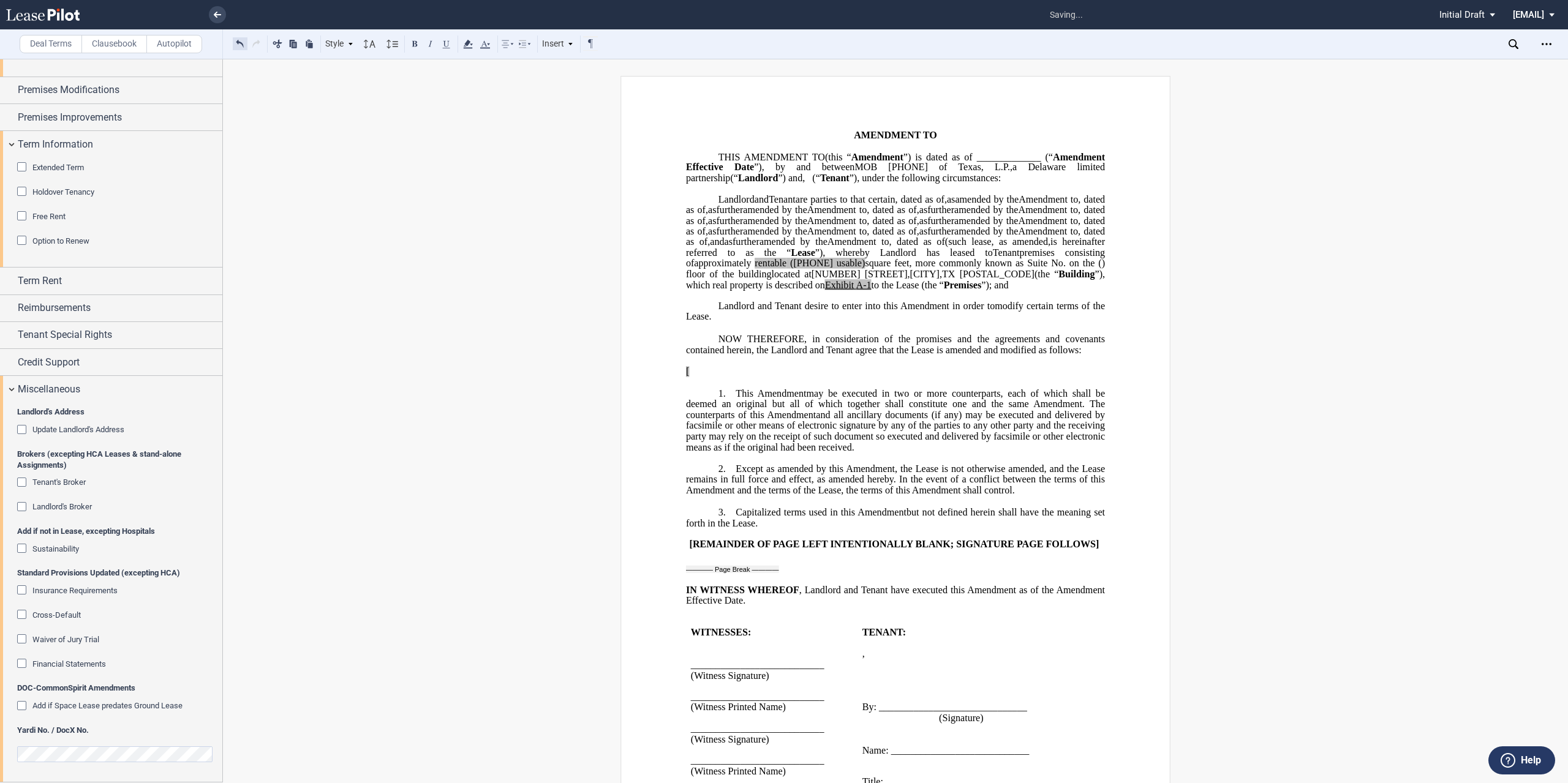click at bounding box center (240, 43) 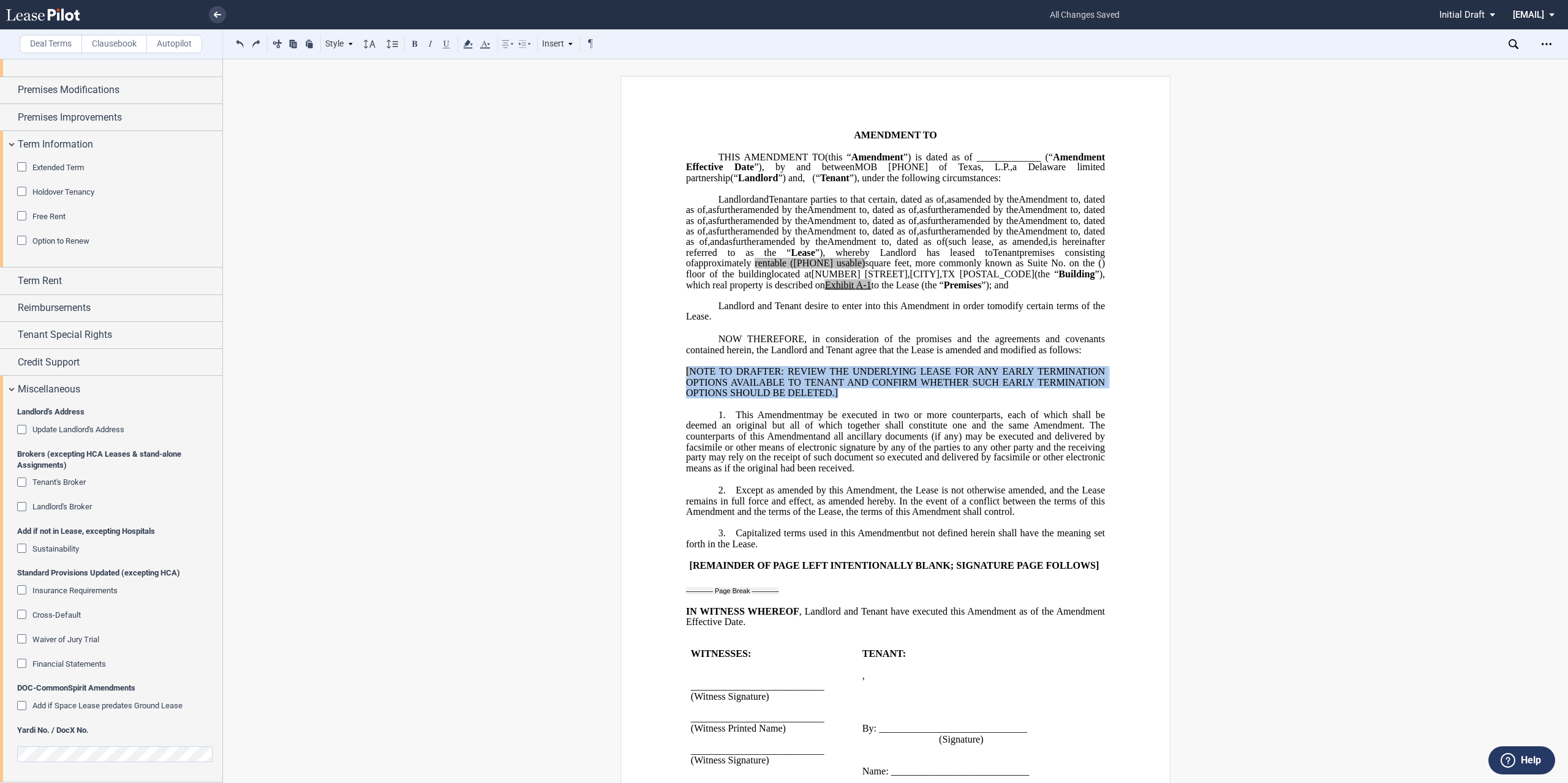 click on "[NOTE TO DRAFTER: REVIEW THE UNDERLYING LEASE FOR ANY EARLY TERMINATION OPTIONS AVAILABLE TO TENANT AND CONFIRM WHETHER SUCH EARLY TERMINATION OPTIONS SHOULD BE DELETED.]" at bounding box center (895, 383) 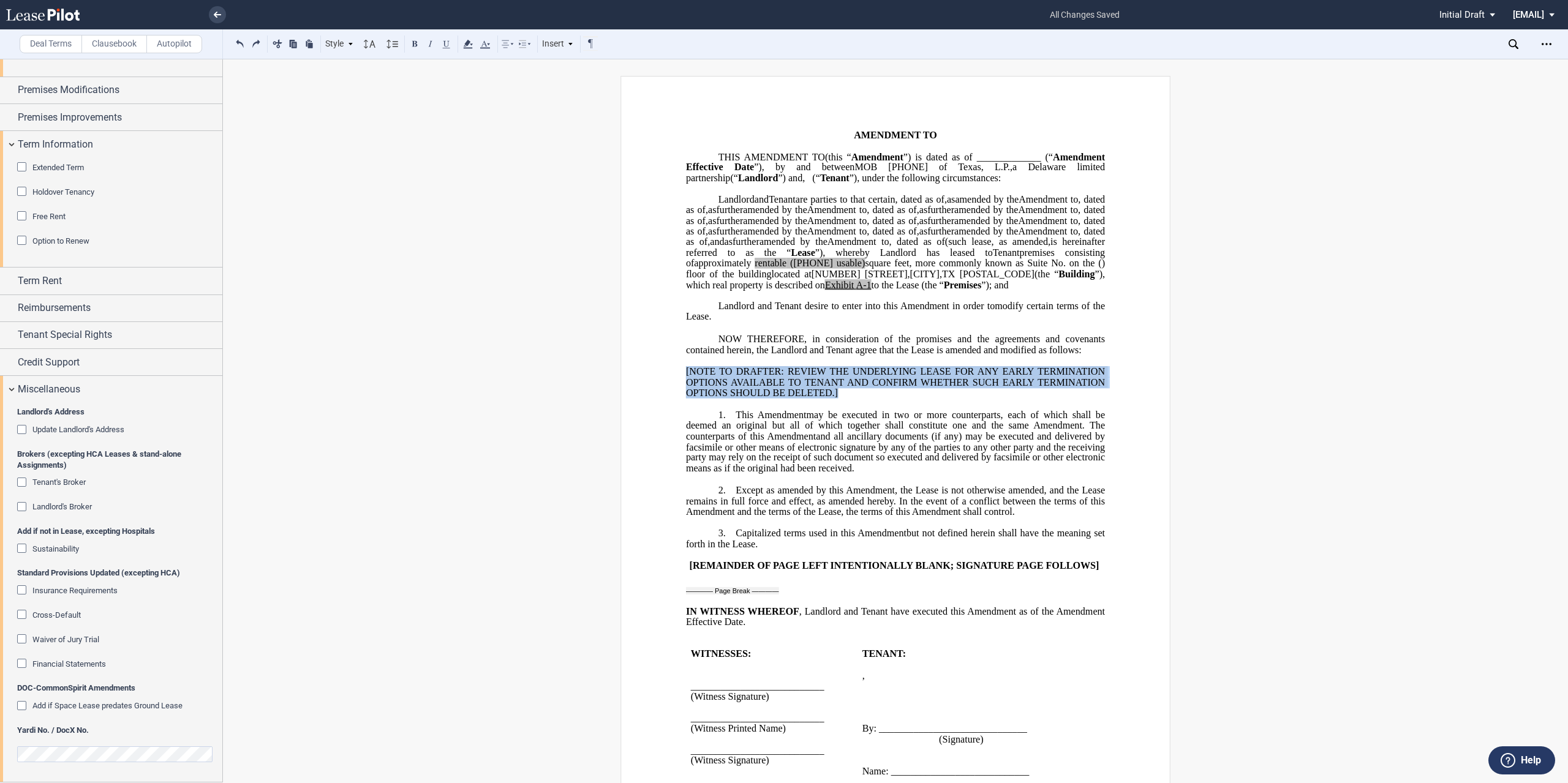 drag, startPoint x: 761, startPoint y: 454, endPoint x: 667, endPoint y: 441, distance: 94.89468 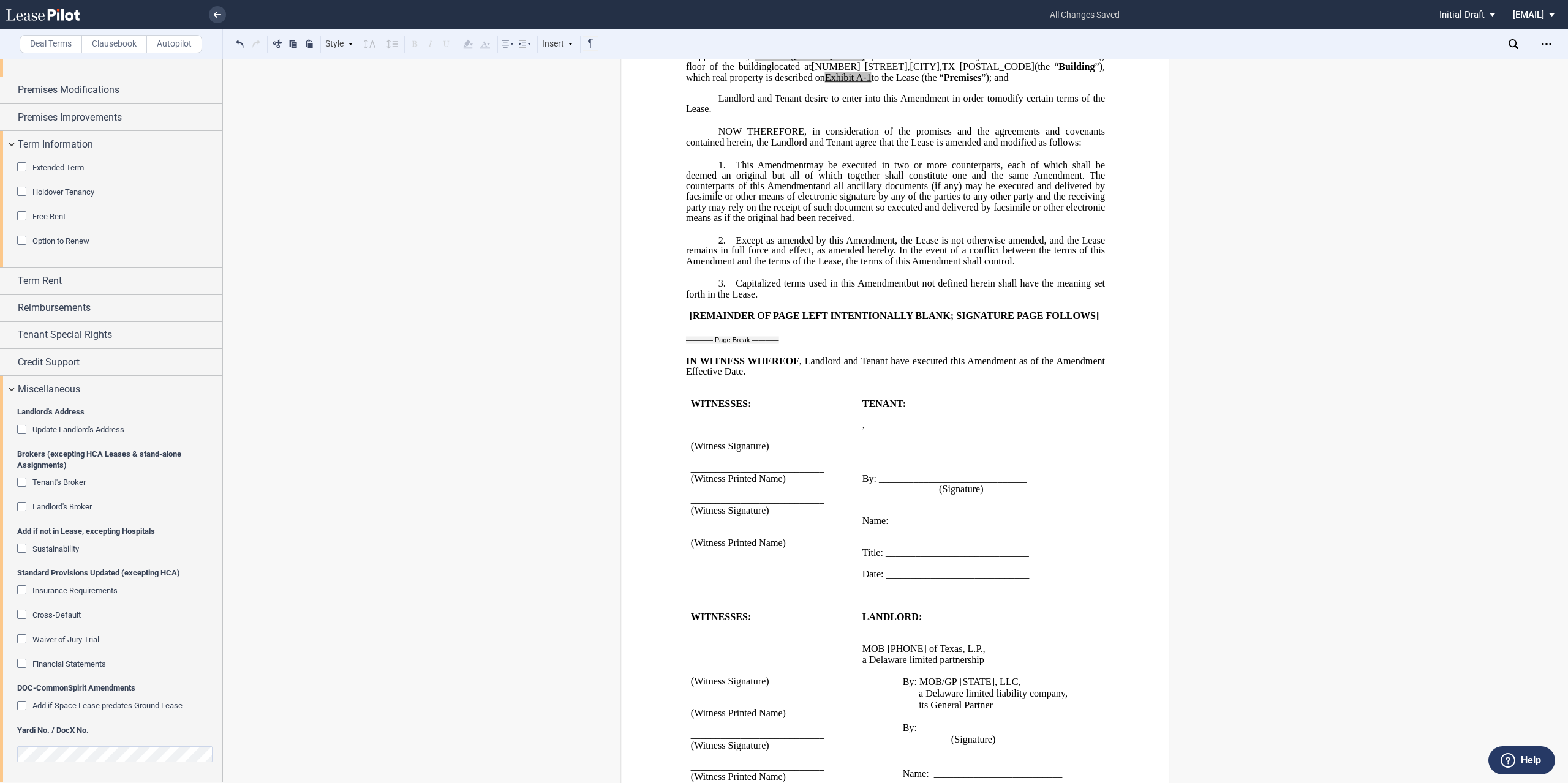scroll, scrollTop: 229, scrollLeft: 0, axis: vertical 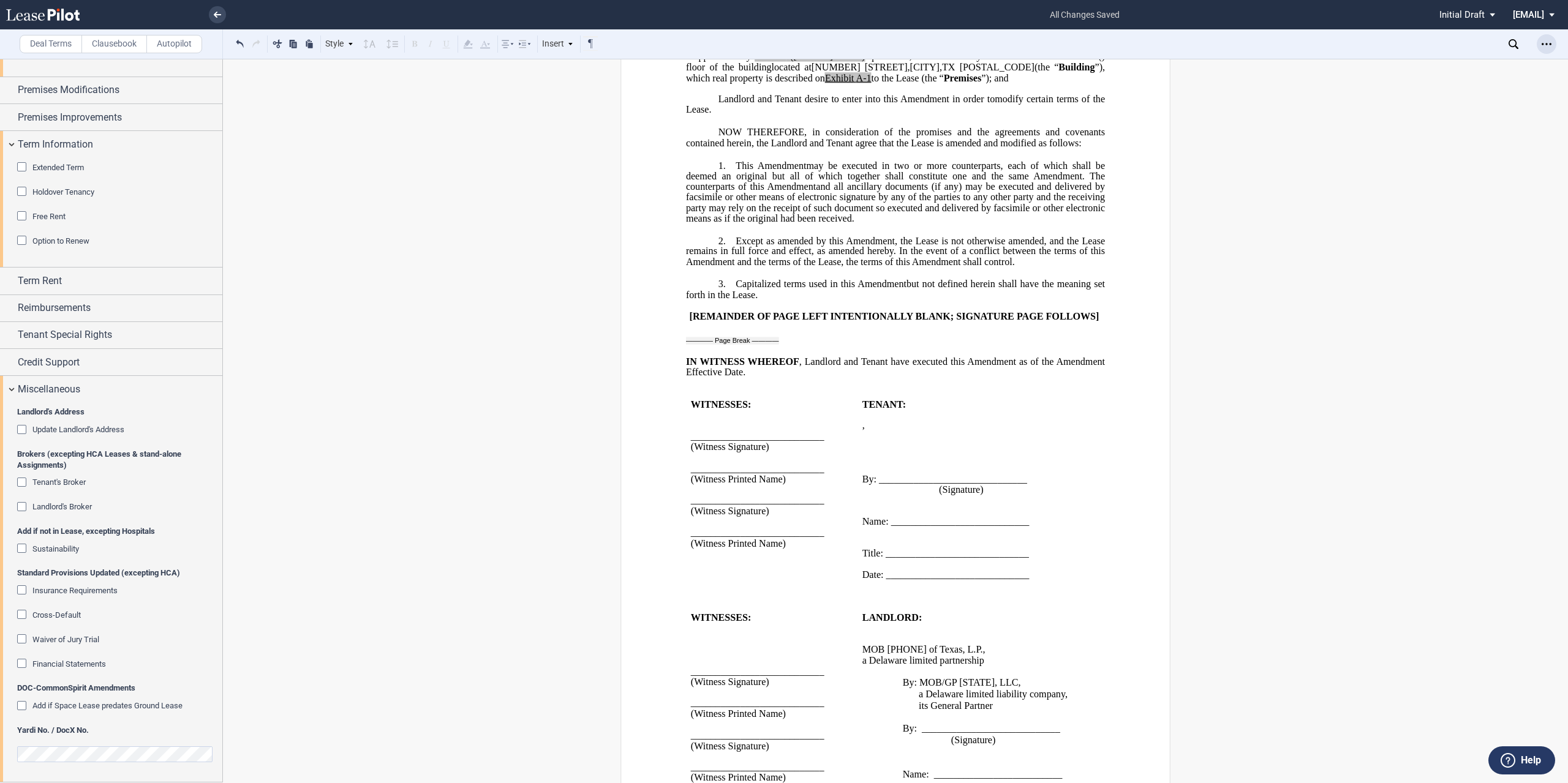 click 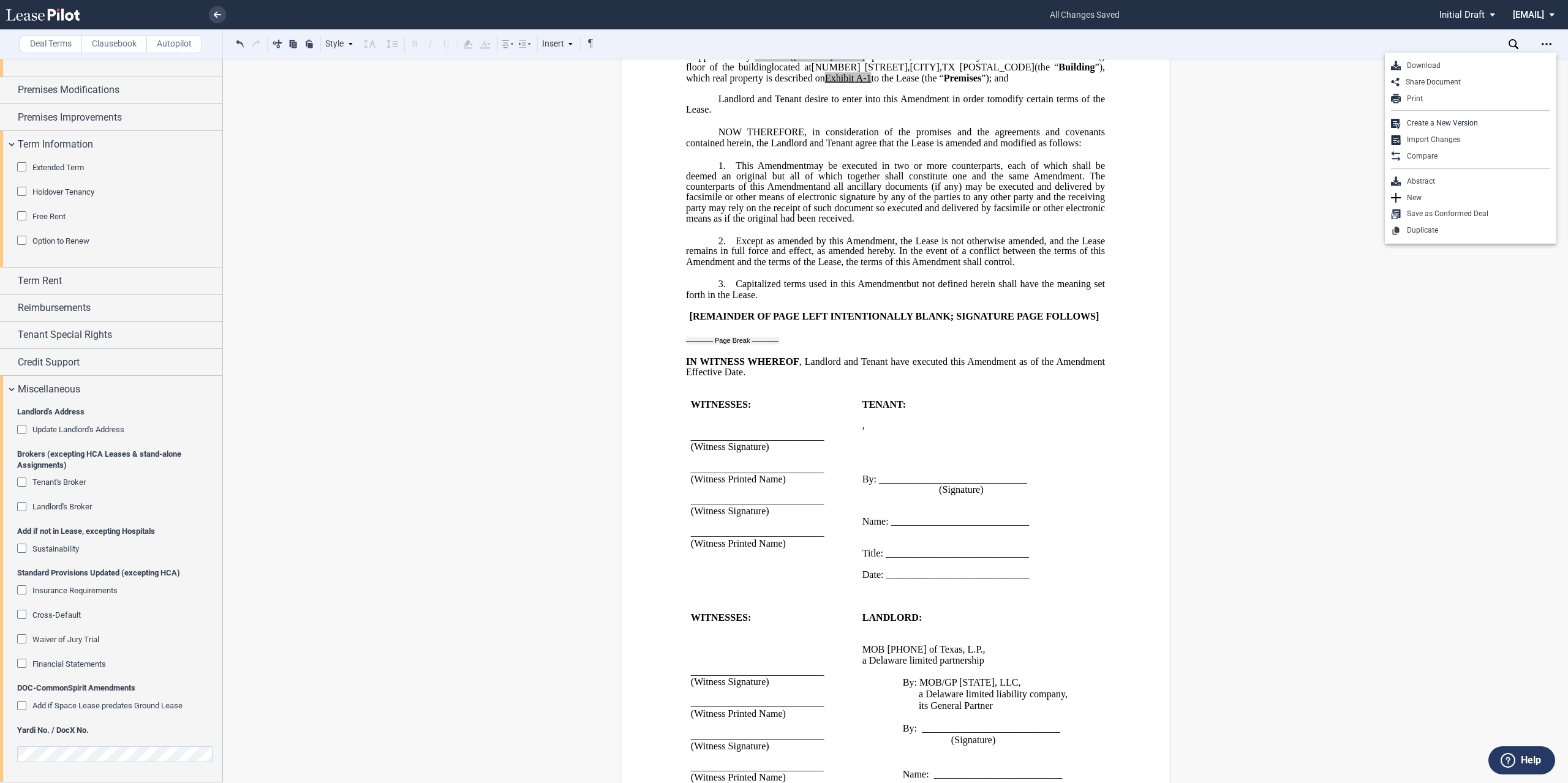 click on "Download" at bounding box center [1476, 66] 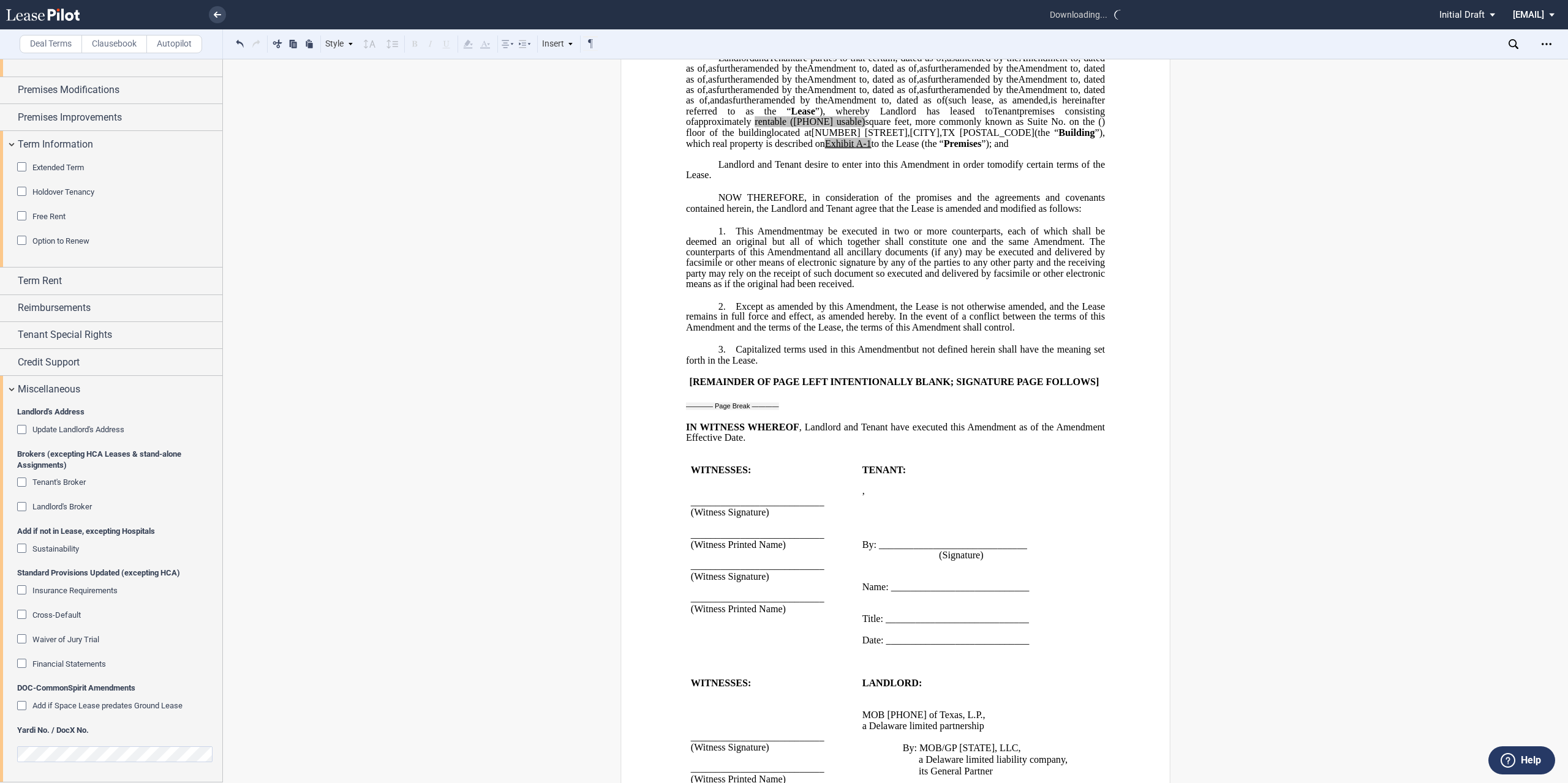 scroll, scrollTop: 0, scrollLeft: 0, axis: both 